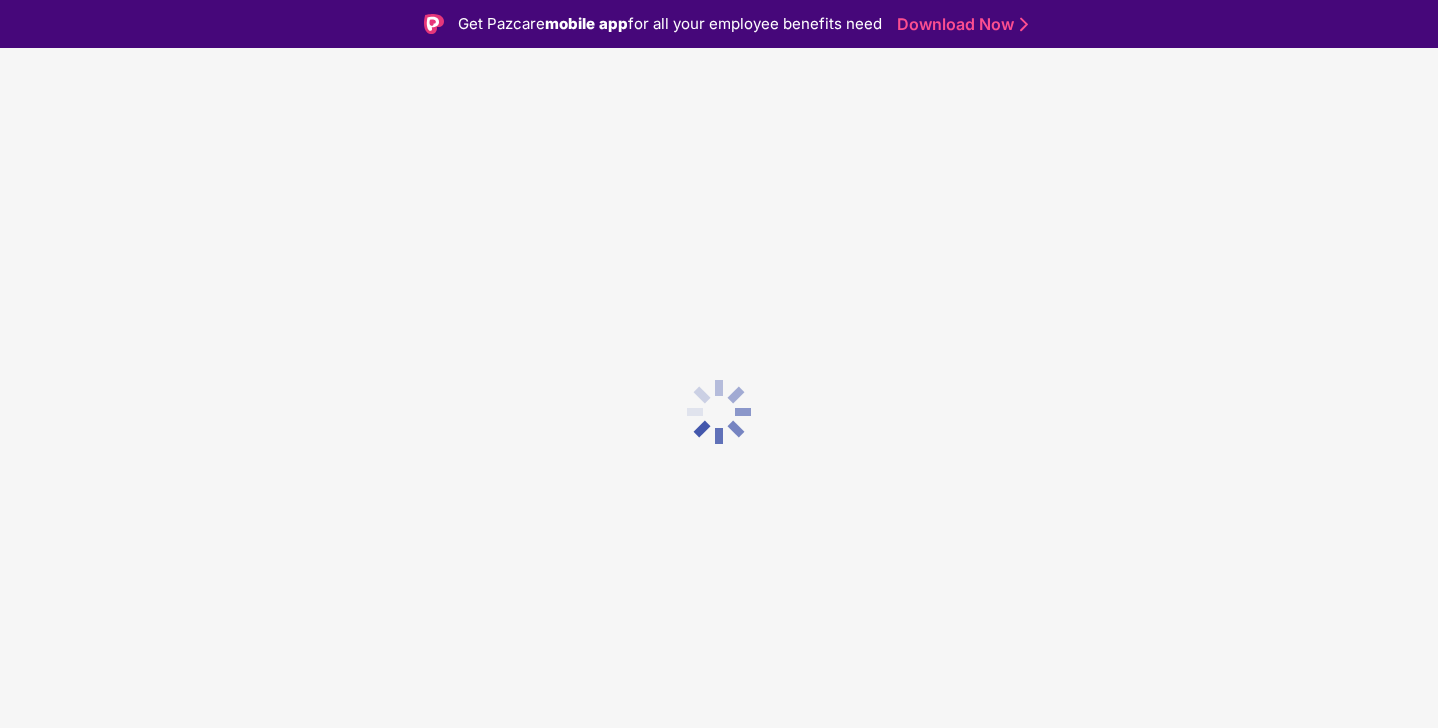 scroll, scrollTop: 48, scrollLeft: 0, axis: vertical 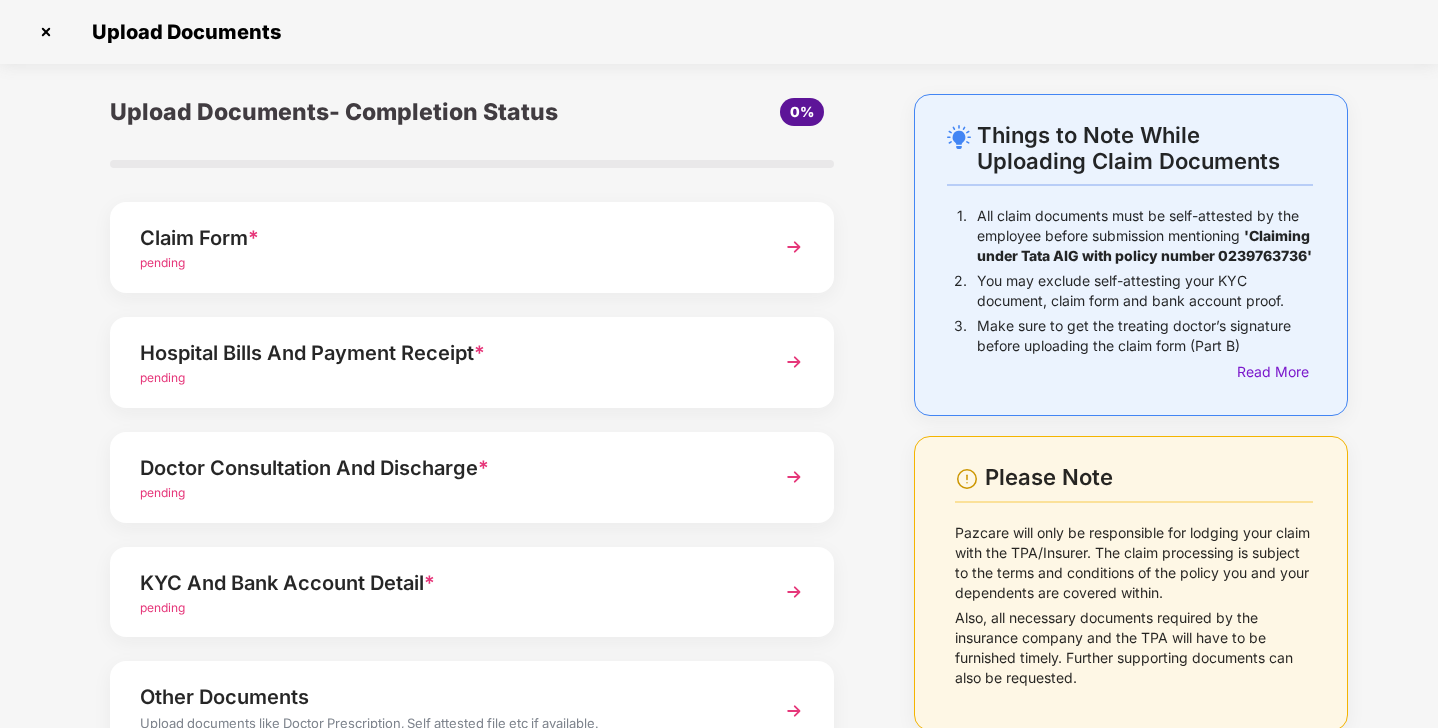 click on "pending" at bounding box center (162, 262) 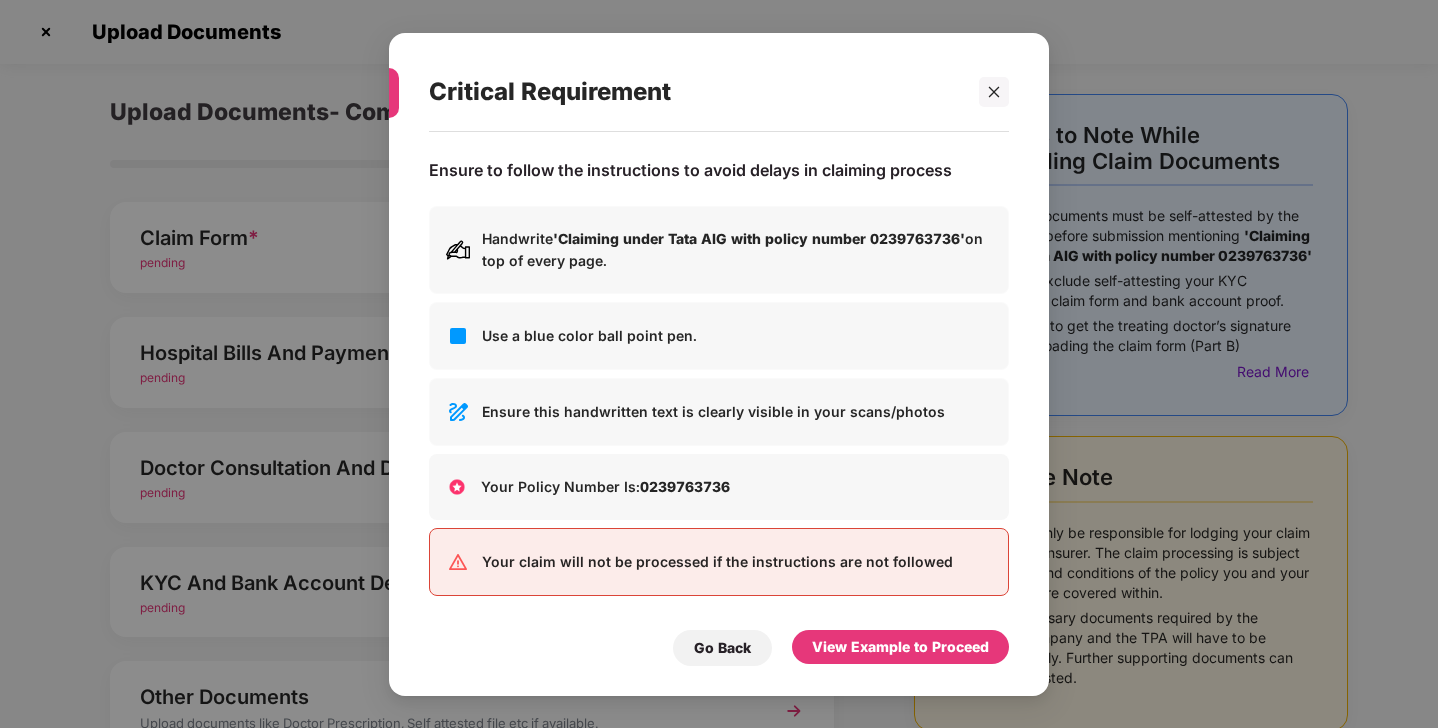 scroll, scrollTop: 0, scrollLeft: 0, axis: both 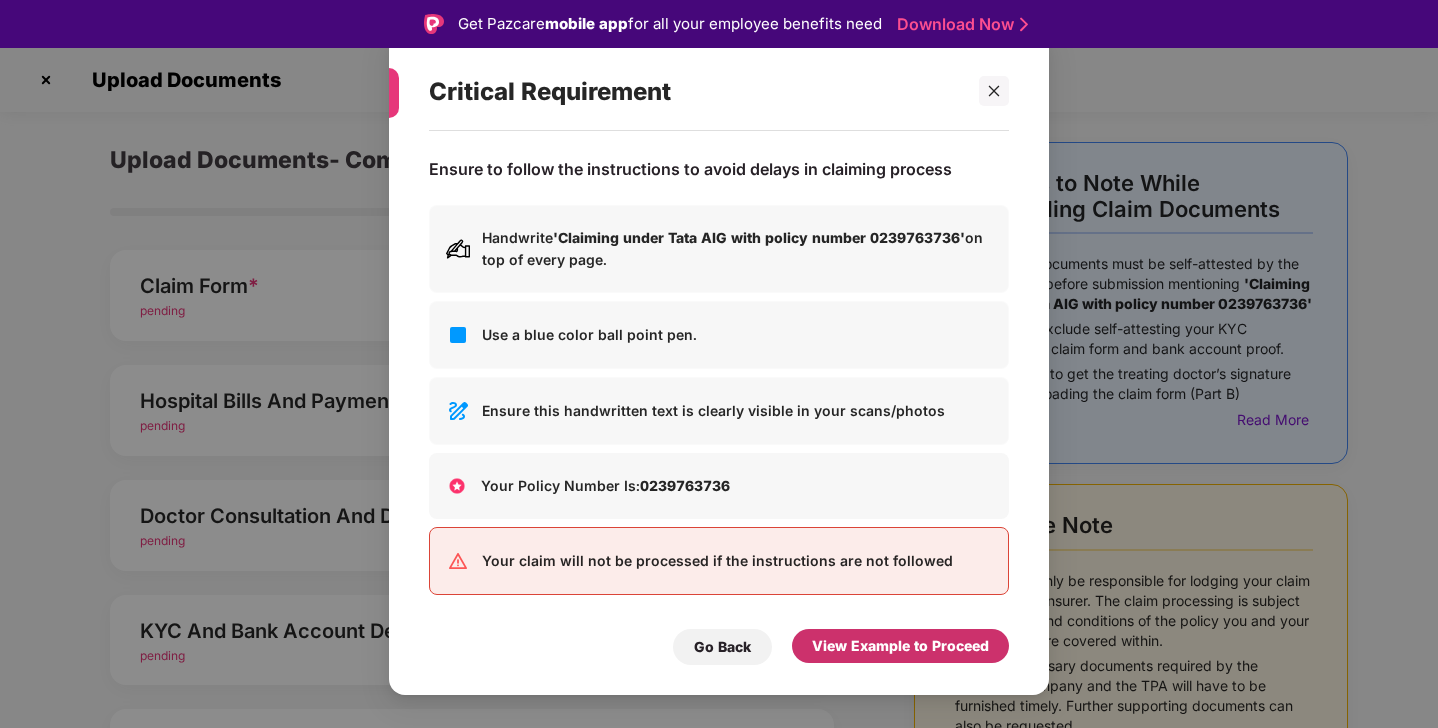 click on "View Example to Proceed" at bounding box center (900, 646) 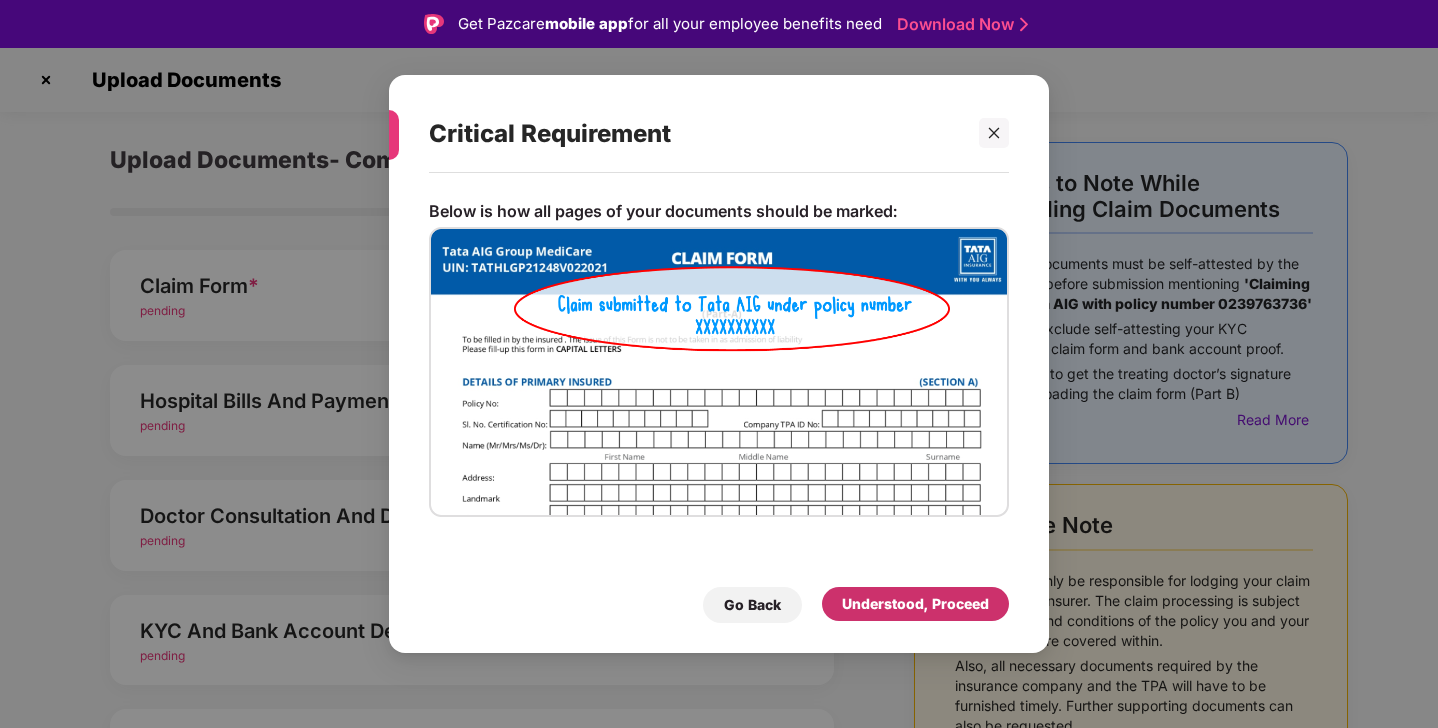 click on "Understood, Proceed" at bounding box center [915, 604] 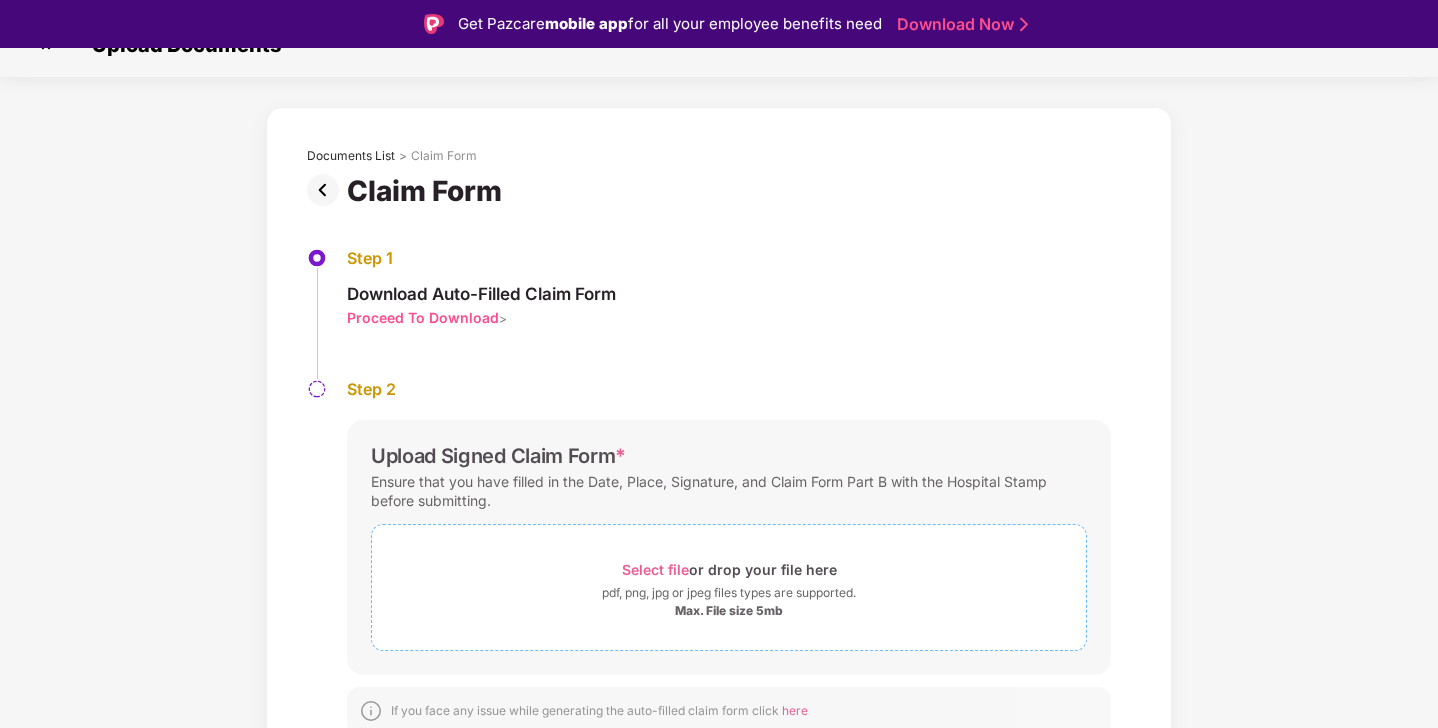 scroll, scrollTop: 45, scrollLeft: 0, axis: vertical 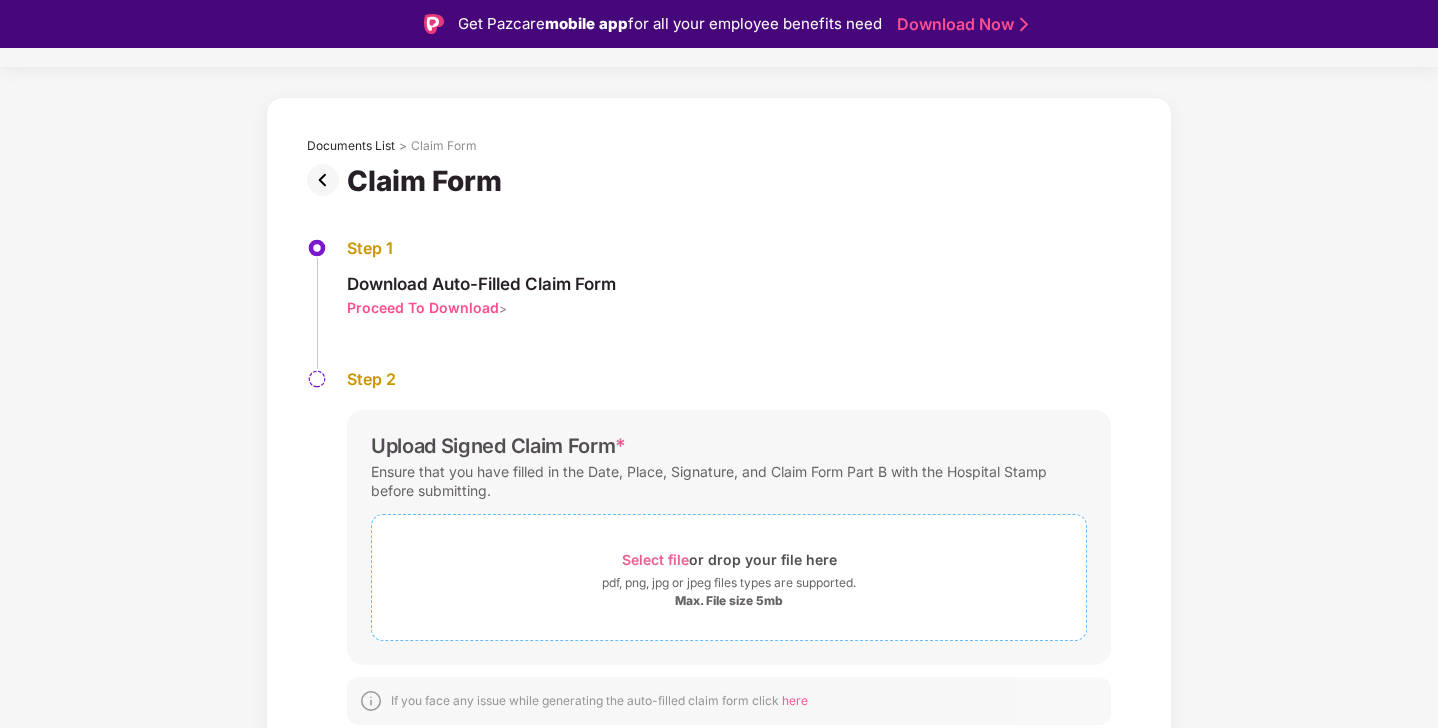 click on "Select file" at bounding box center (655, 559) 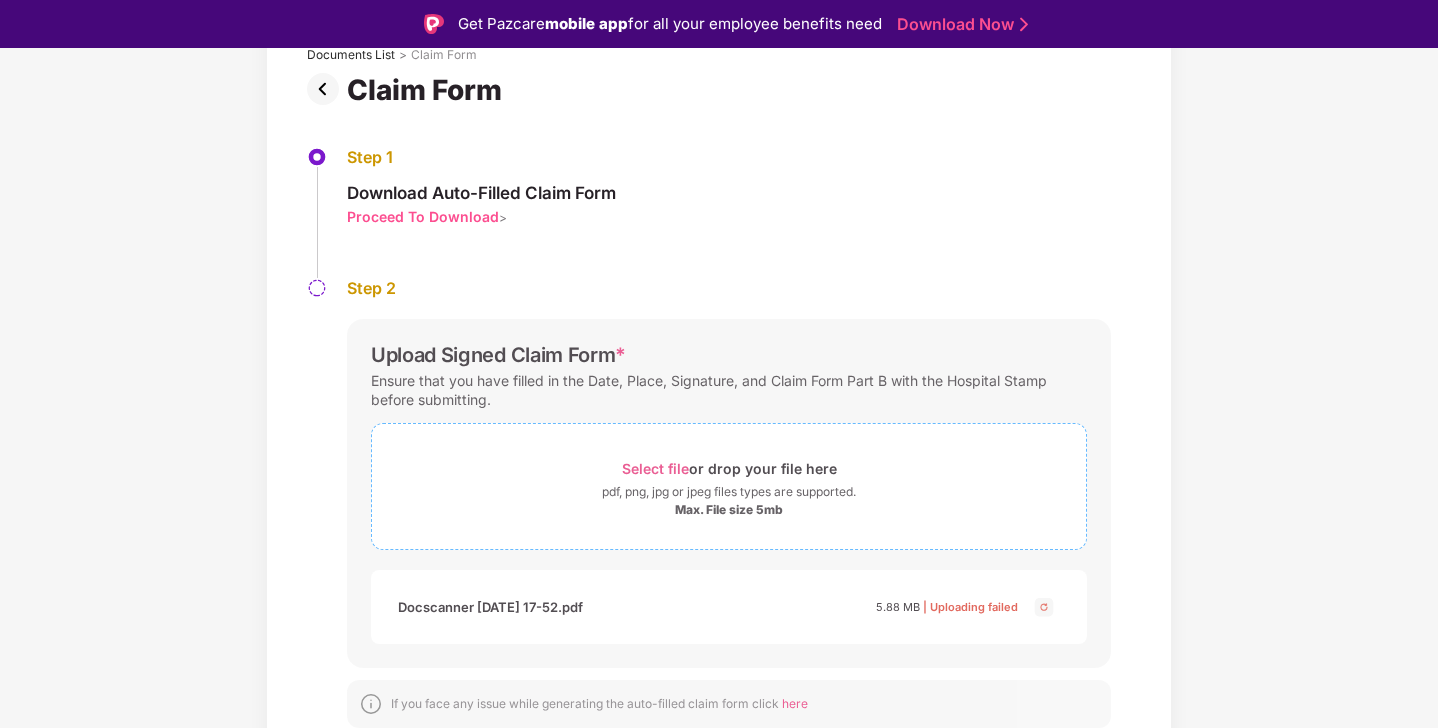 scroll, scrollTop: 139, scrollLeft: 0, axis: vertical 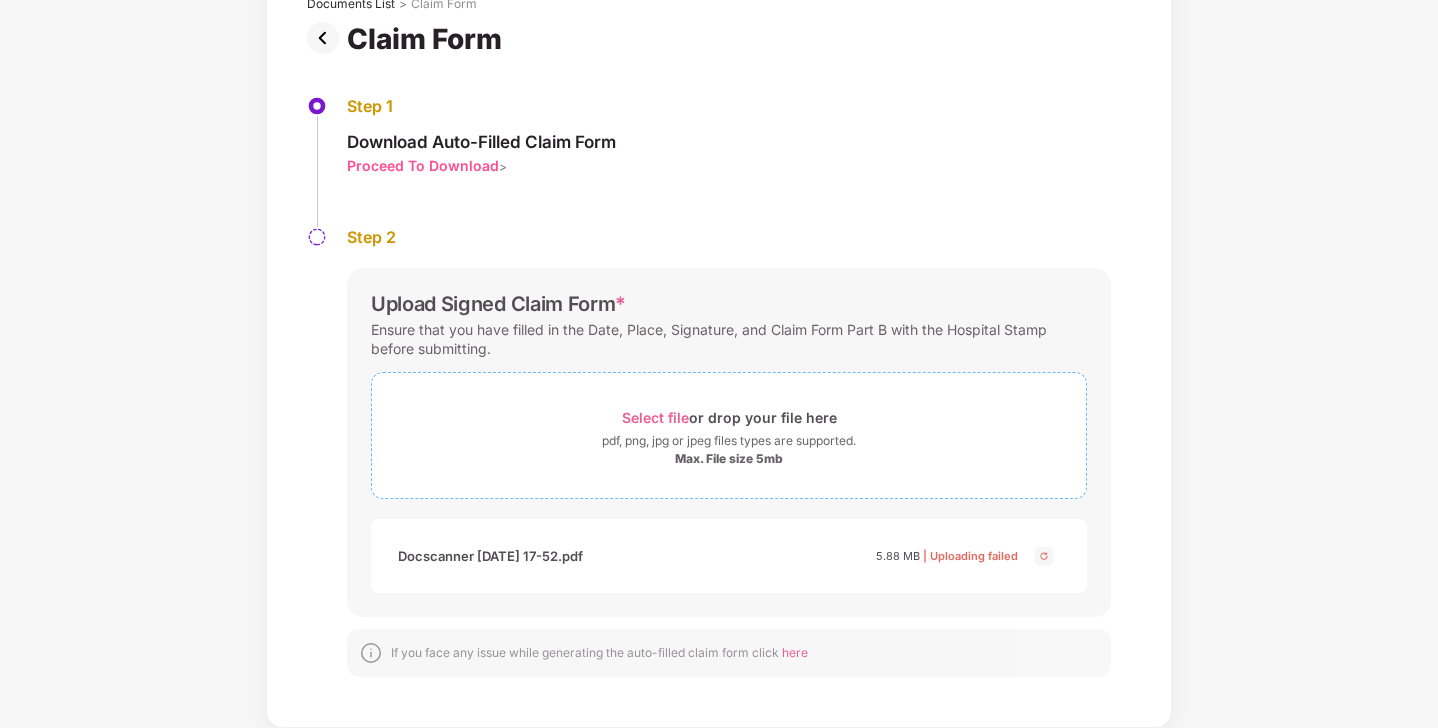 click on "Select file" at bounding box center (655, 417) 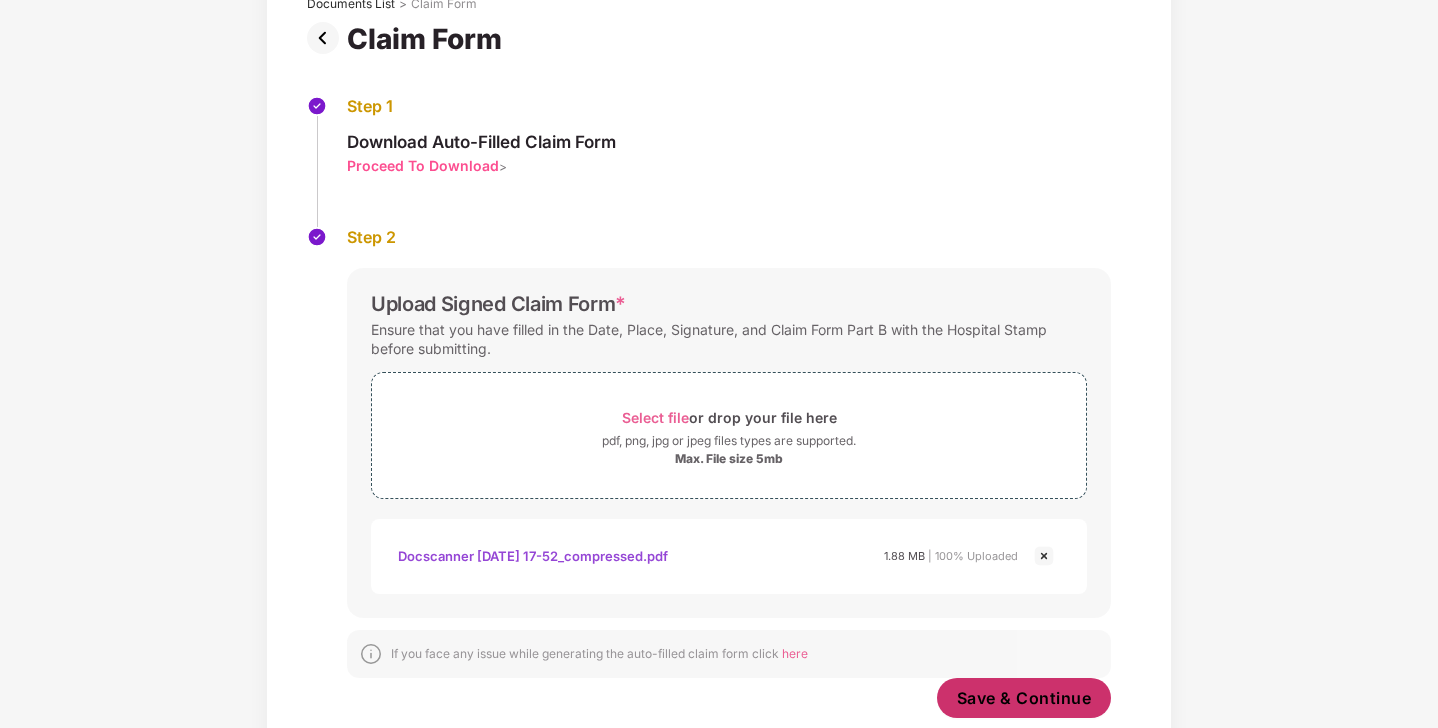 click on "Save & Continue" at bounding box center (1024, 698) 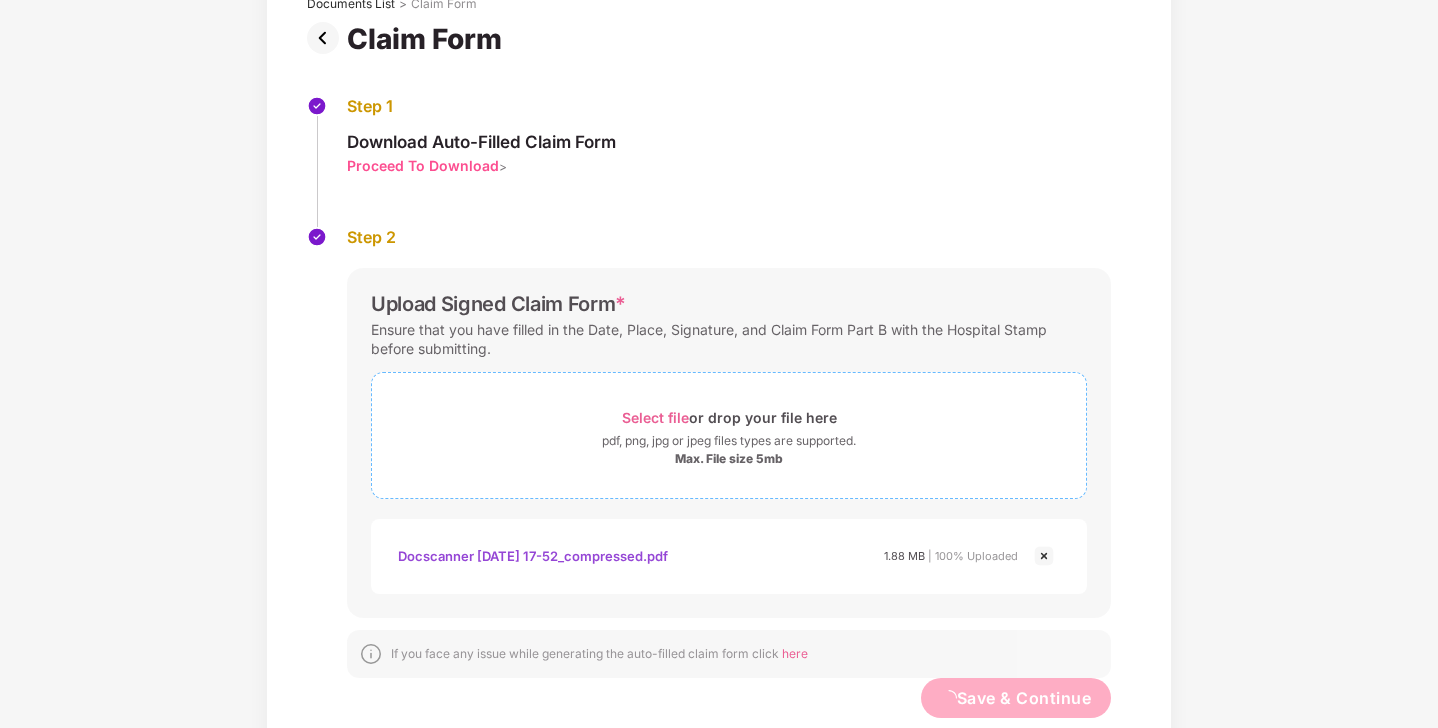 scroll, scrollTop: 0, scrollLeft: 0, axis: both 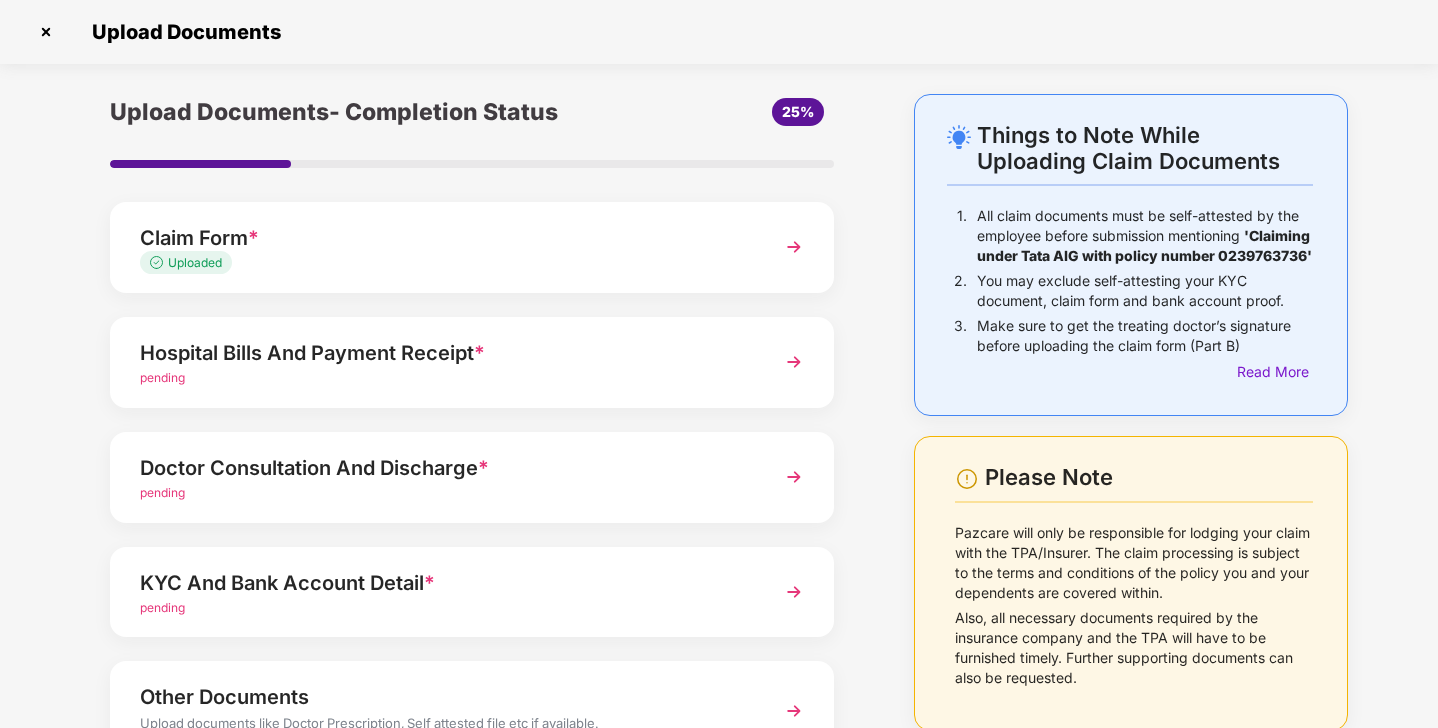 click on "pending" at bounding box center (162, 377) 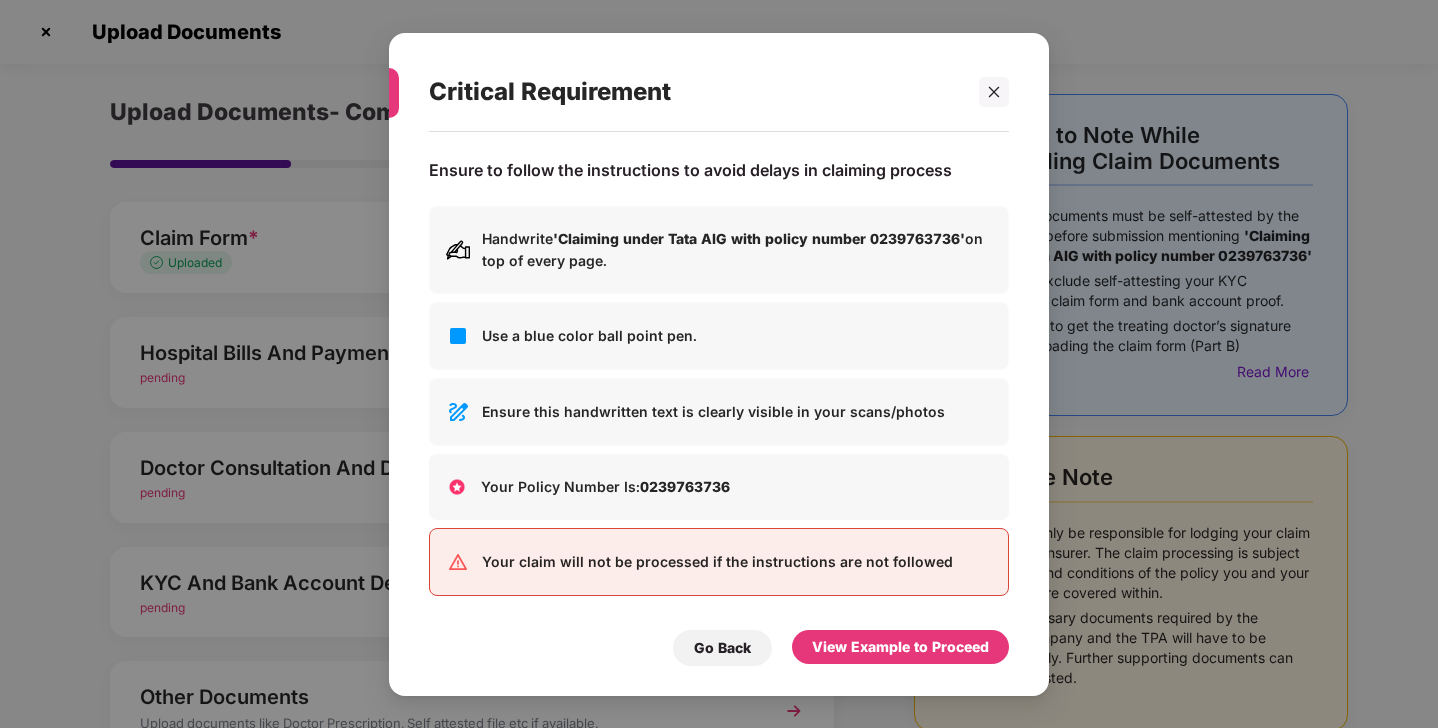 scroll, scrollTop: 0, scrollLeft: 0, axis: both 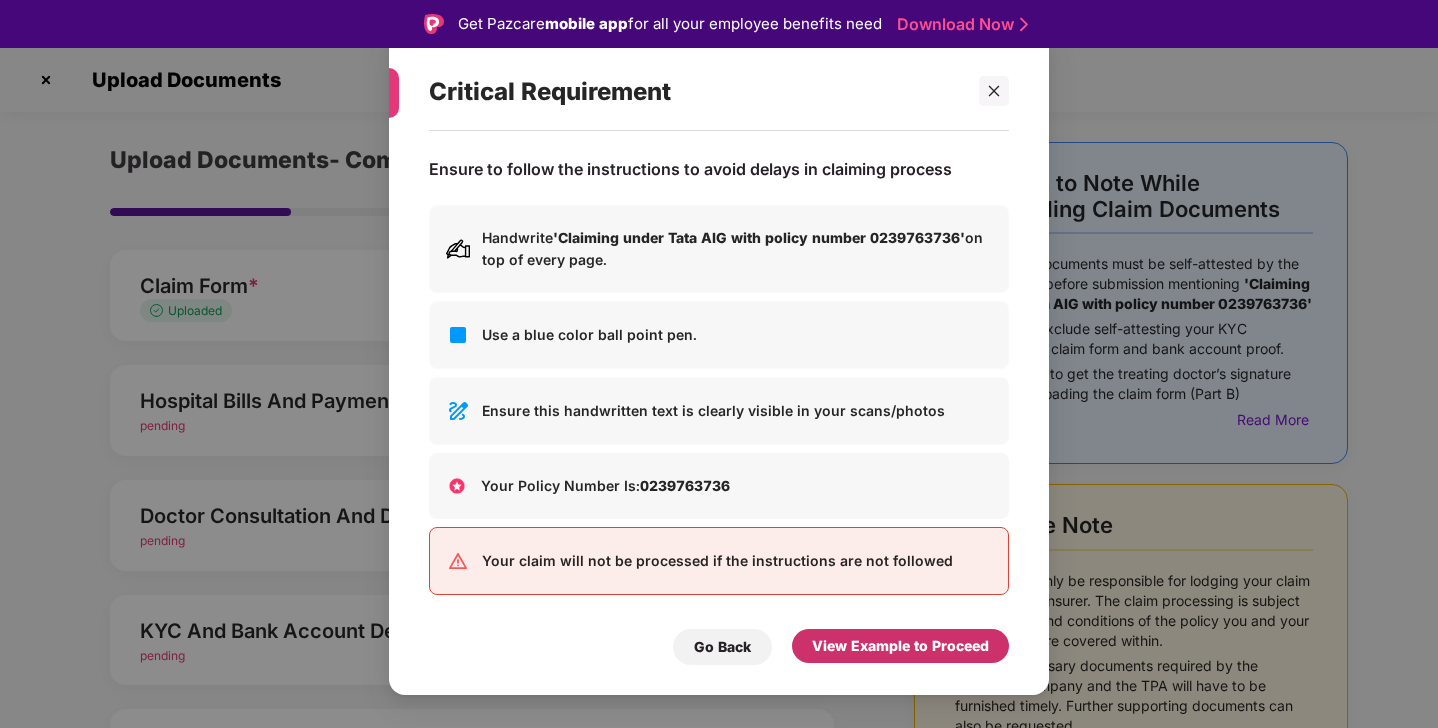 click on "View Example to Proceed" at bounding box center [900, 646] 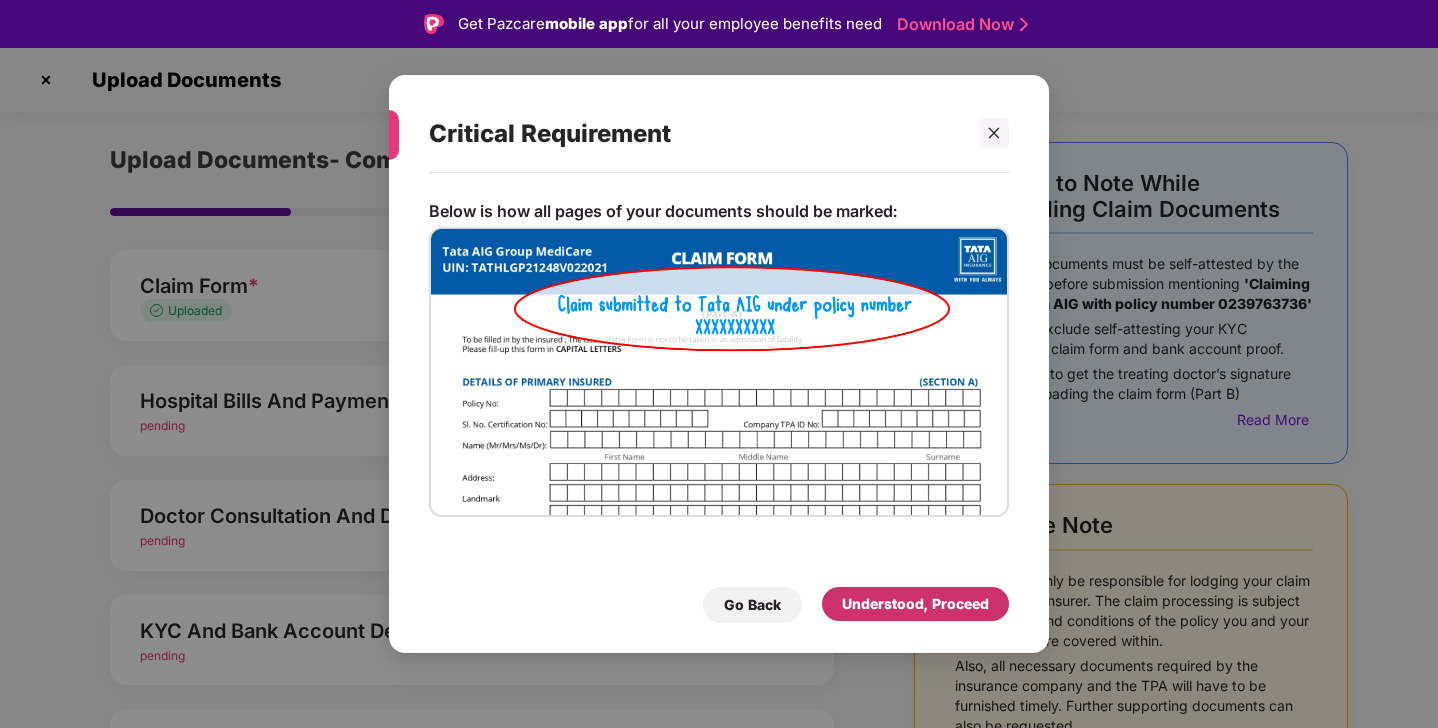 click on "Understood, Proceed" at bounding box center [915, 604] 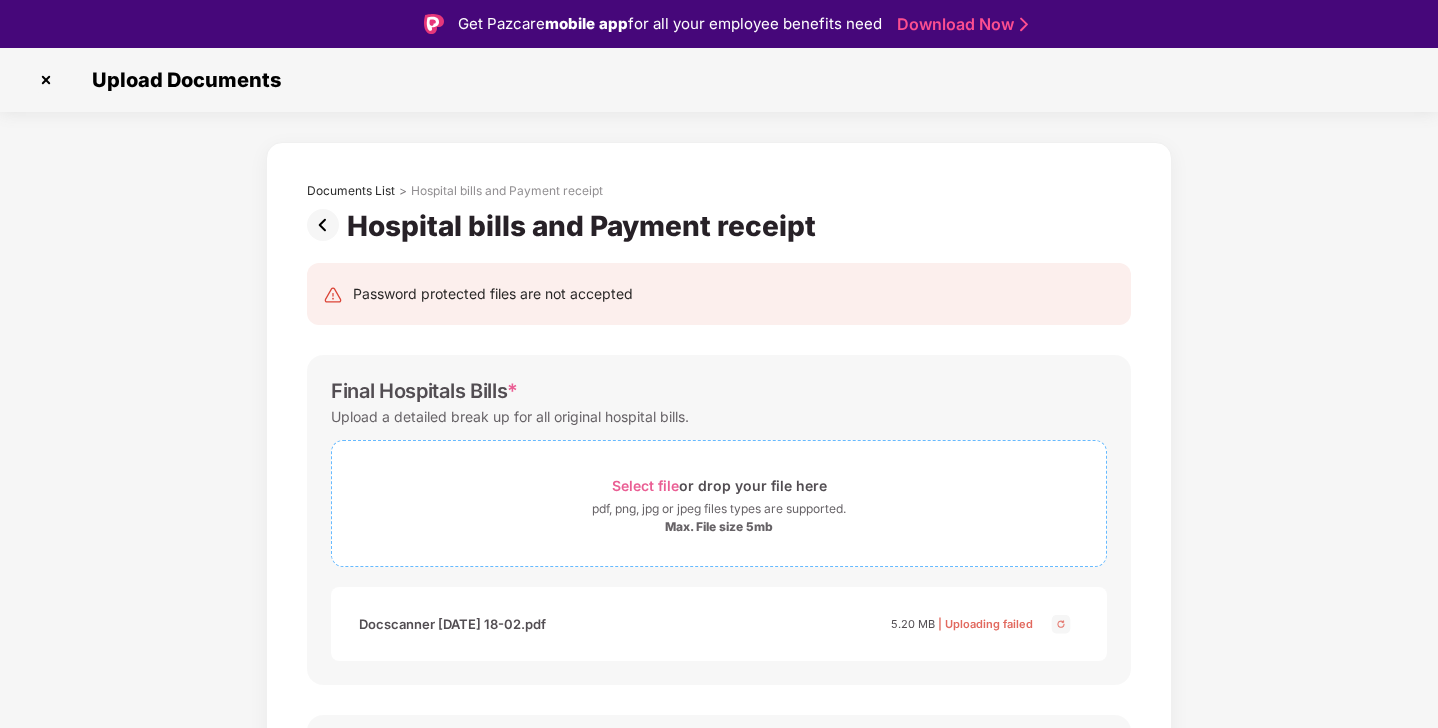 click on "Select file" at bounding box center (645, 485) 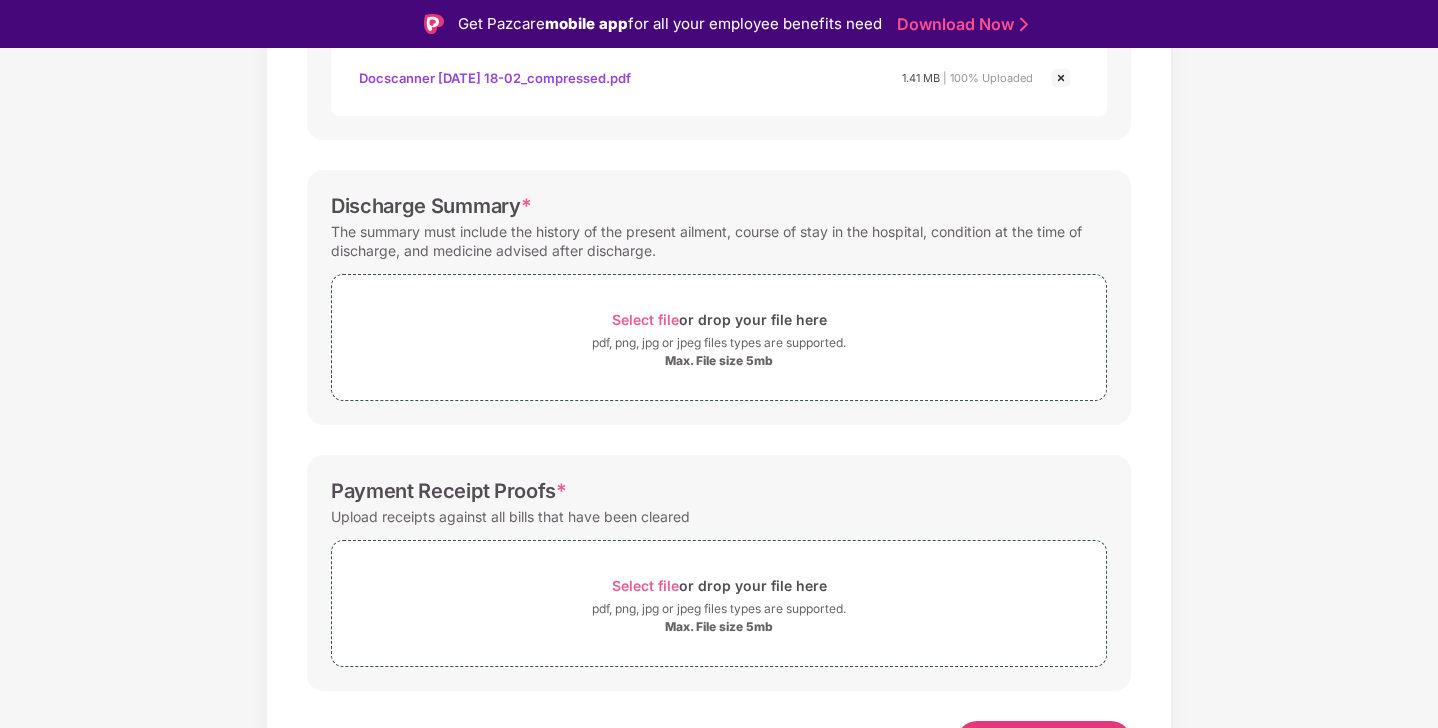 scroll, scrollTop: 582, scrollLeft: 0, axis: vertical 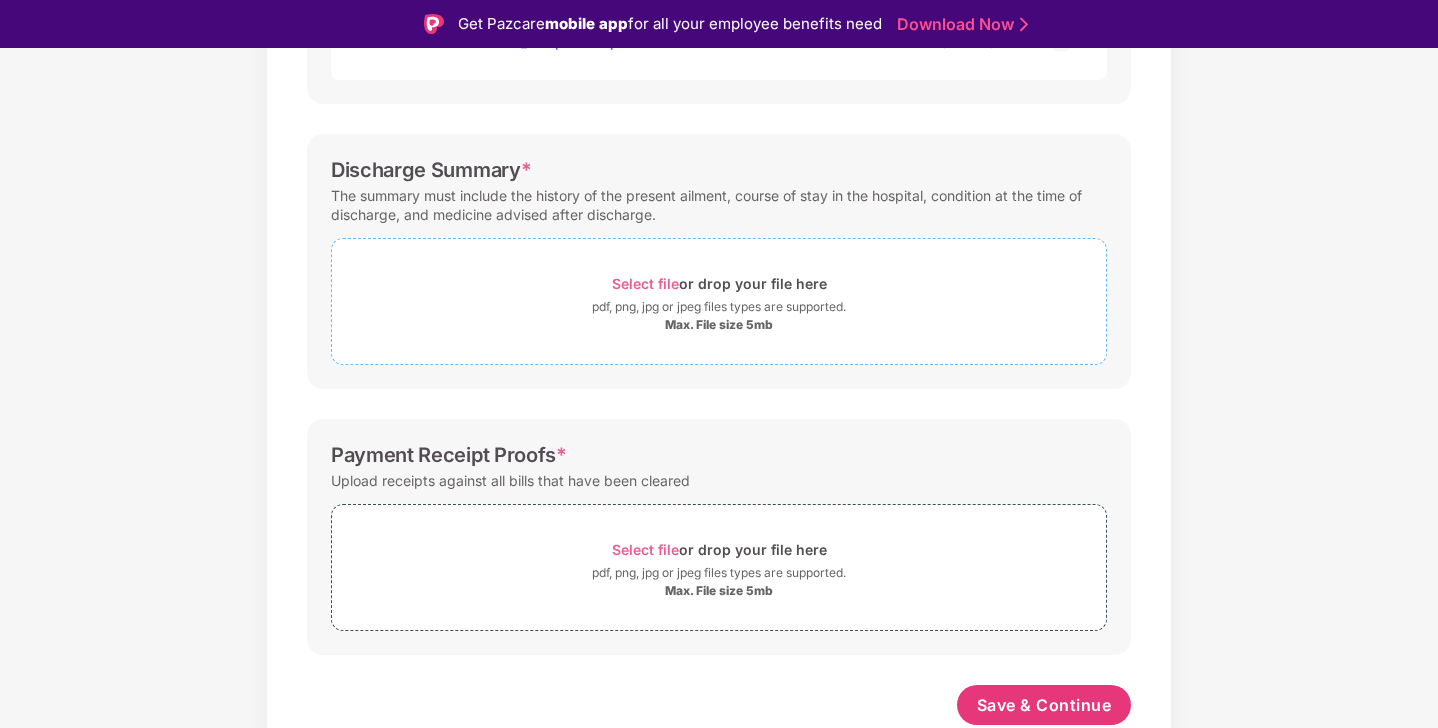 click on "Select file" at bounding box center [645, 283] 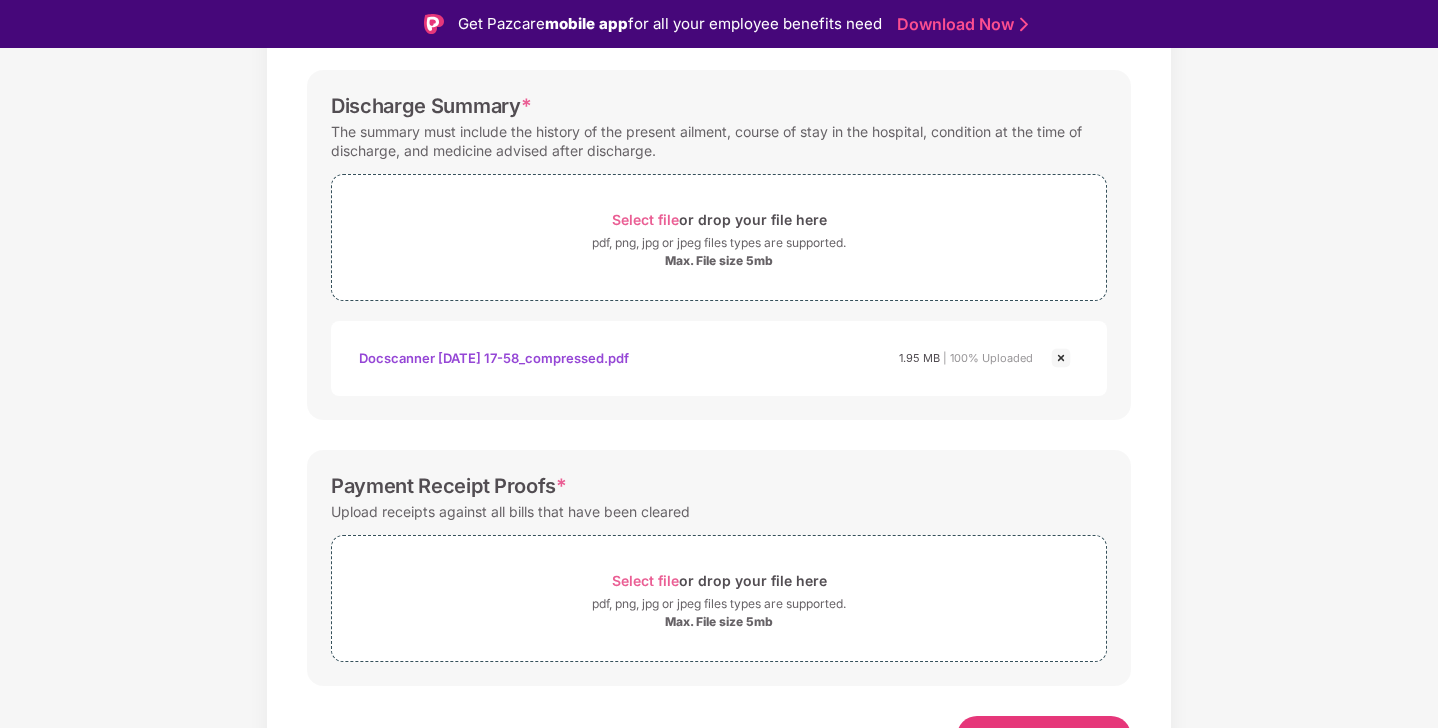 scroll, scrollTop: 677, scrollLeft: 0, axis: vertical 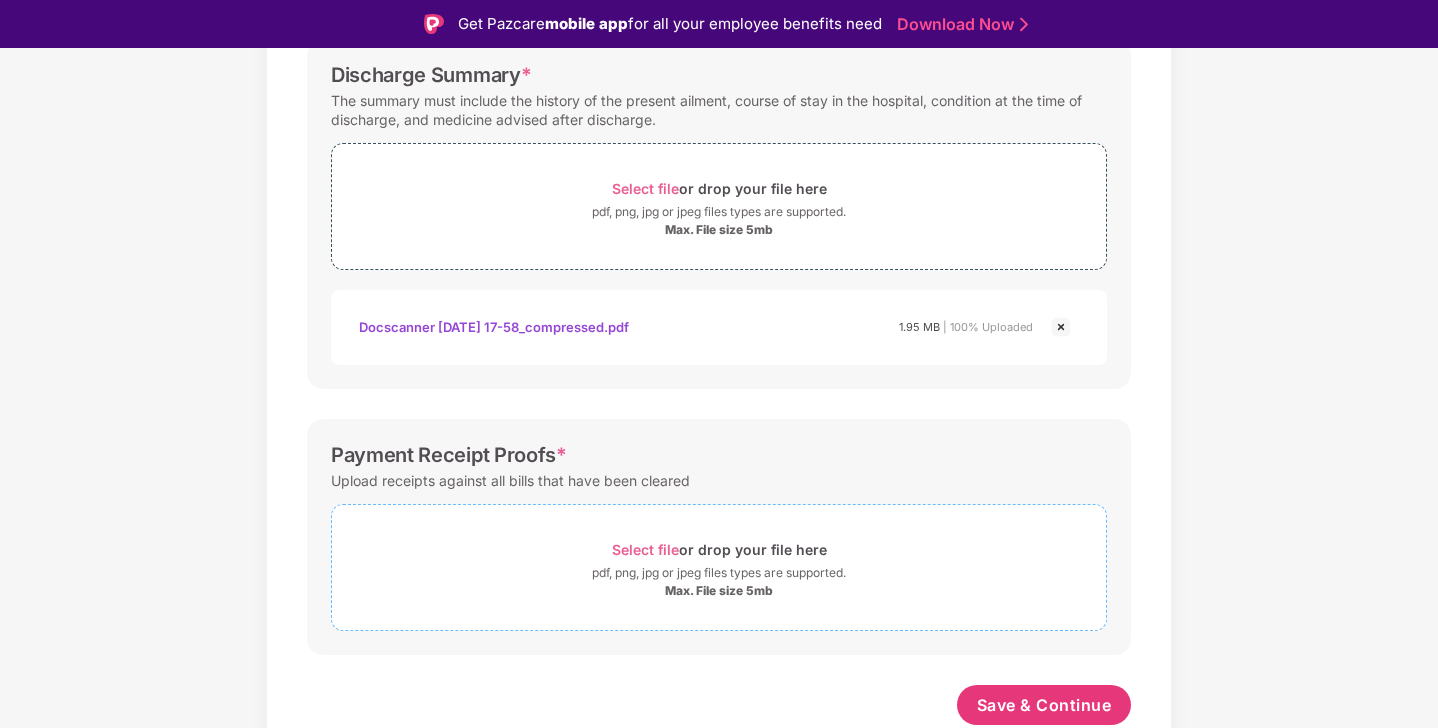 click on "Select file" at bounding box center (645, 549) 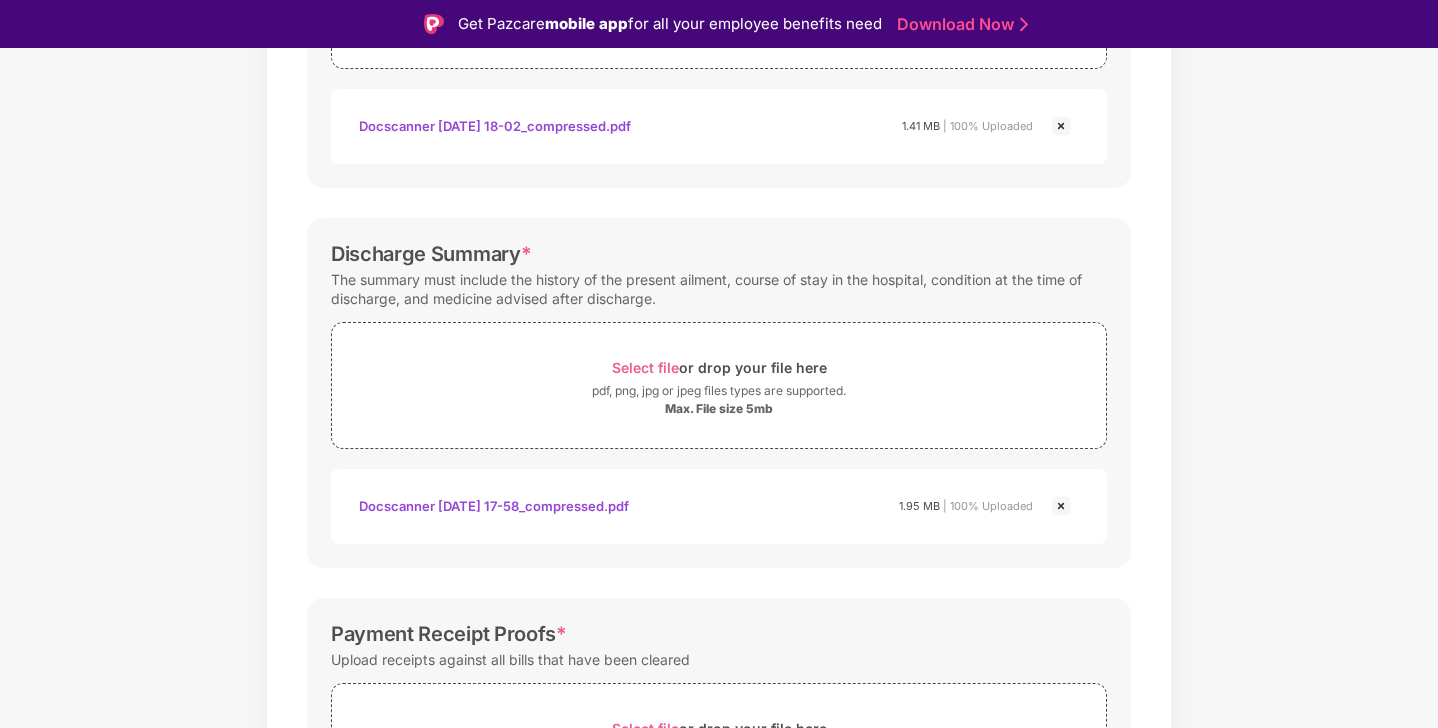 scroll, scrollTop: 772, scrollLeft: 0, axis: vertical 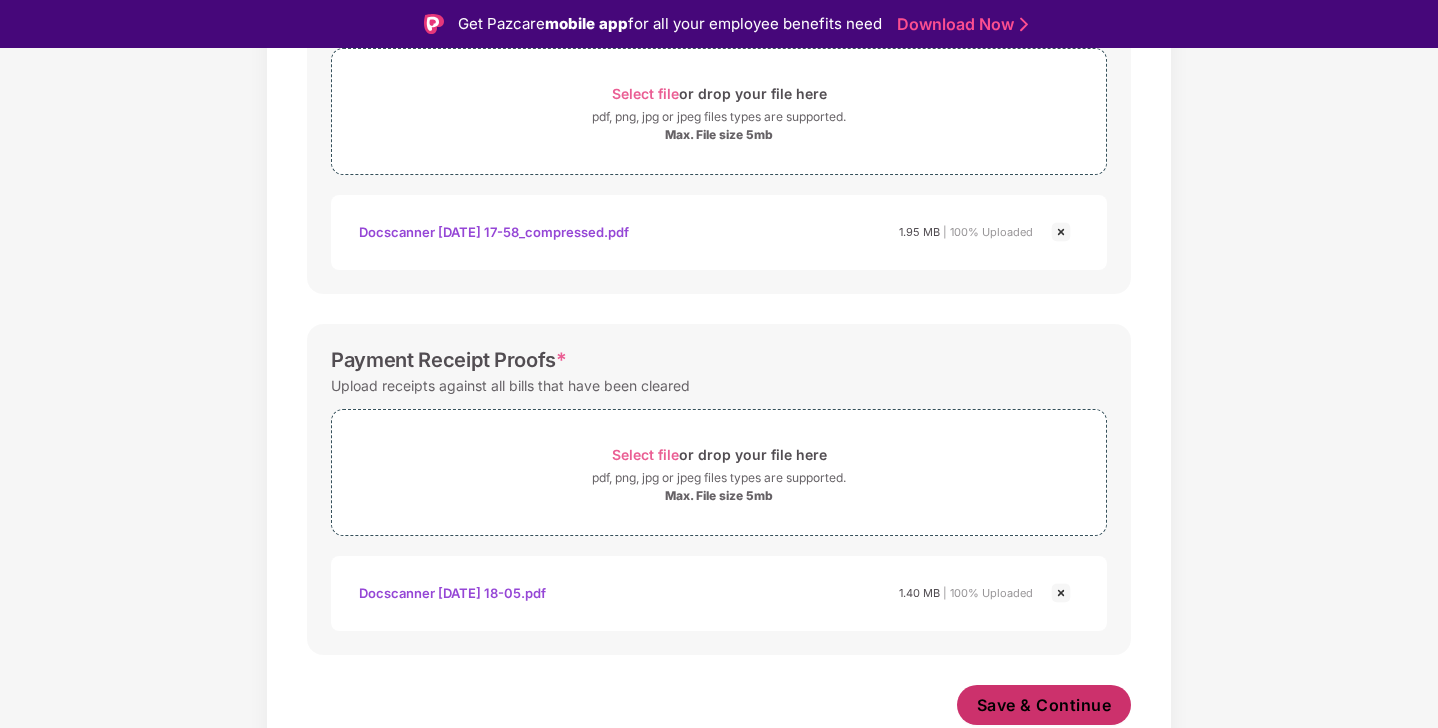 click on "Save & Continue" at bounding box center [1044, 705] 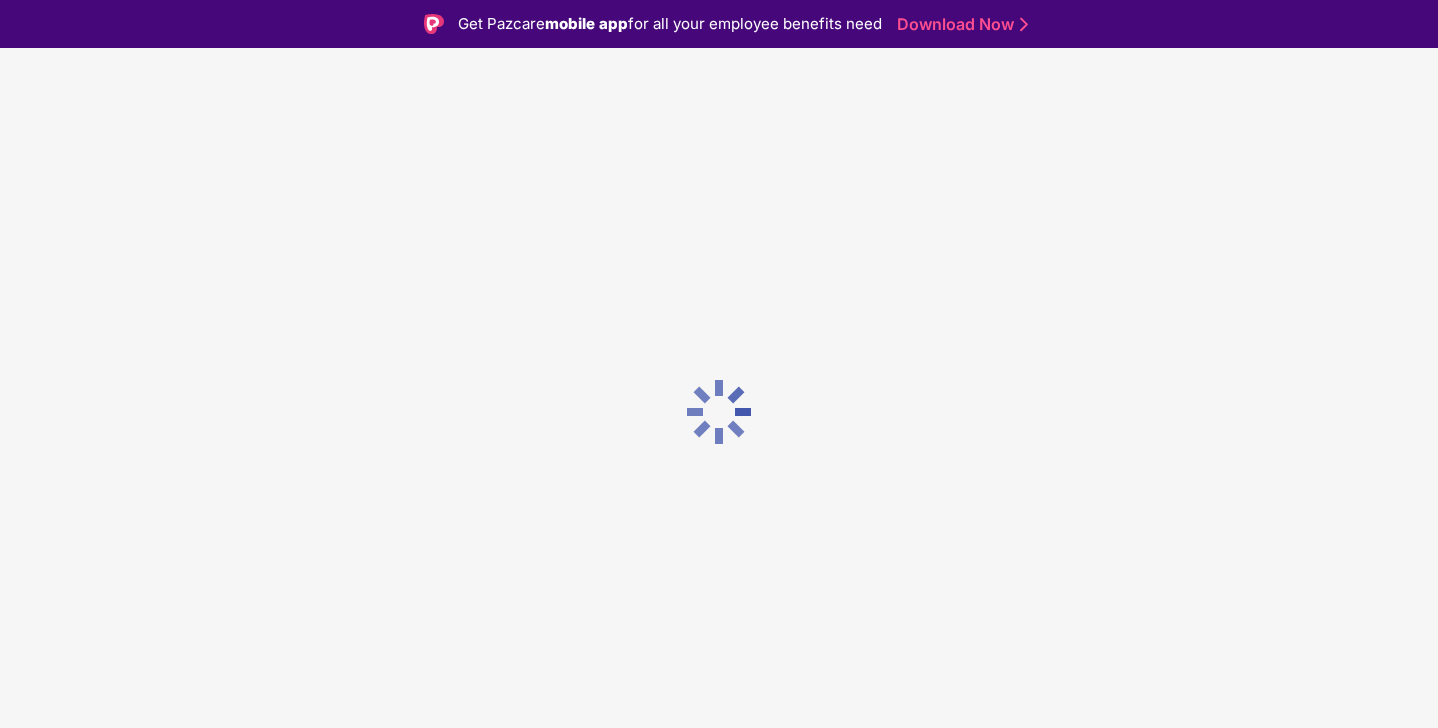scroll, scrollTop: 0, scrollLeft: 0, axis: both 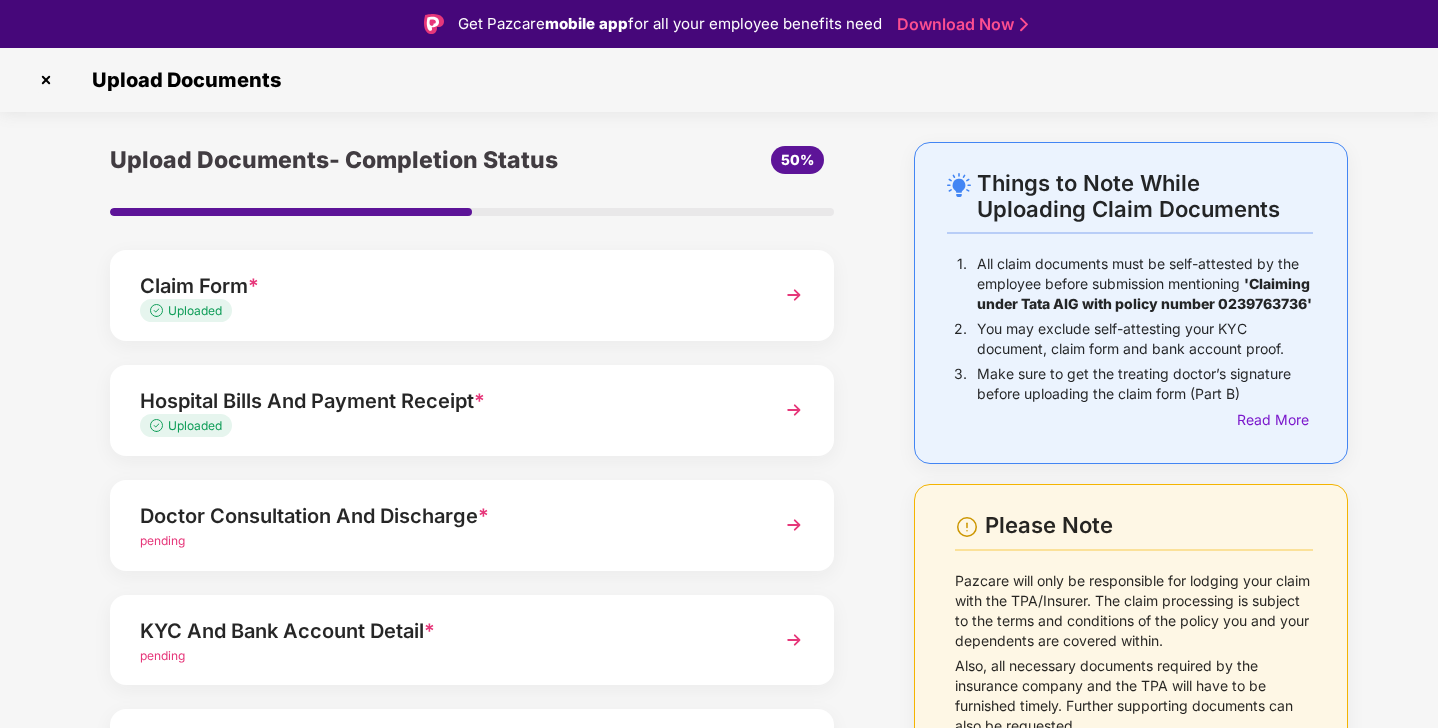 click on "pending" at bounding box center (162, 540) 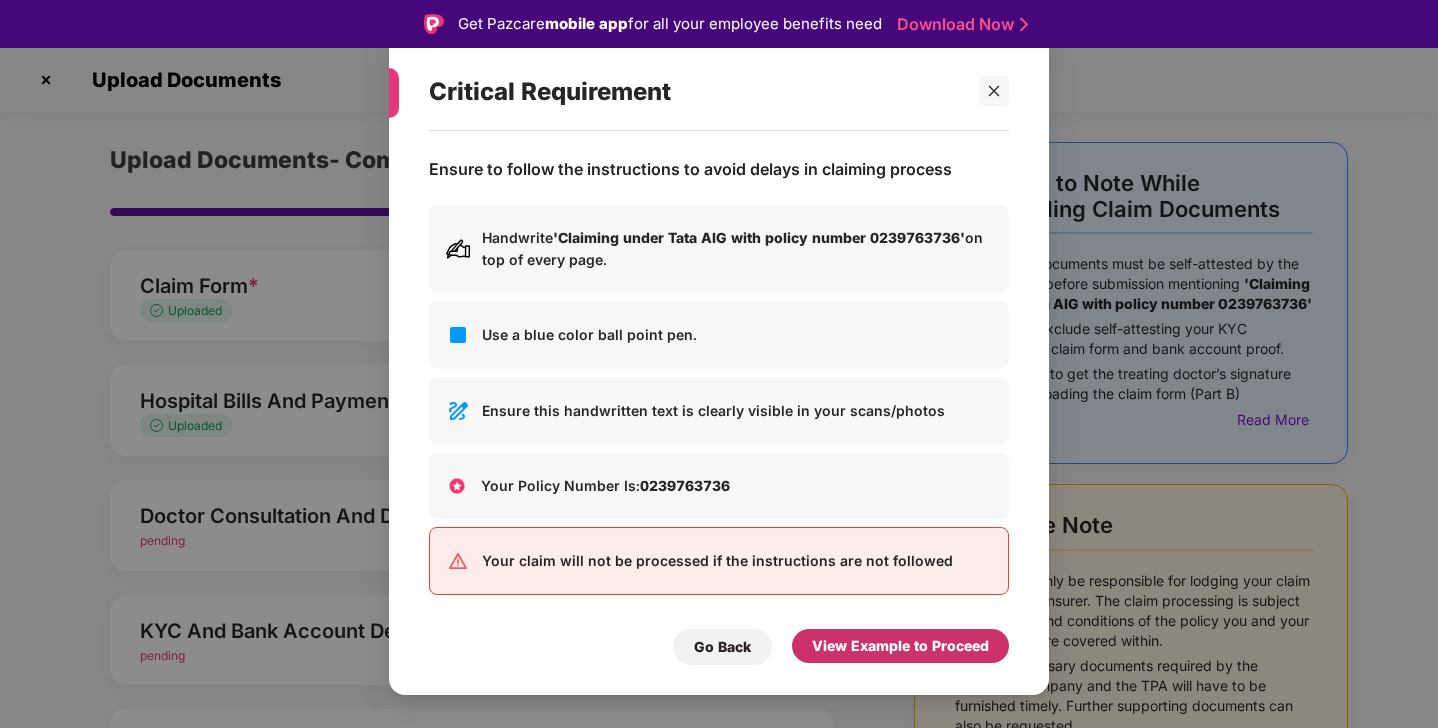 click on "View Example to Proceed" at bounding box center (900, 646) 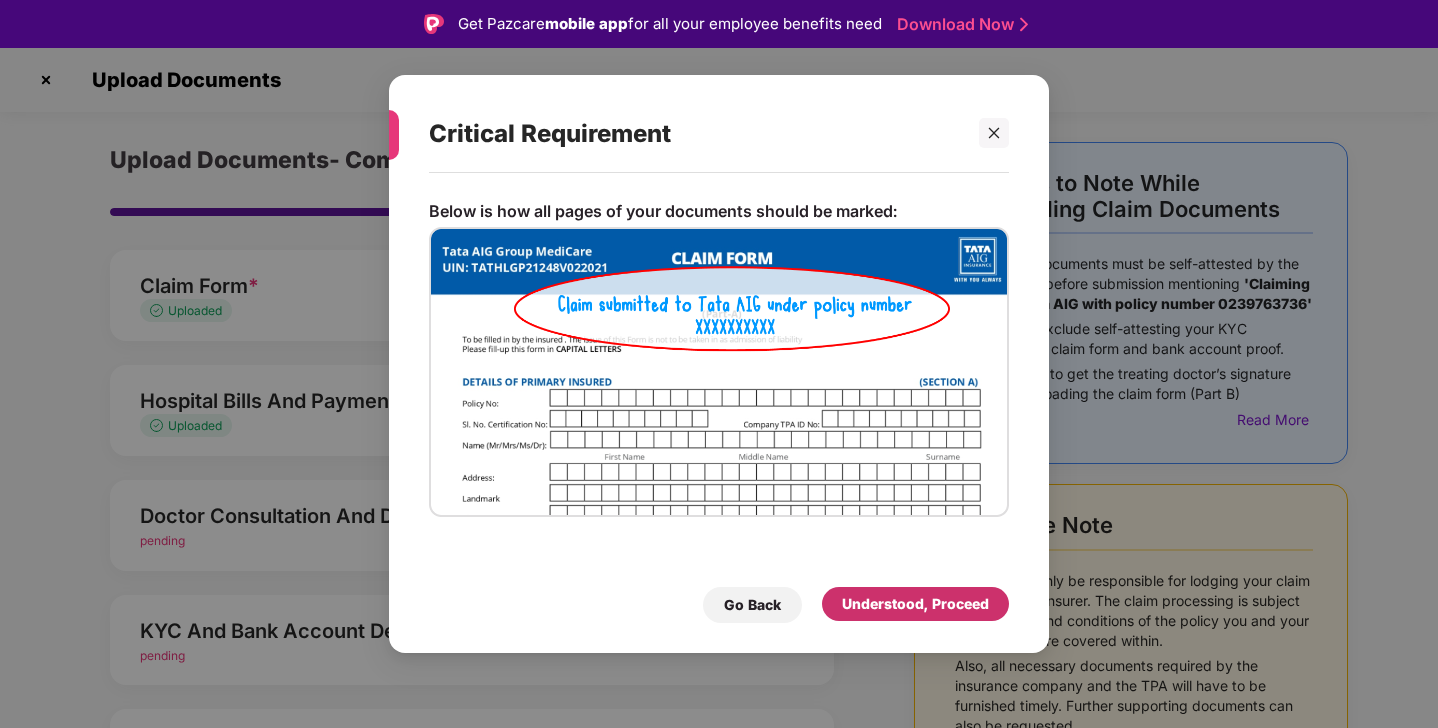 click on "Understood, Proceed" at bounding box center (915, 604) 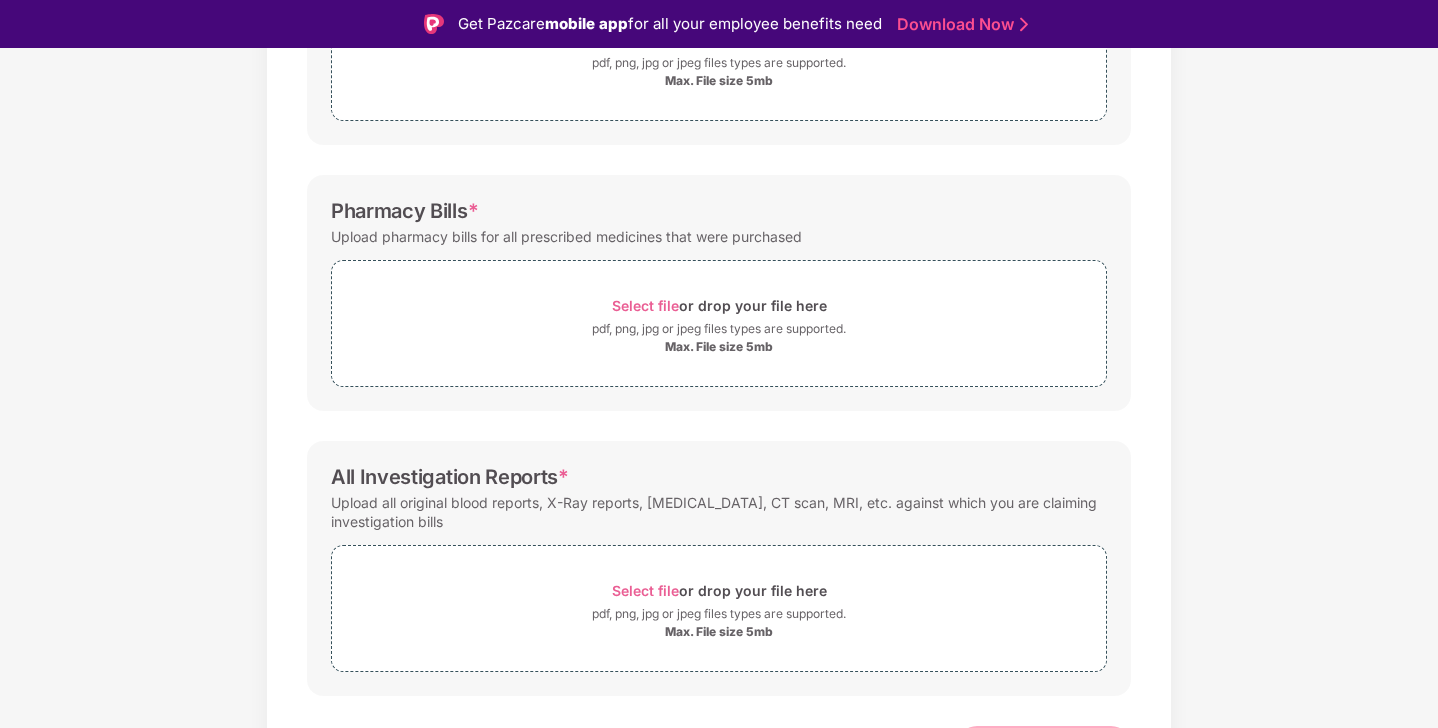 scroll, scrollTop: 487, scrollLeft: 0, axis: vertical 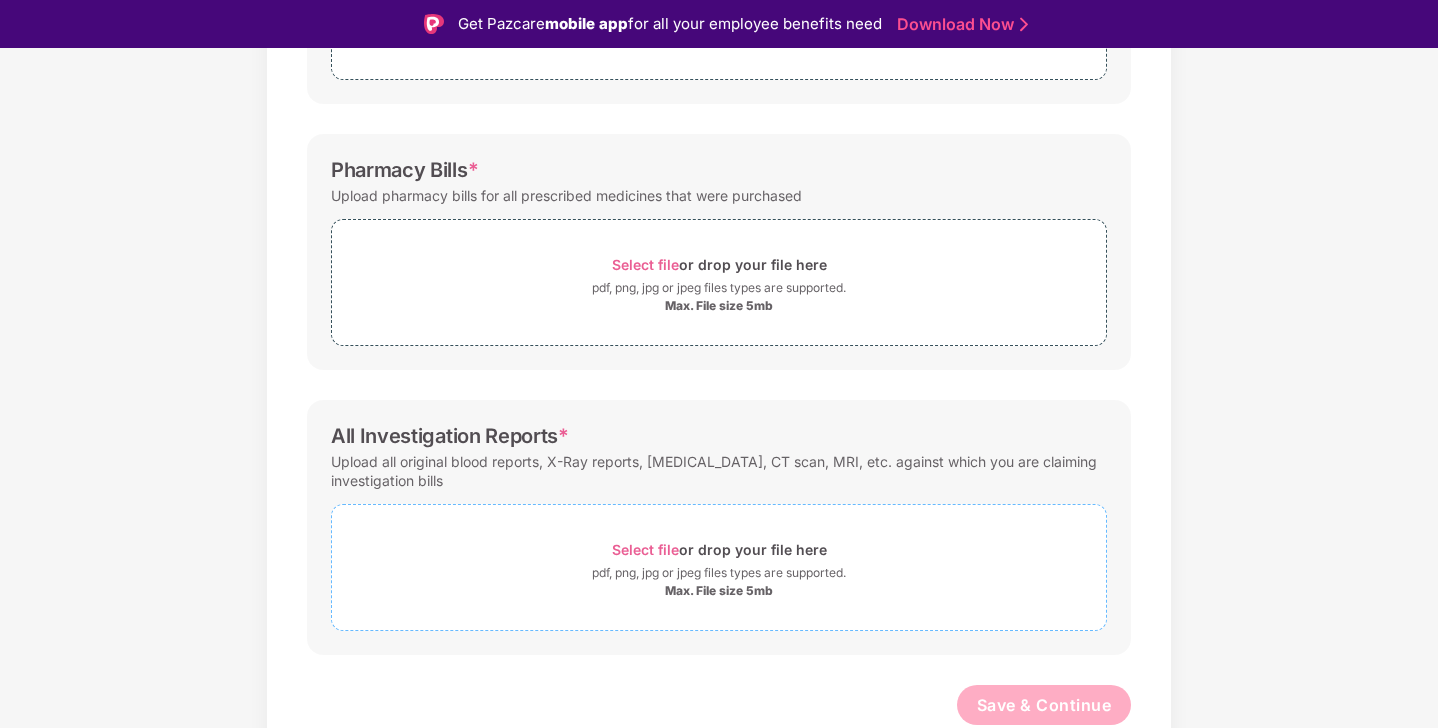 click on "Select file" at bounding box center (645, 549) 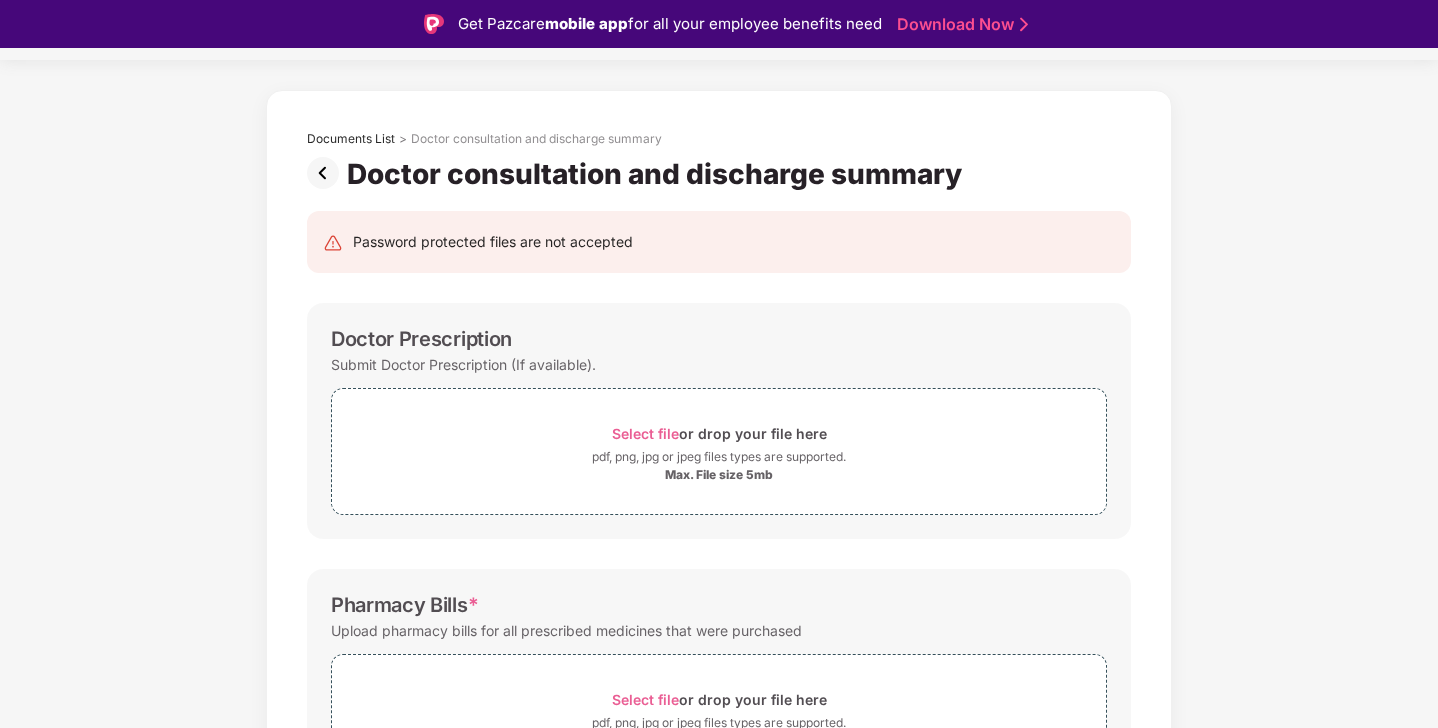scroll, scrollTop: 56, scrollLeft: 0, axis: vertical 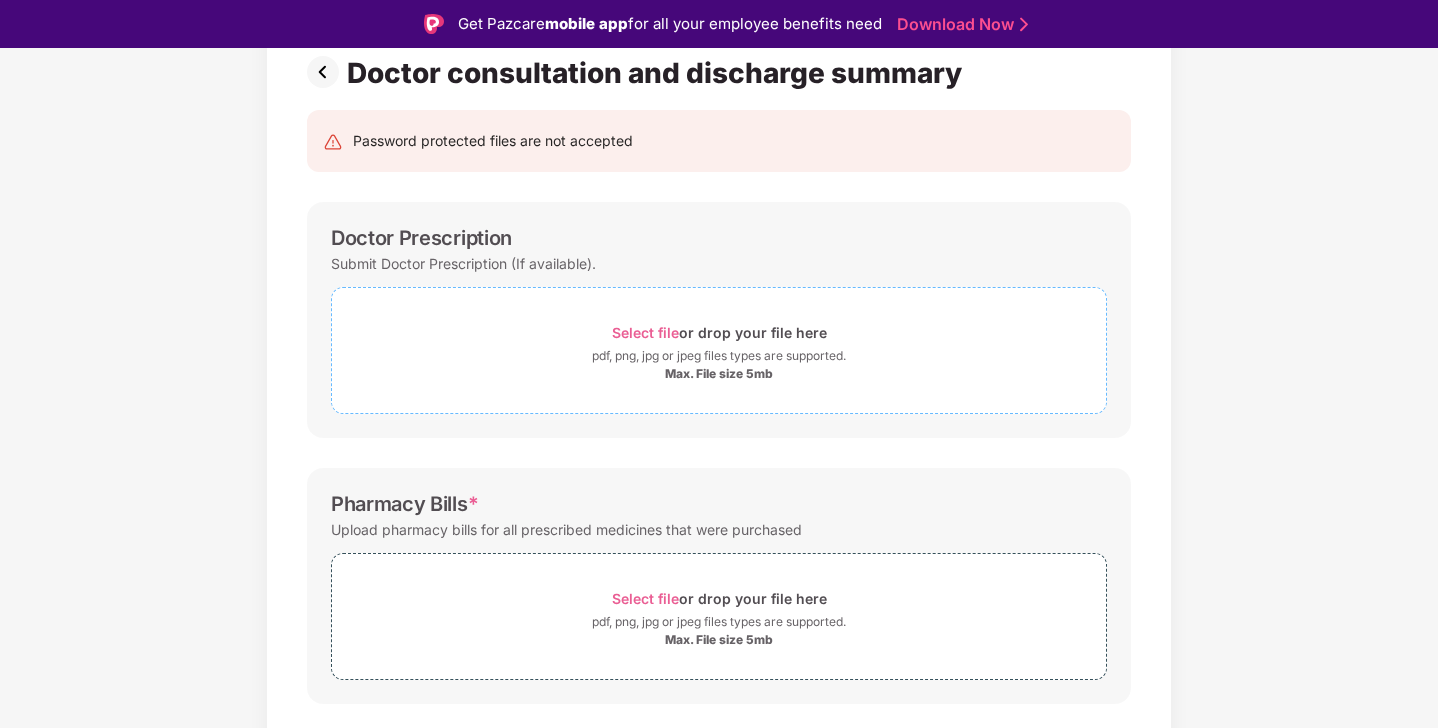 click on "Select file" at bounding box center [645, 332] 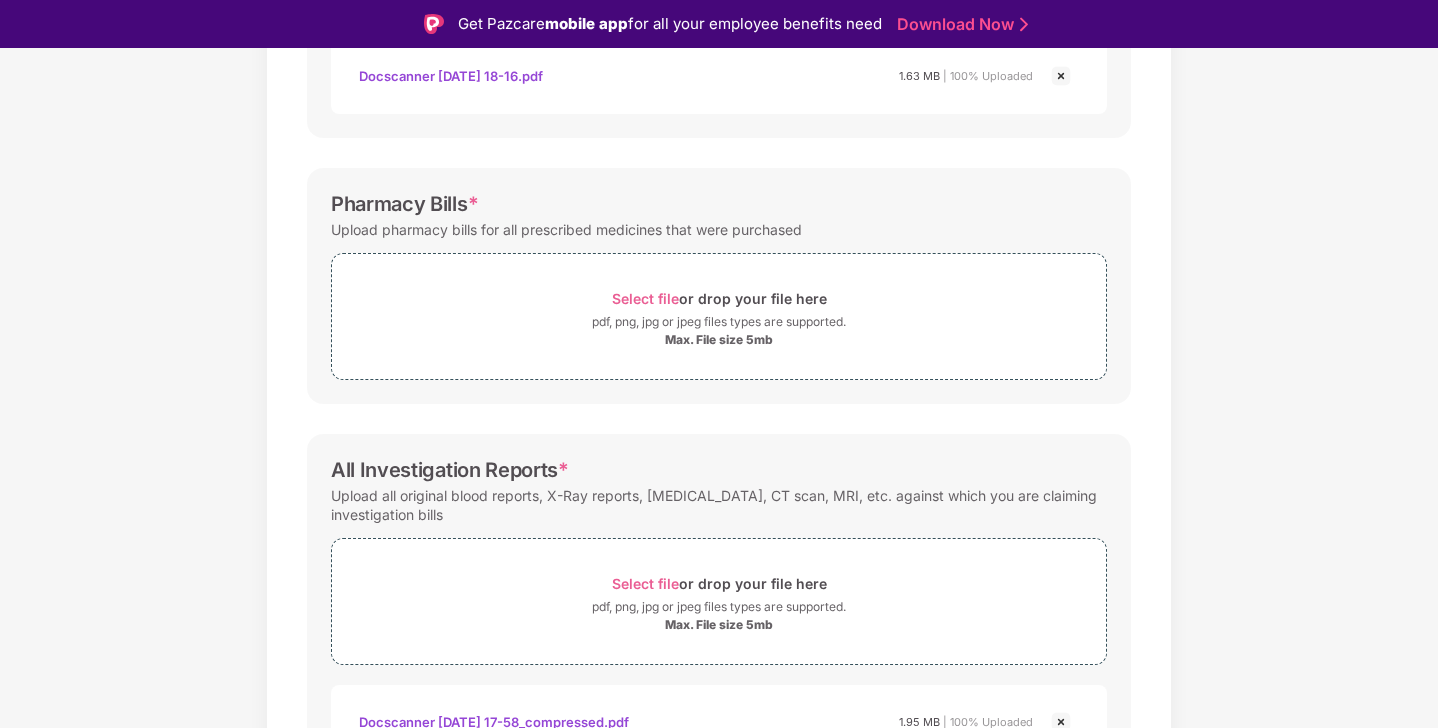 scroll, scrollTop: 684, scrollLeft: 0, axis: vertical 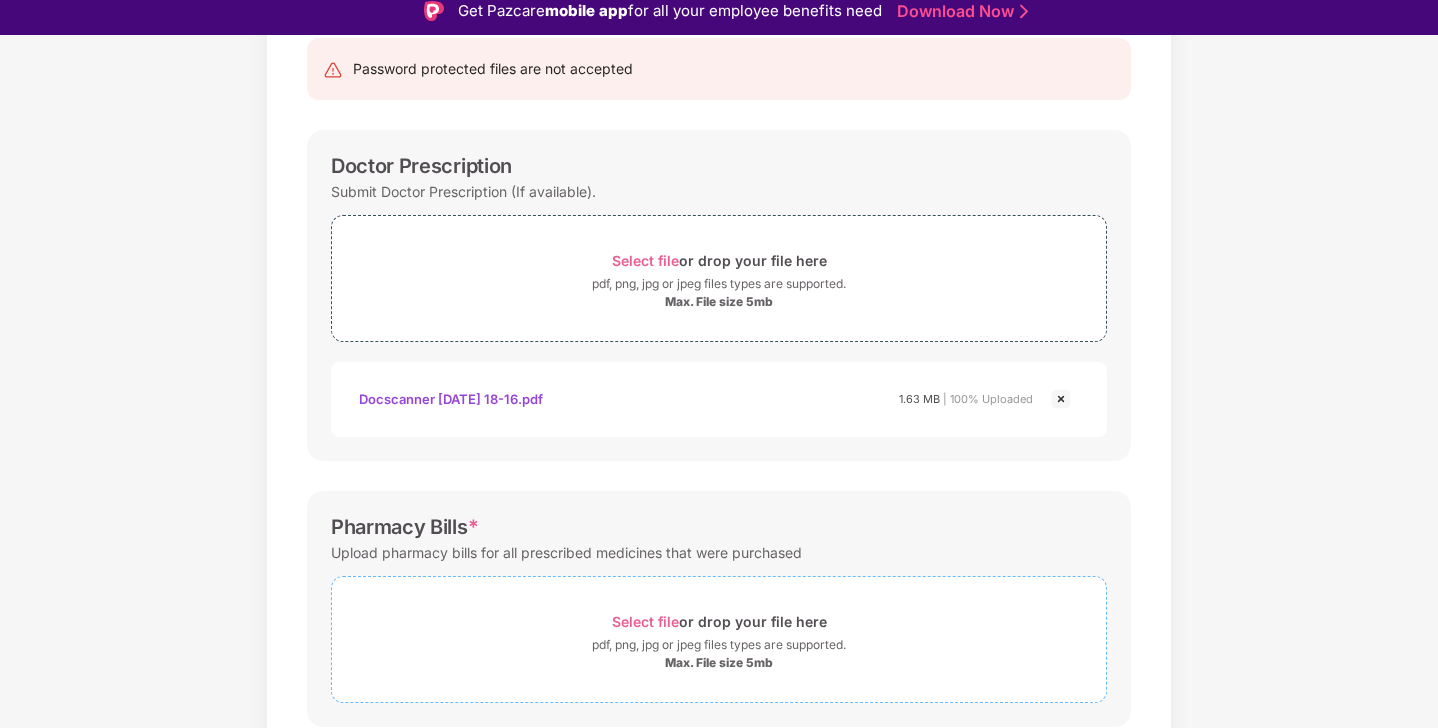 click on "Select file  or drop your file here" at bounding box center [719, 621] 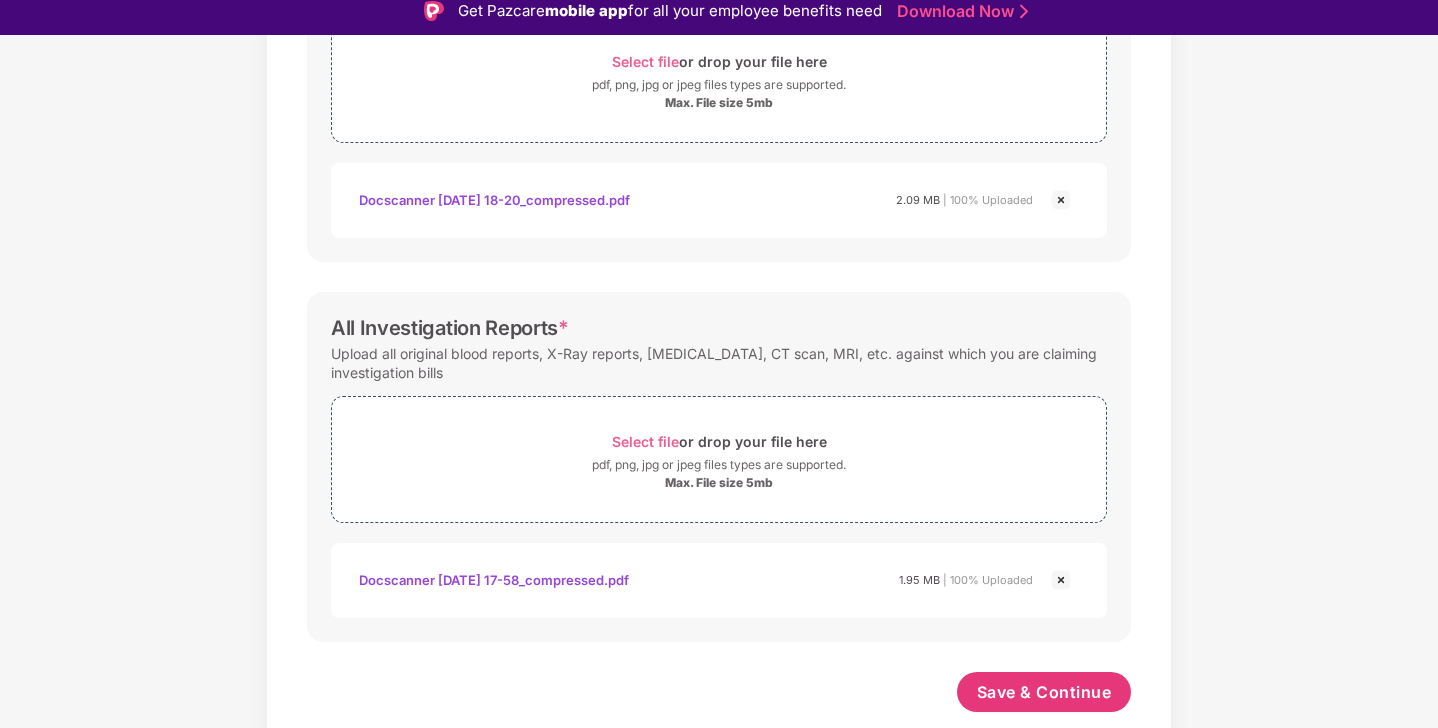 scroll, scrollTop: 772, scrollLeft: 0, axis: vertical 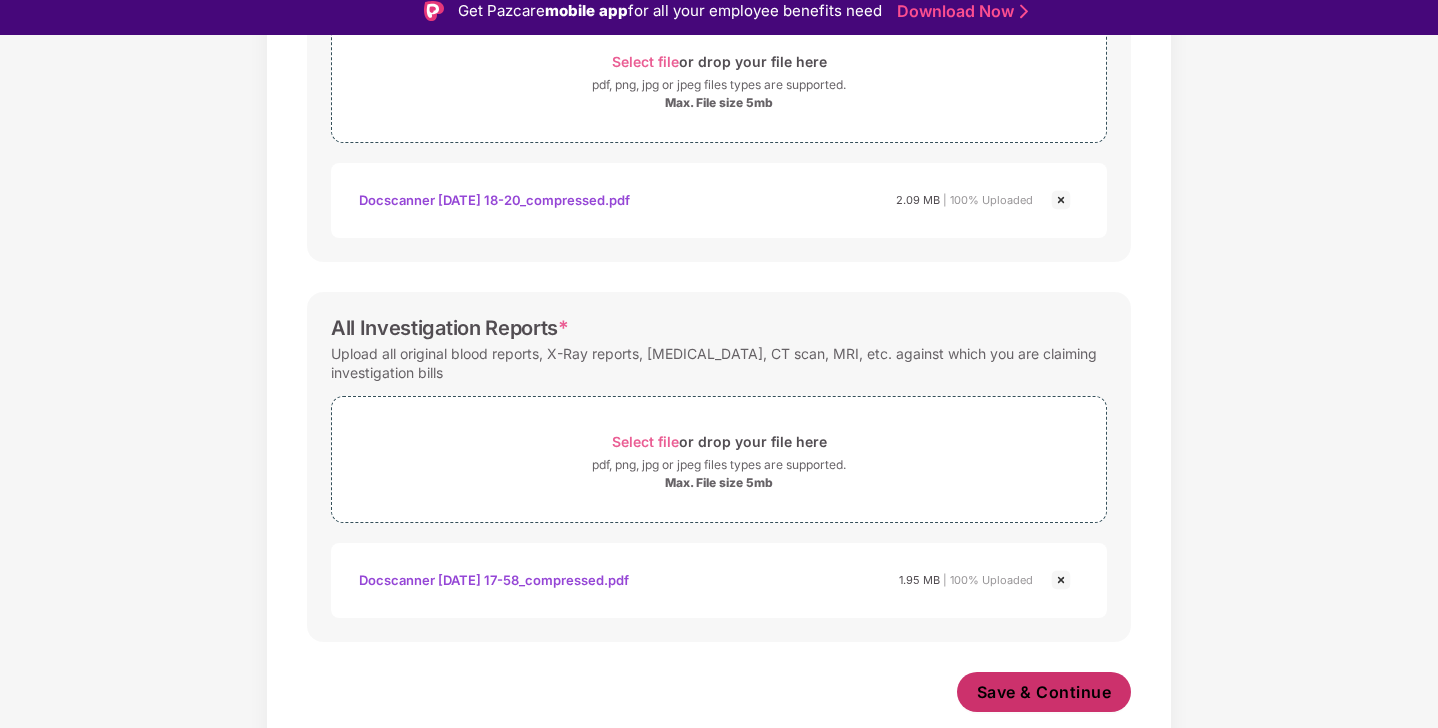 click on "Save & Continue" at bounding box center (1044, 692) 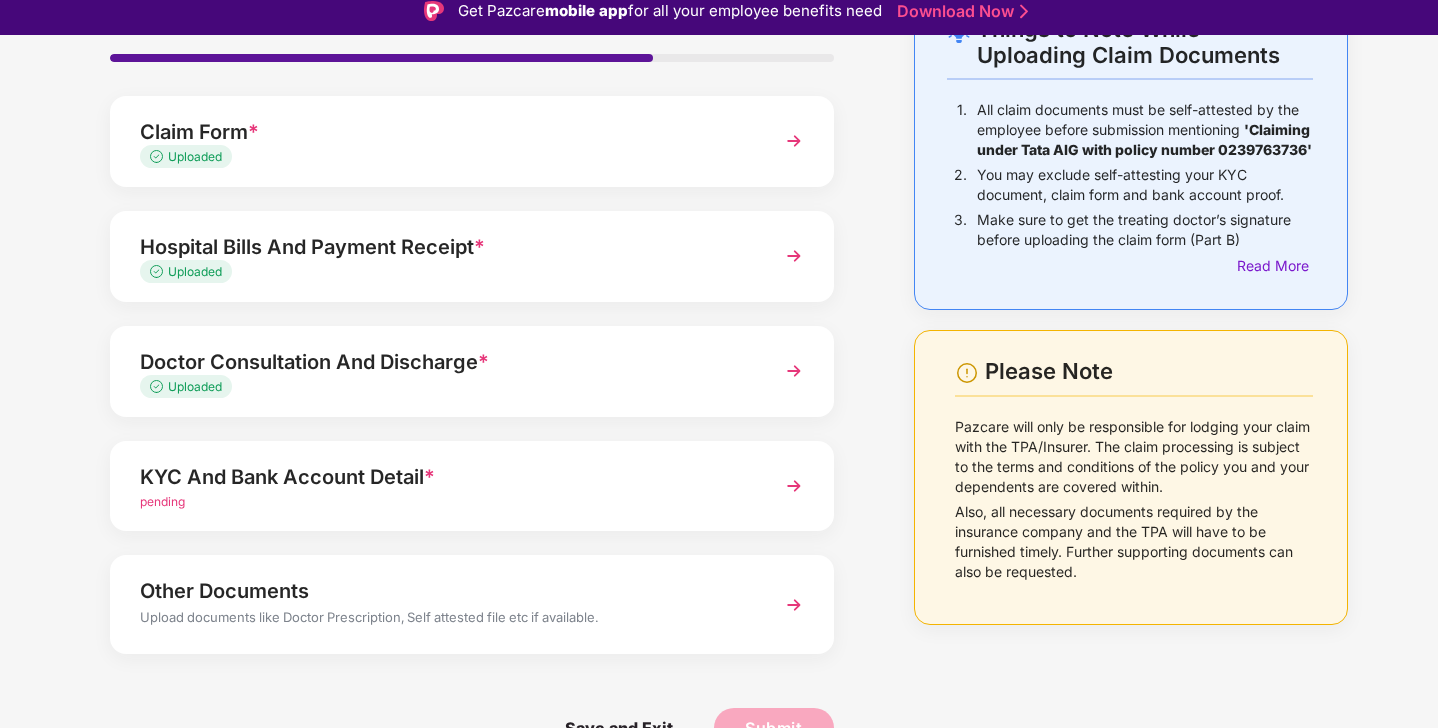 scroll, scrollTop: 150, scrollLeft: 0, axis: vertical 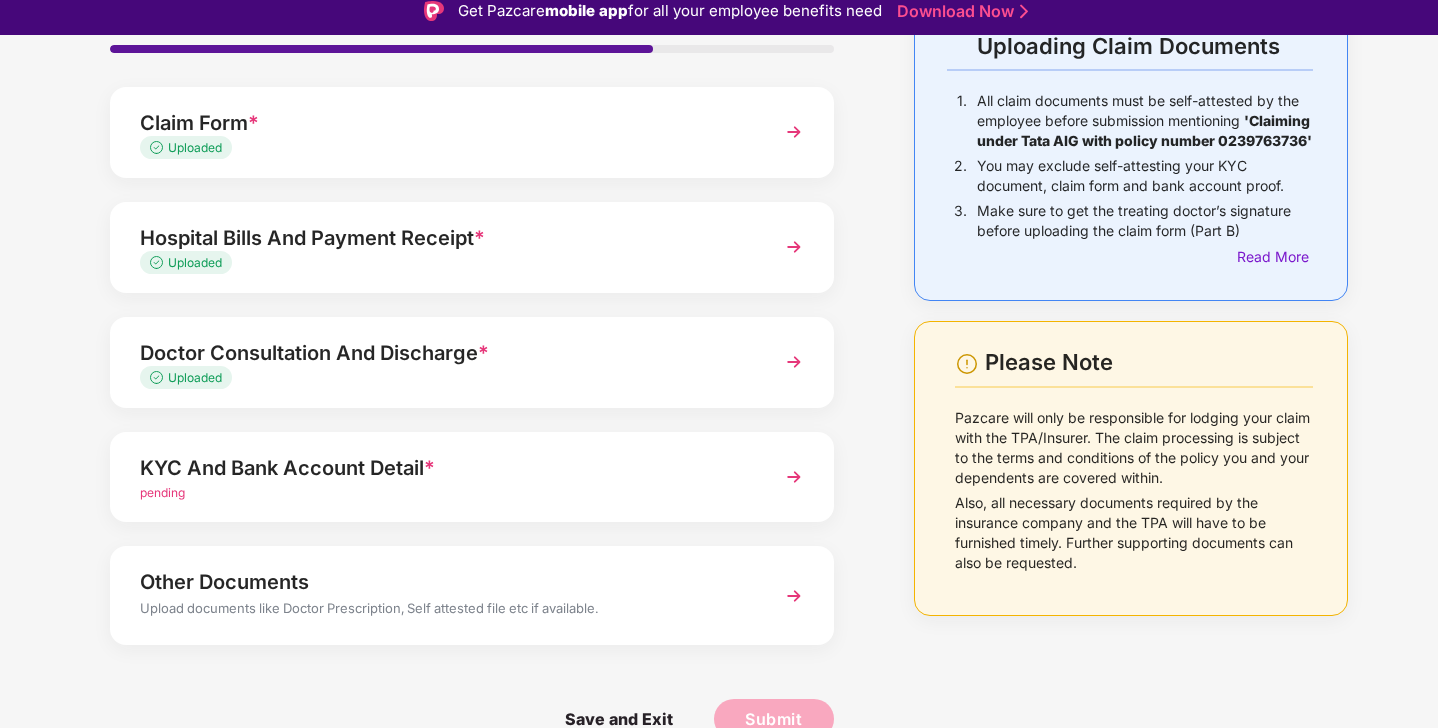 click on "pending" at bounding box center (162, 492) 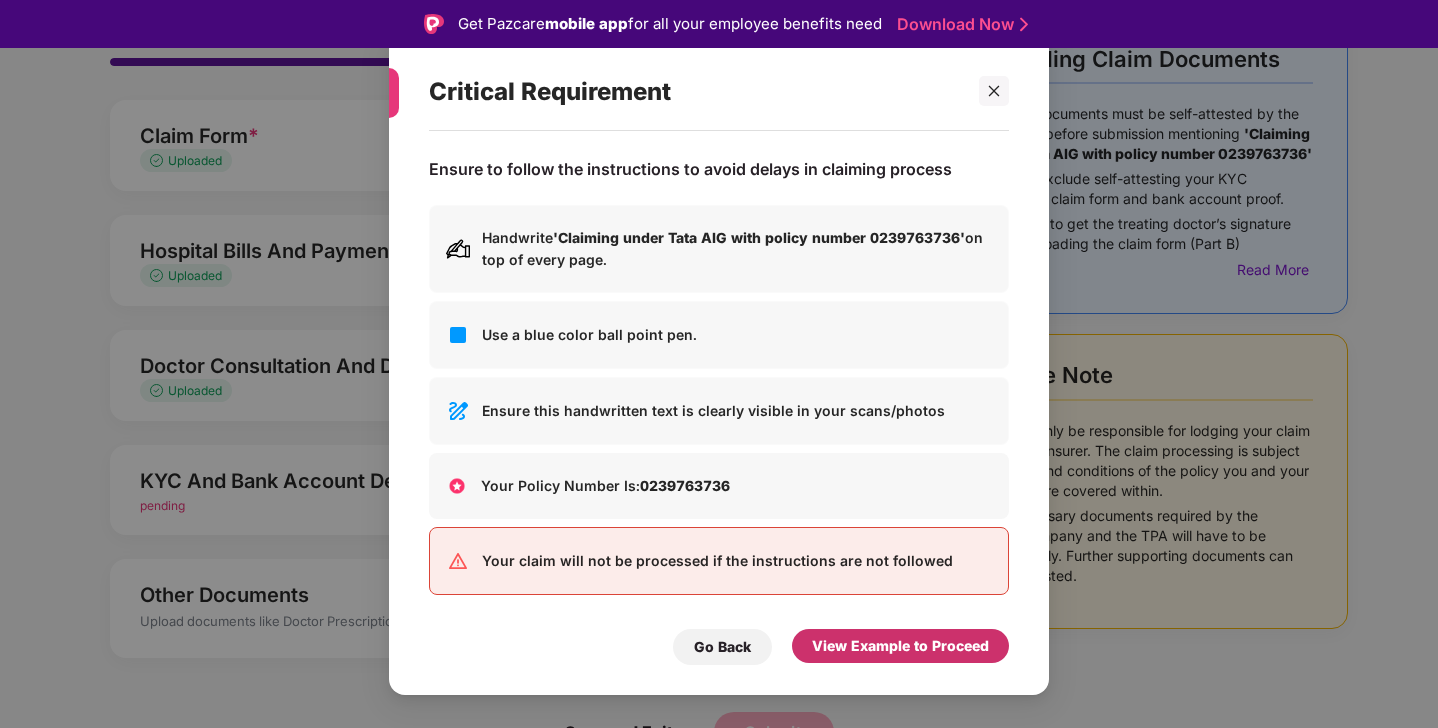 click on "View Example to Proceed" at bounding box center (900, 646) 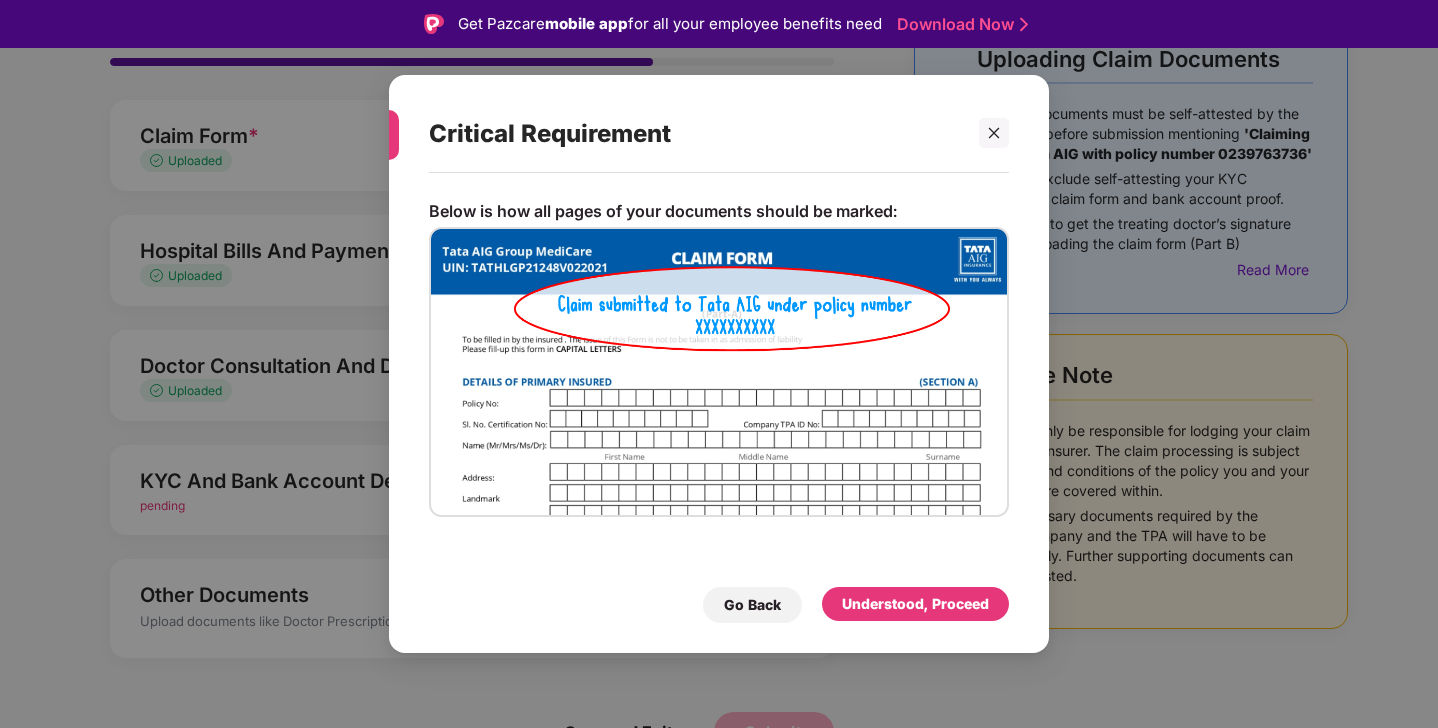 click on "Go Back Understood, Proceed" at bounding box center (719, 600) 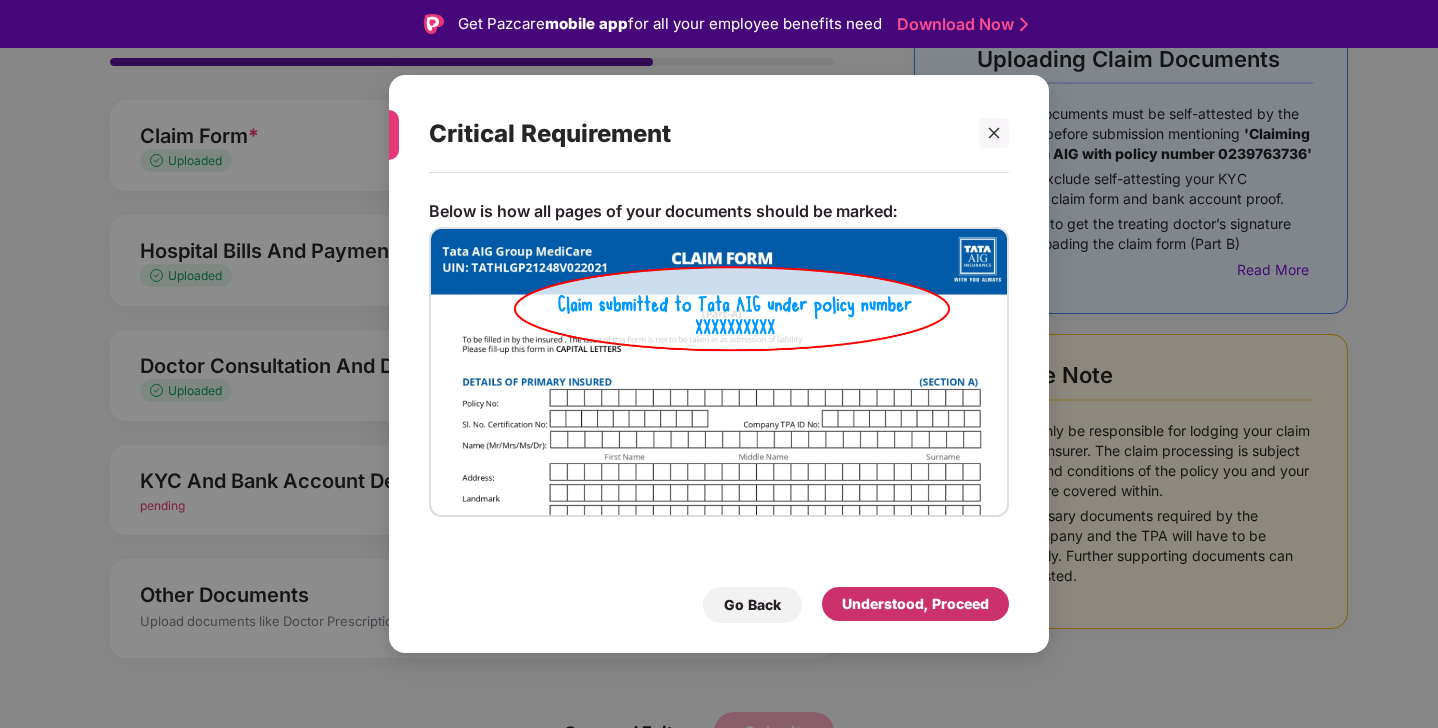 click on "Understood, Proceed" at bounding box center (915, 604) 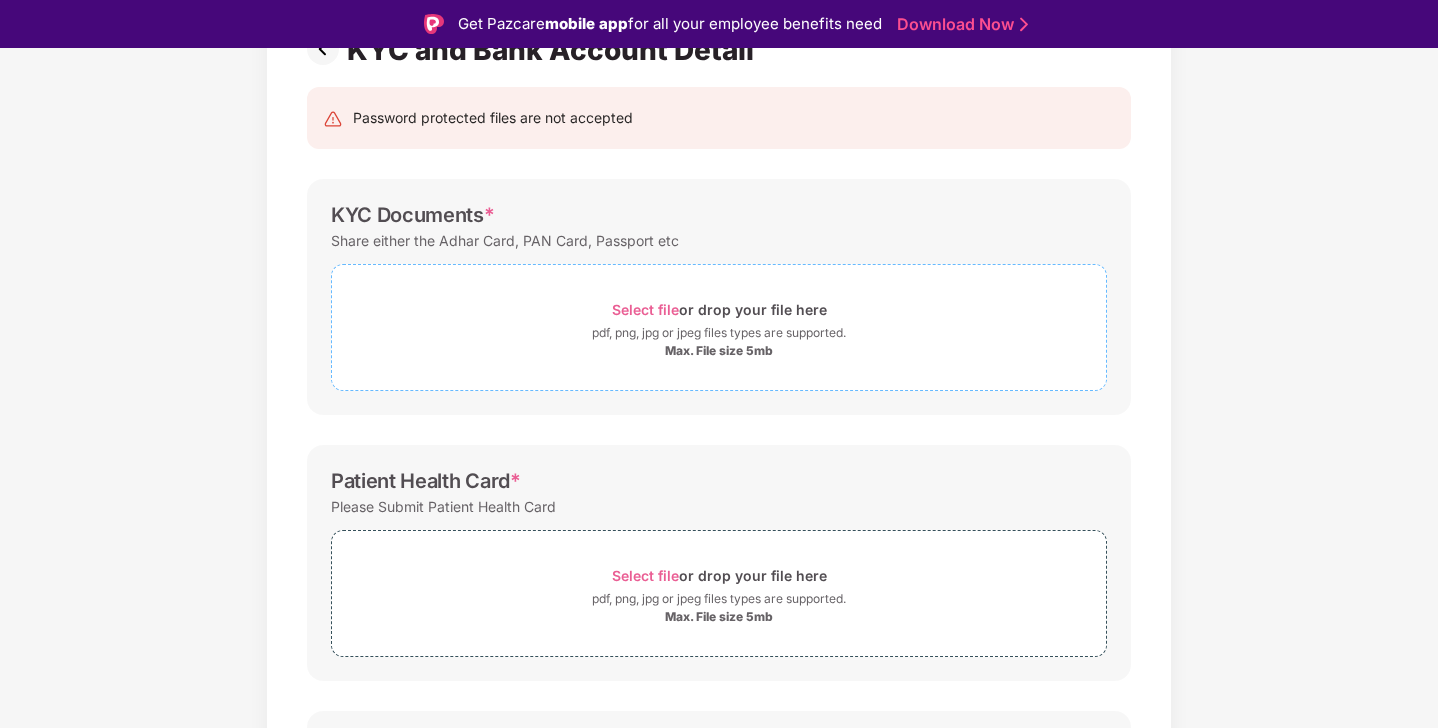 scroll, scrollTop: 181, scrollLeft: 0, axis: vertical 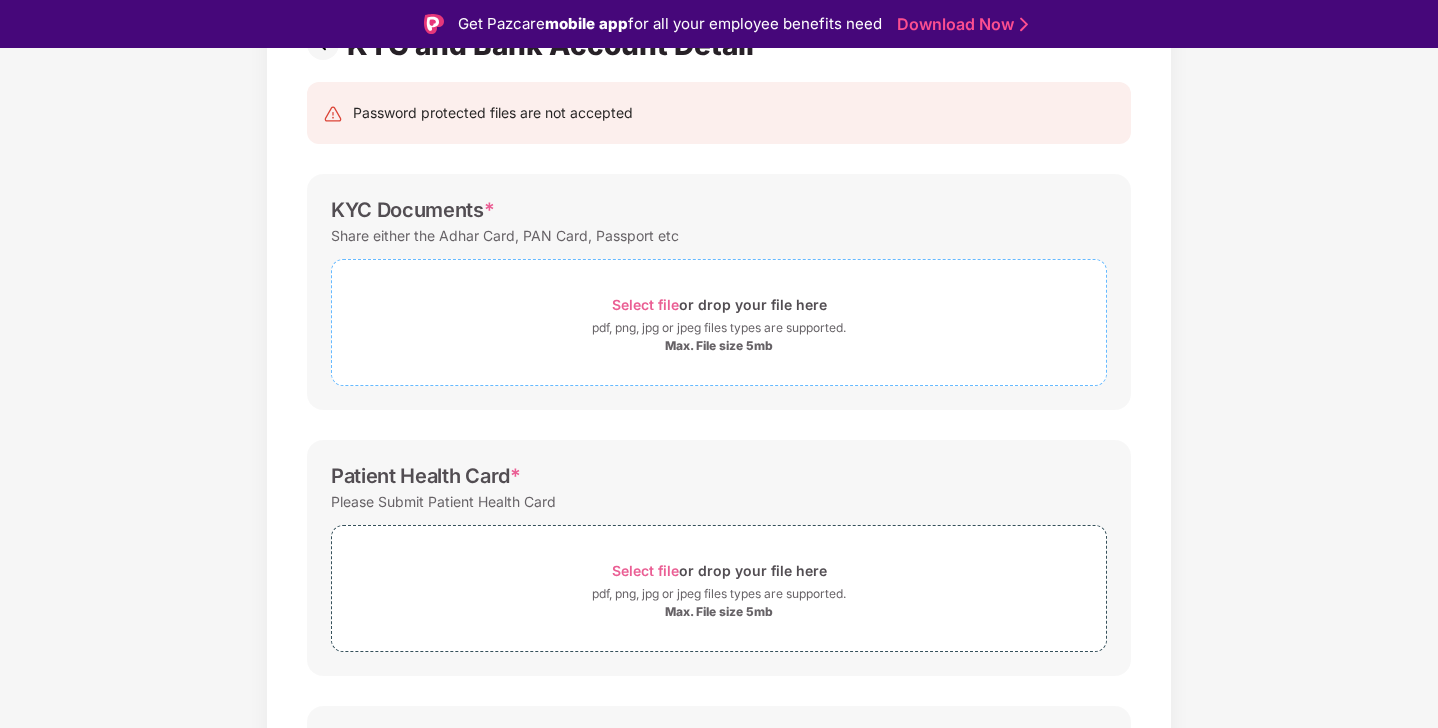 click on "Select file" at bounding box center (645, 304) 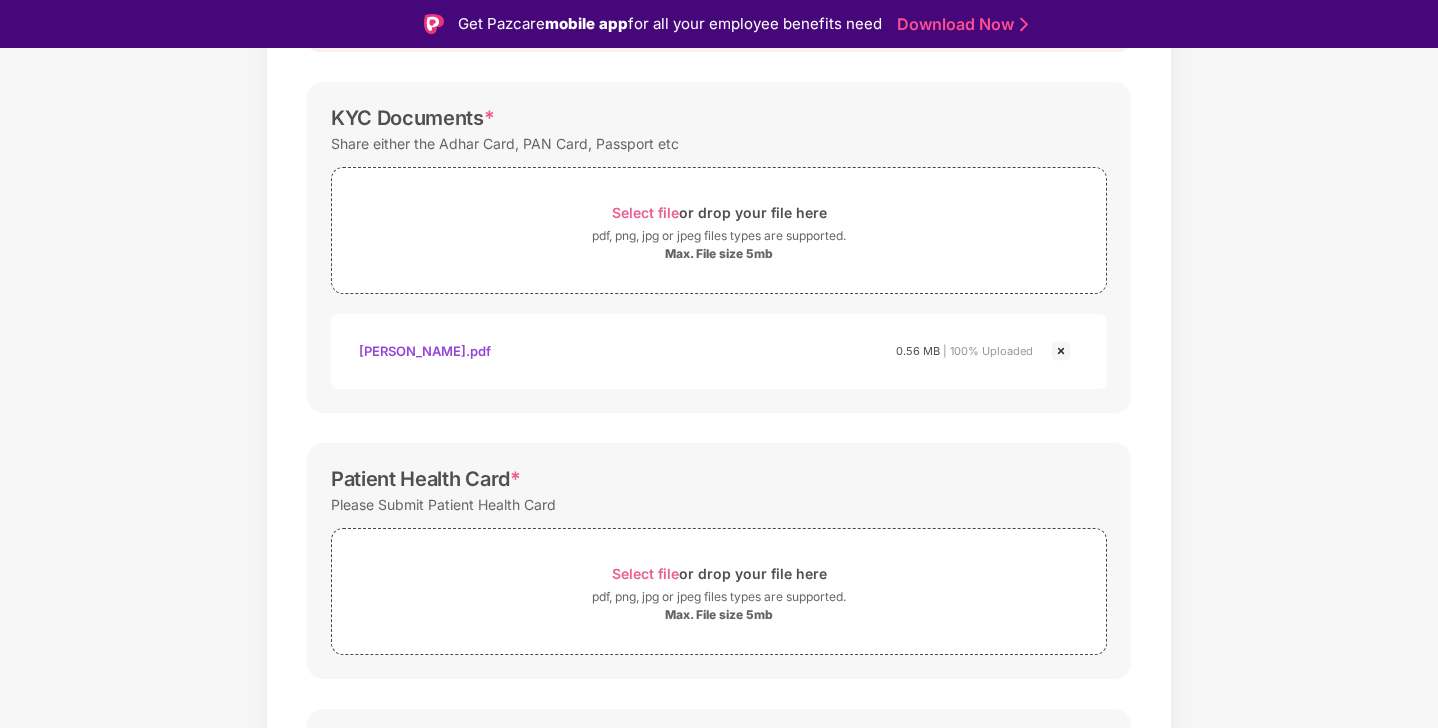 scroll, scrollTop: 243, scrollLeft: 0, axis: vertical 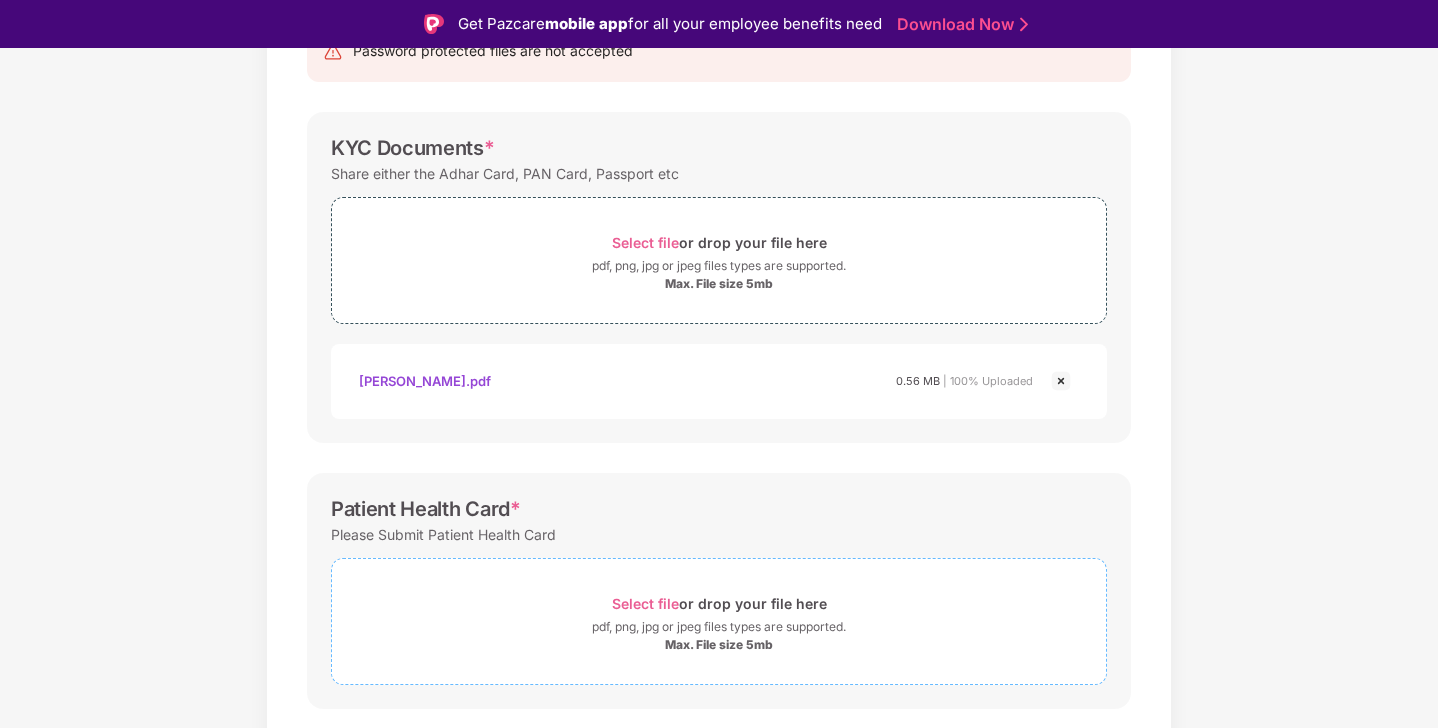 click on "Select file" at bounding box center (645, 603) 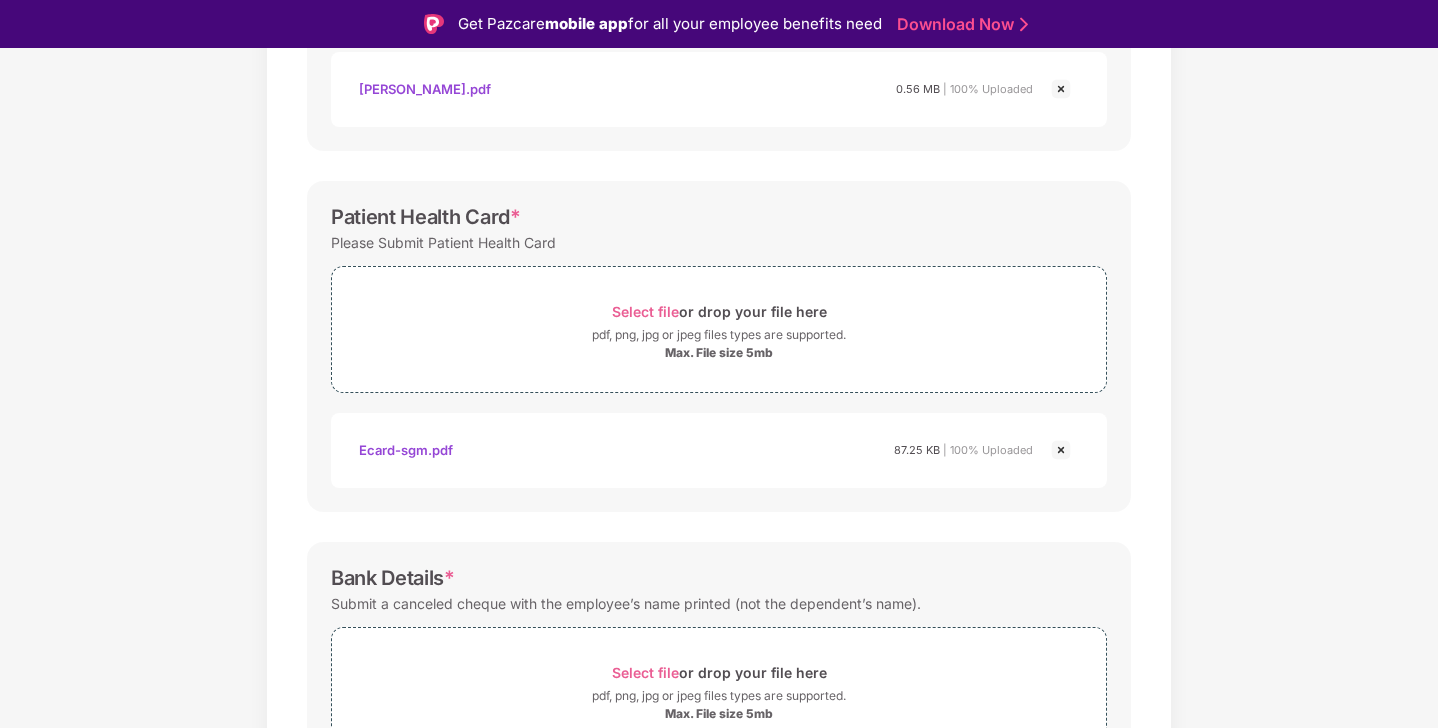 scroll, scrollTop: 658, scrollLeft: 0, axis: vertical 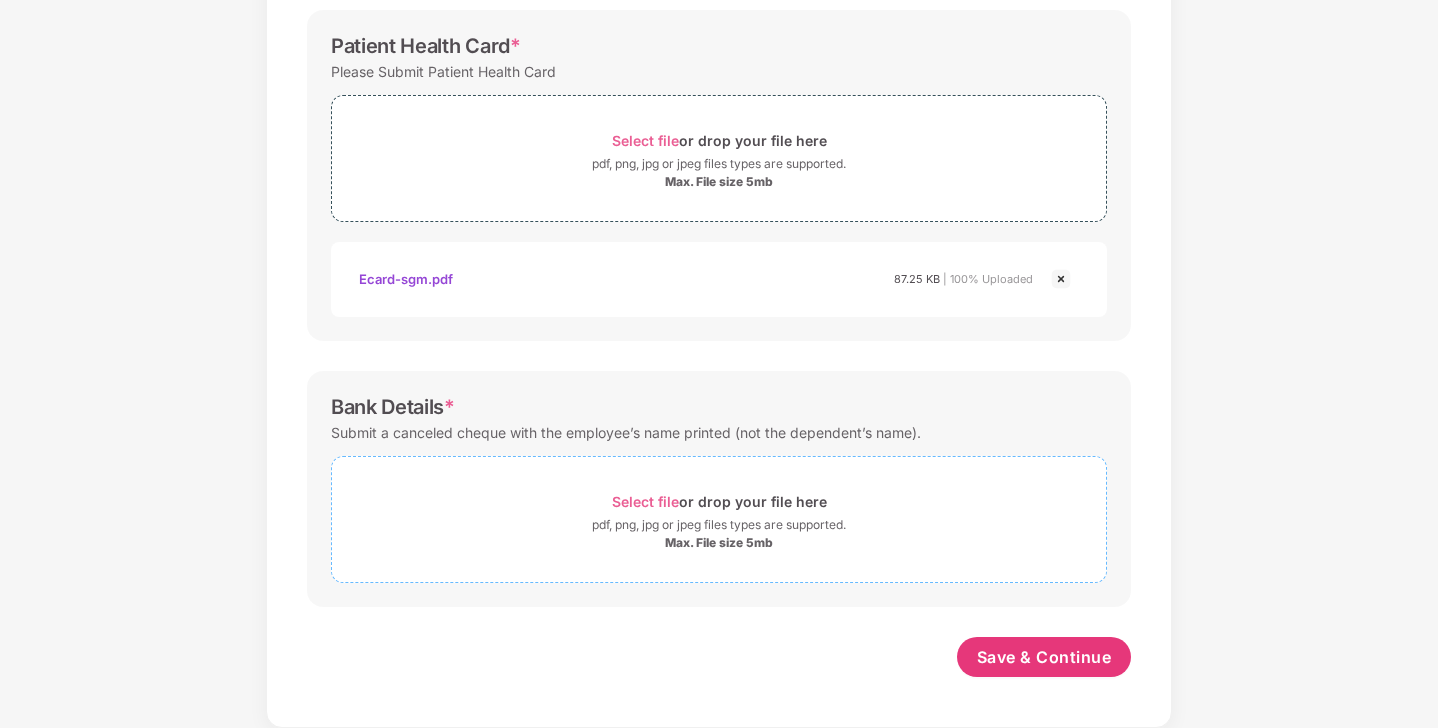 click on "Select file" at bounding box center [645, 501] 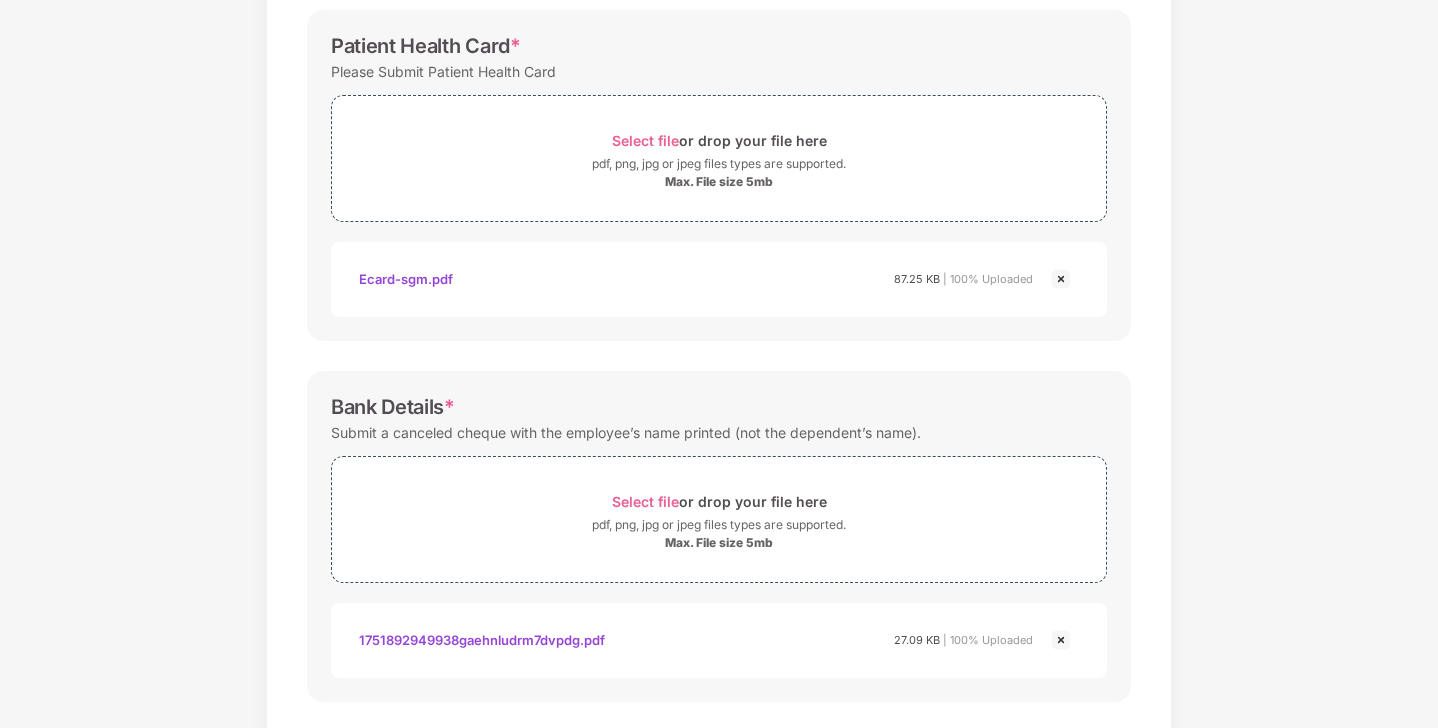 scroll, scrollTop: 753, scrollLeft: 0, axis: vertical 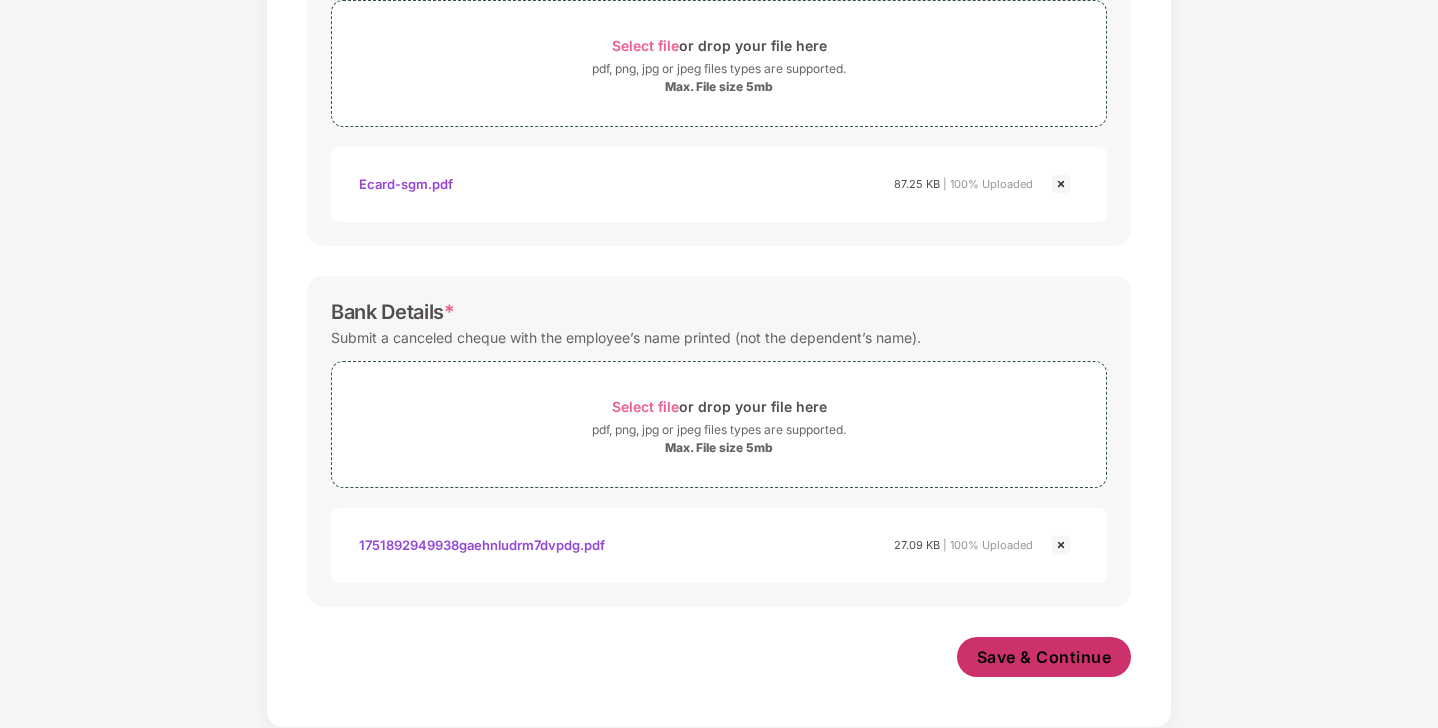 click on "Save & Continue" at bounding box center [1044, 657] 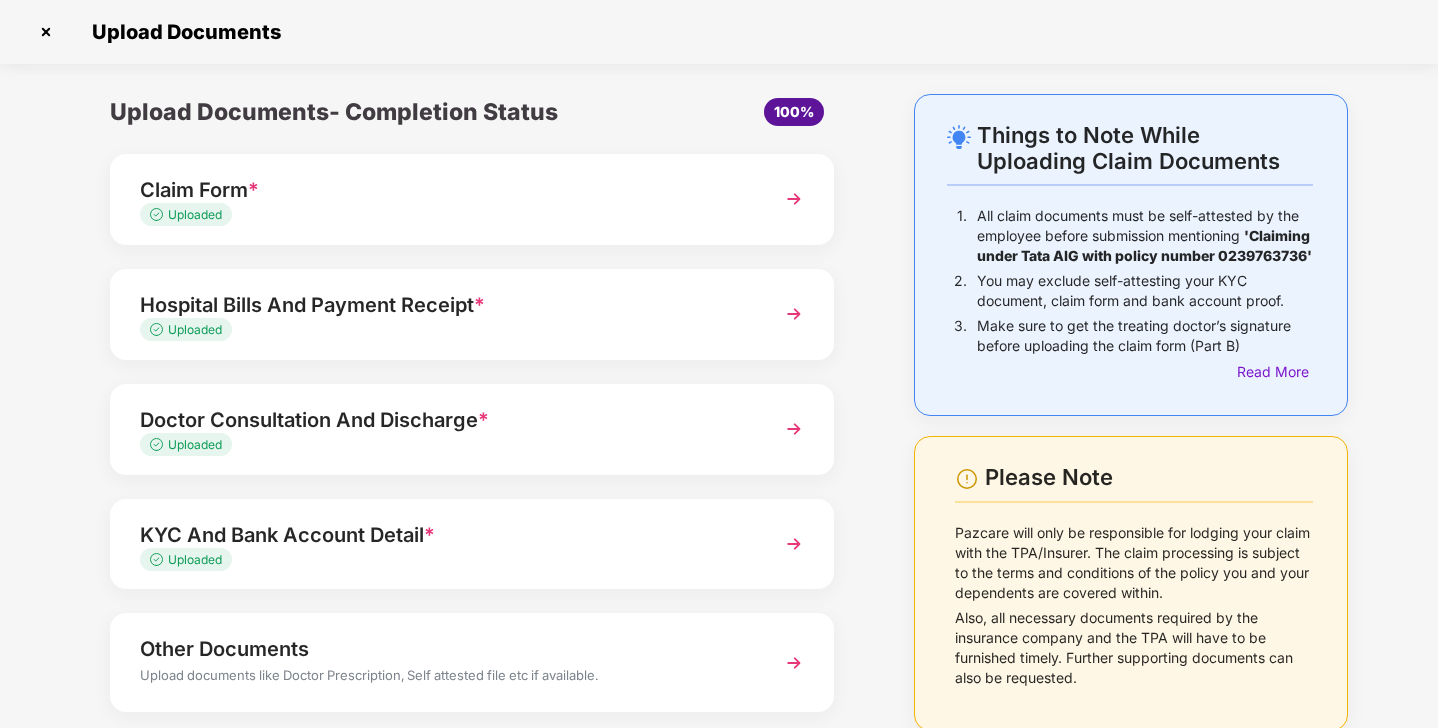 scroll, scrollTop: 108, scrollLeft: 0, axis: vertical 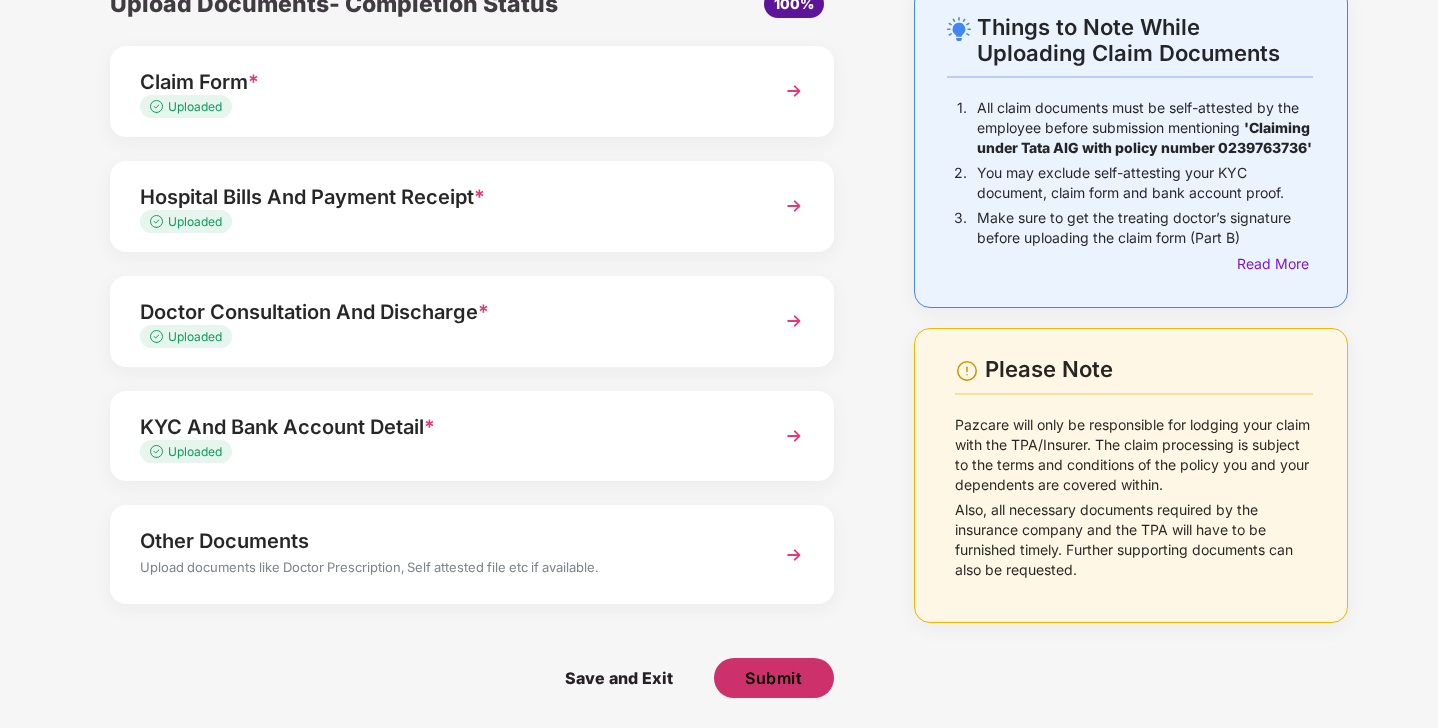 click on "Submit" at bounding box center (773, 678) 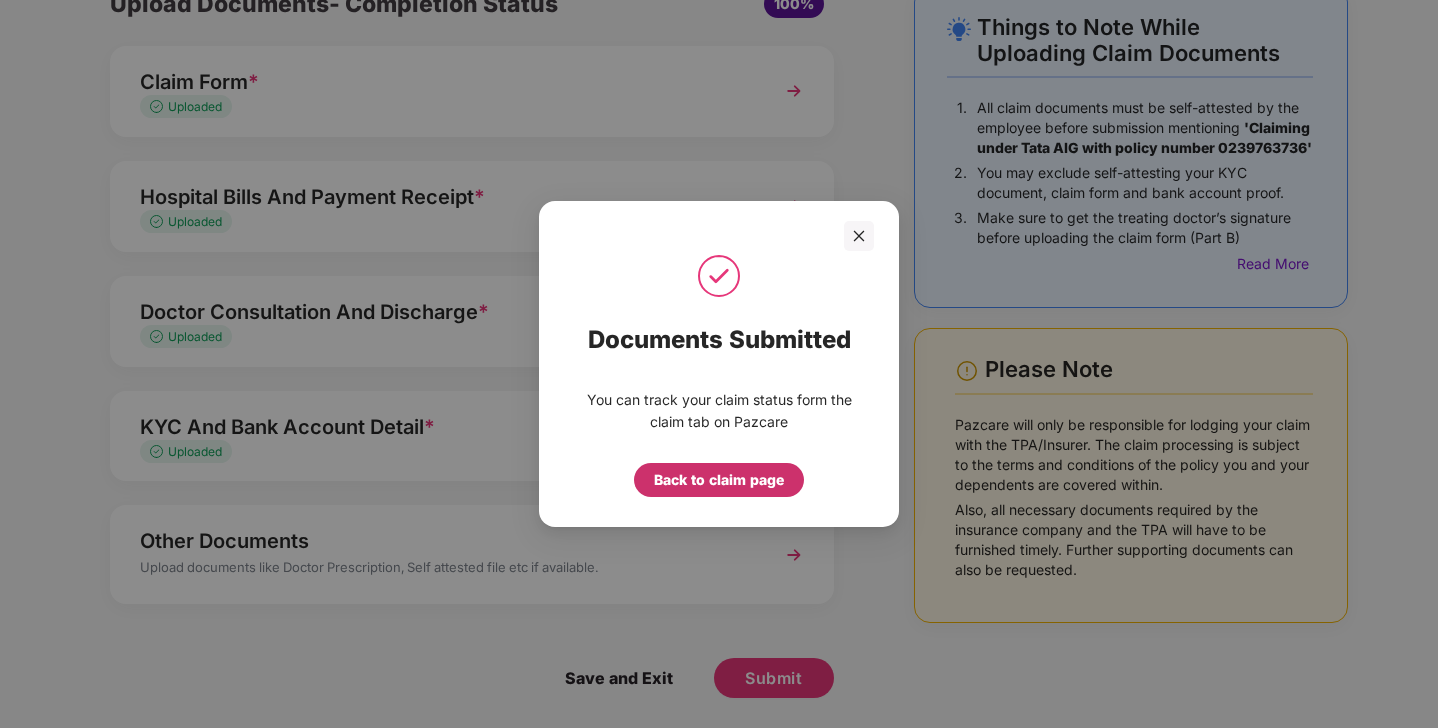click on "Back to claim page" at bounding box center (719, 480) 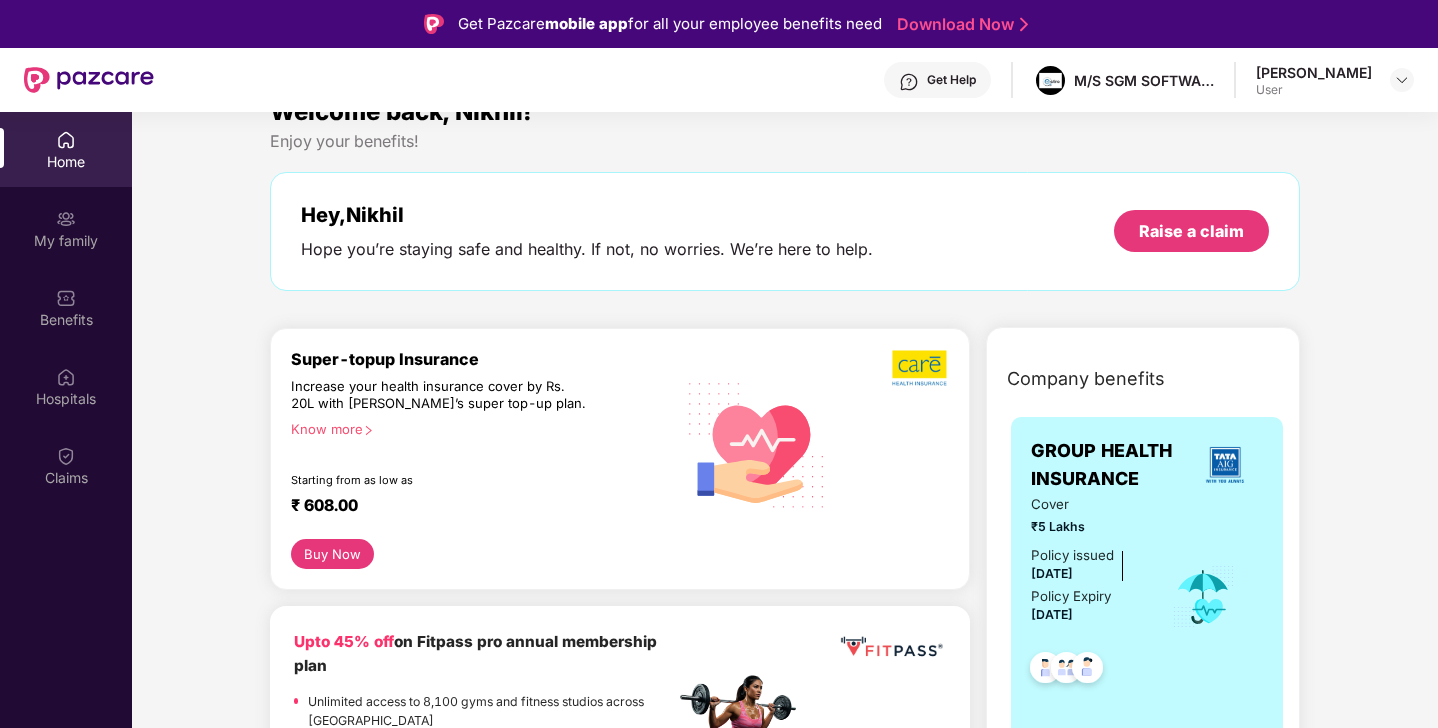 scroll, scrollTop: 0, scrollLeft: 0, axis: both 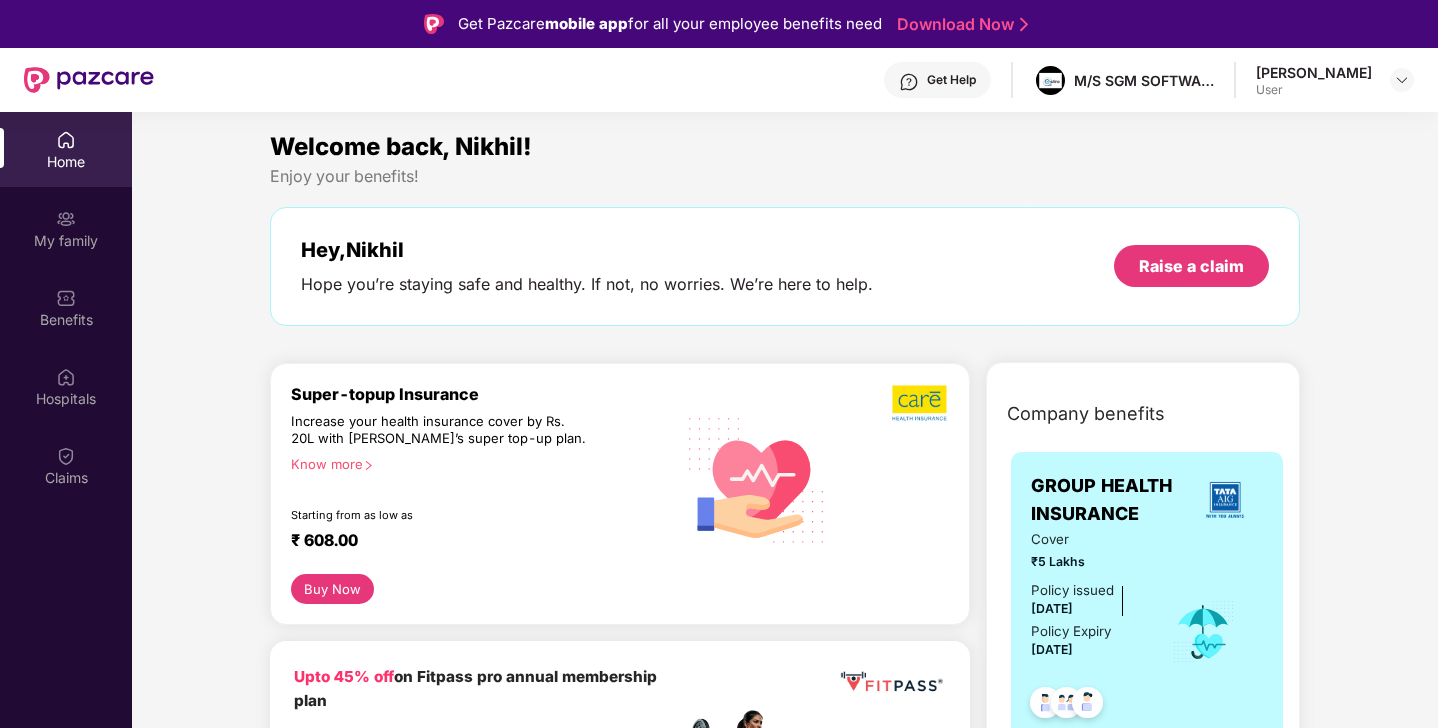 click on "Home" at bounding box center [66, 149] 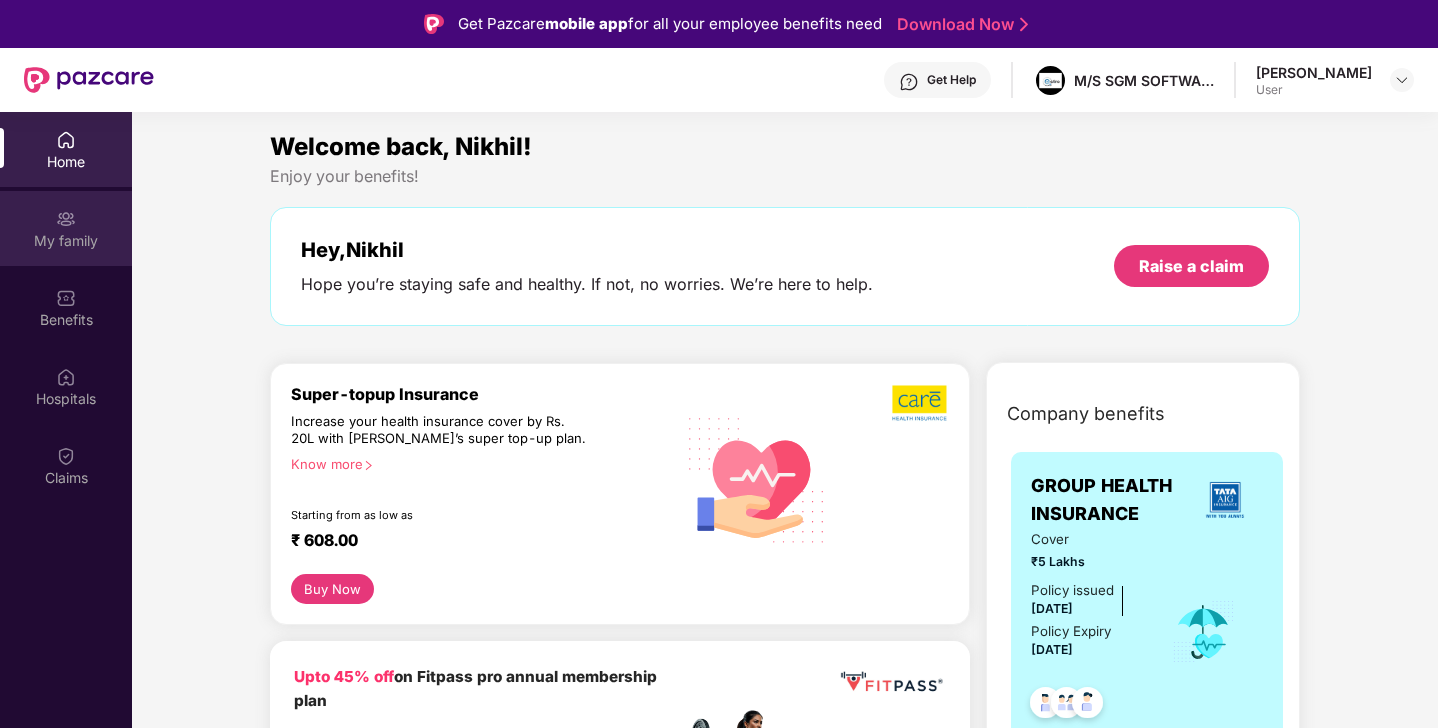 click on "My family" at bounding box center [66, 228] 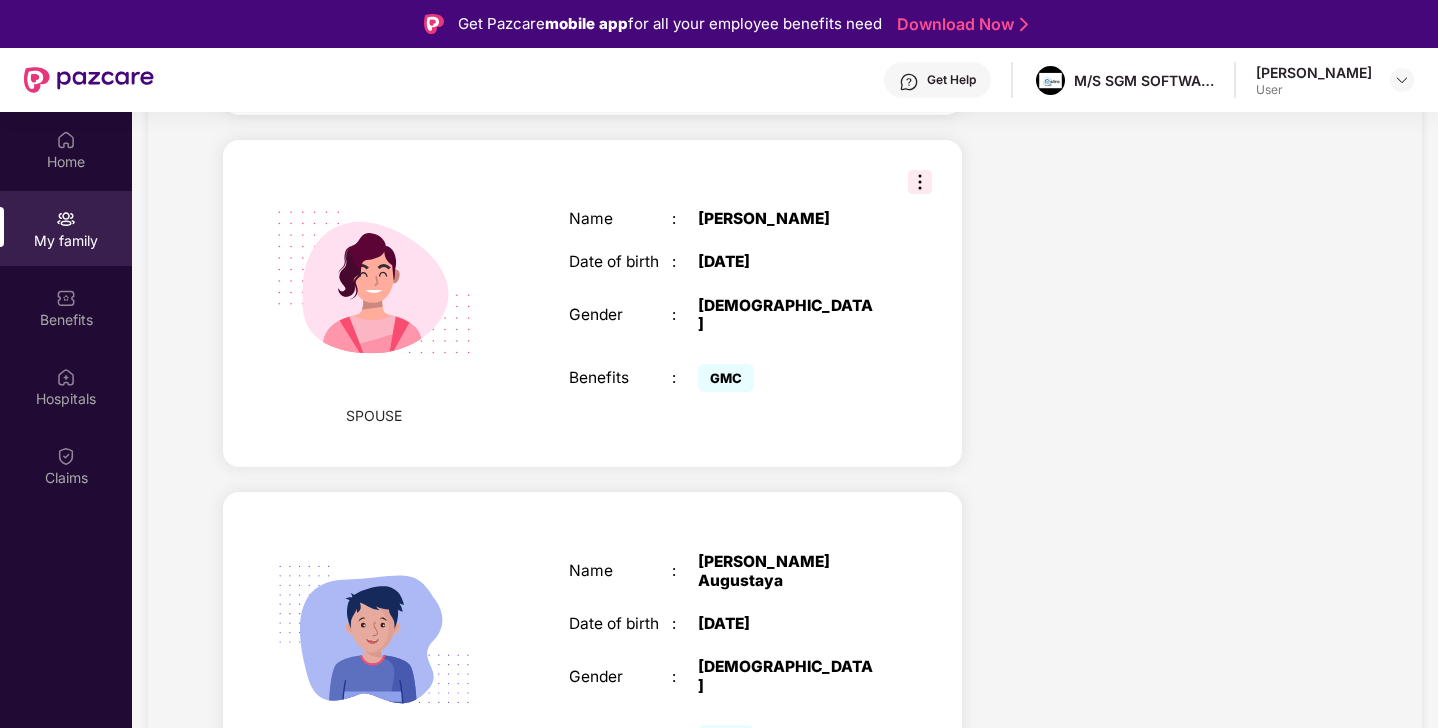 scroll, scrollTop: 781, scrollLeft: 0, axis: vertical 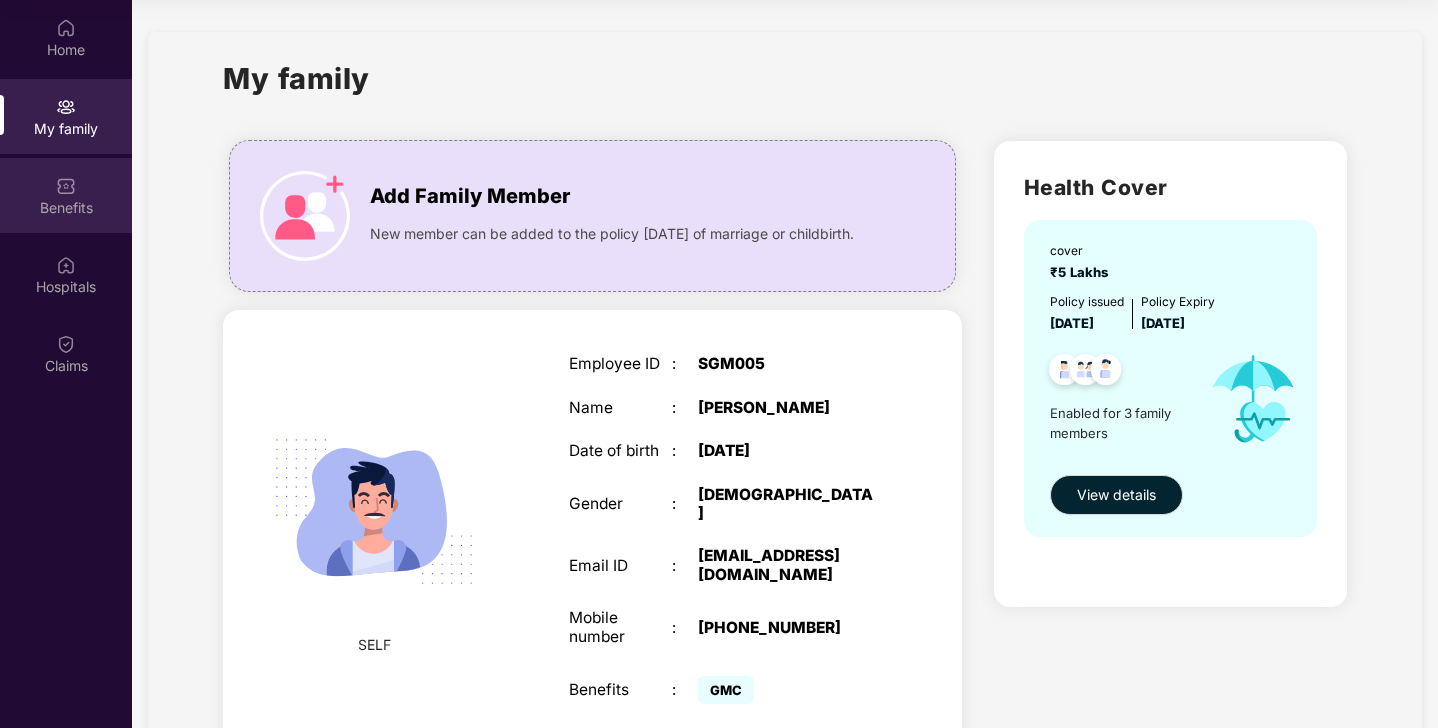 click on "Benefits" at bounding box center [66, 208] 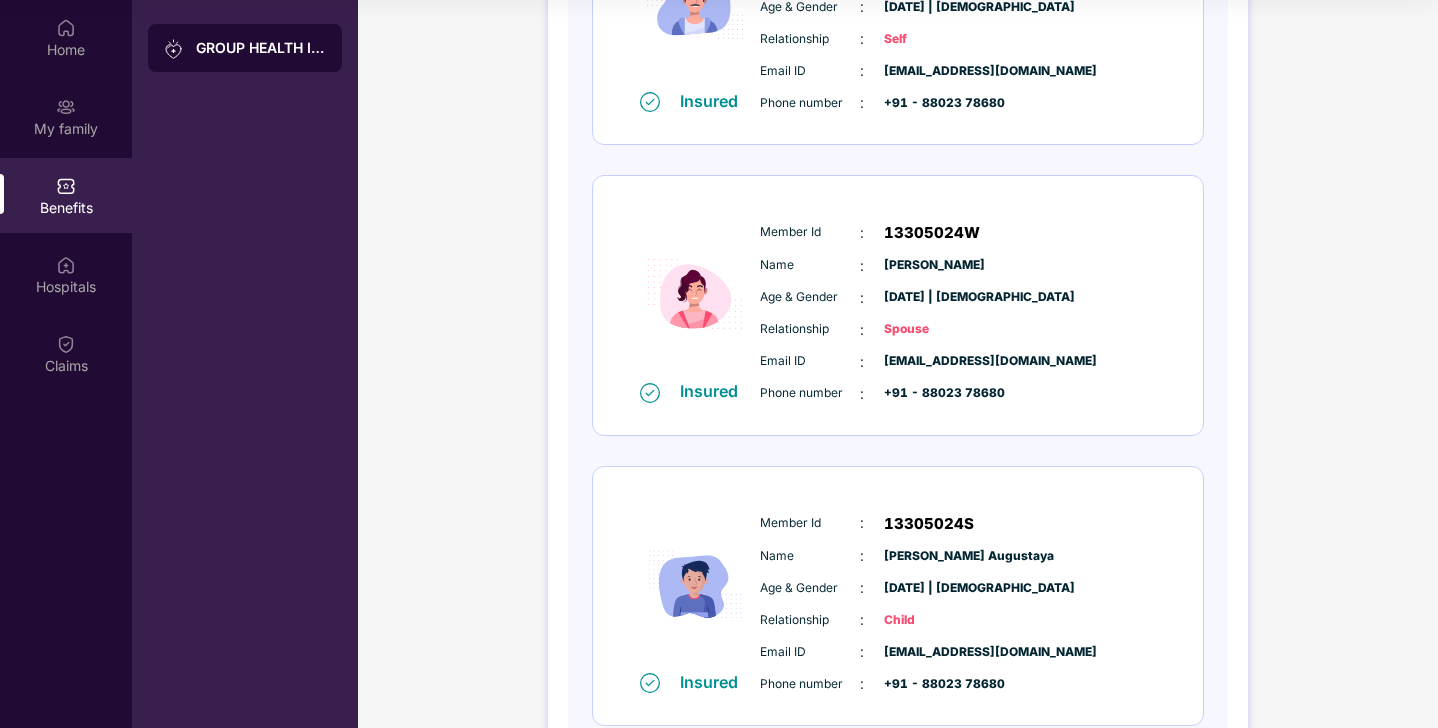 scroll, scrollTop: 531, scrollLeft: 0, axis: vertical 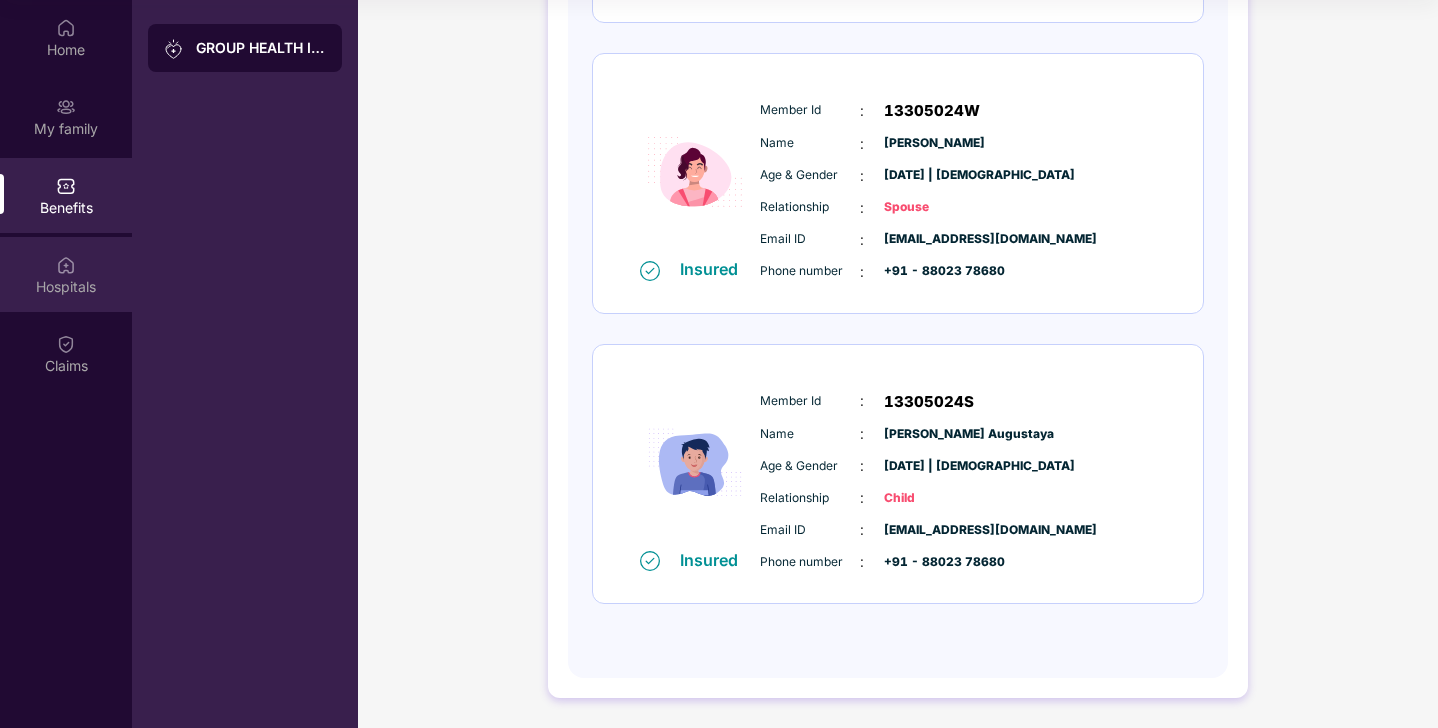 click on "Hospitals" at bounding box center (66, 287) 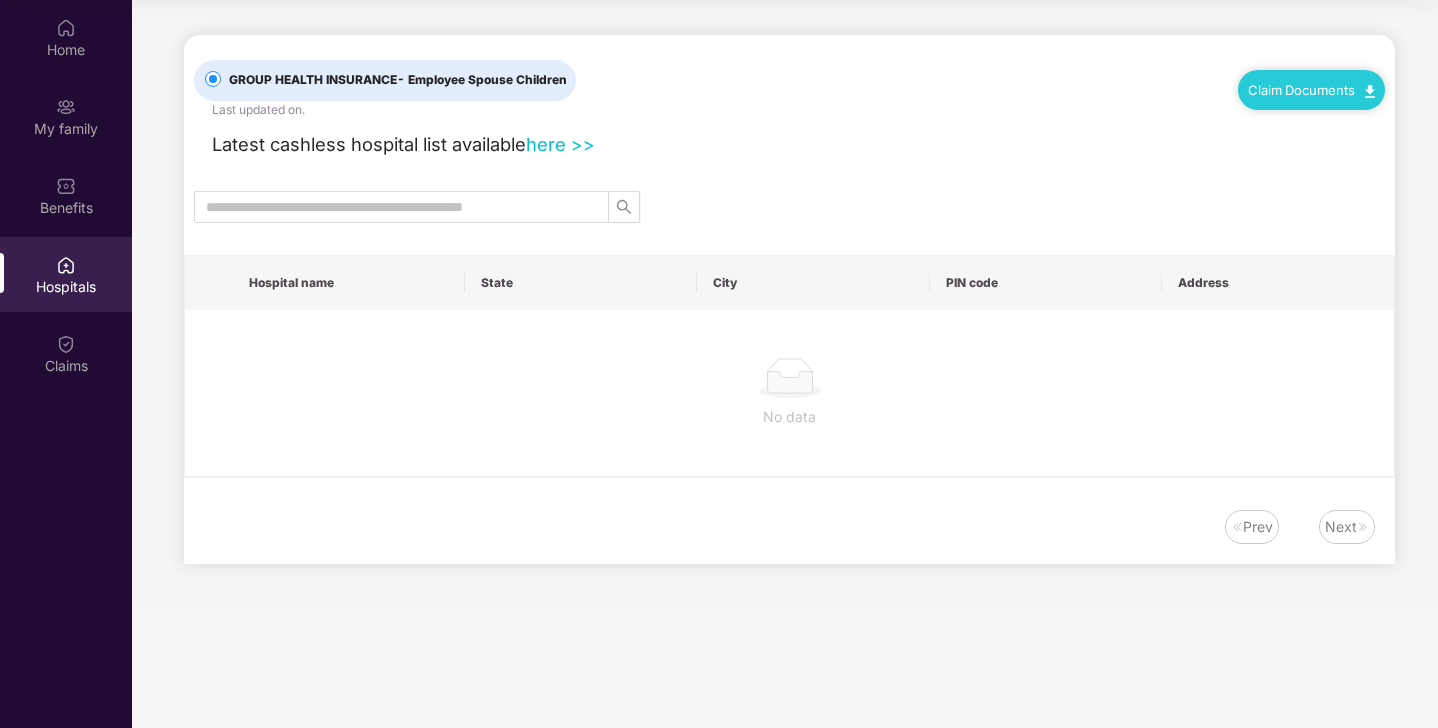 scroll, scrollTop: 0, scrollLeft: 0, axis: both 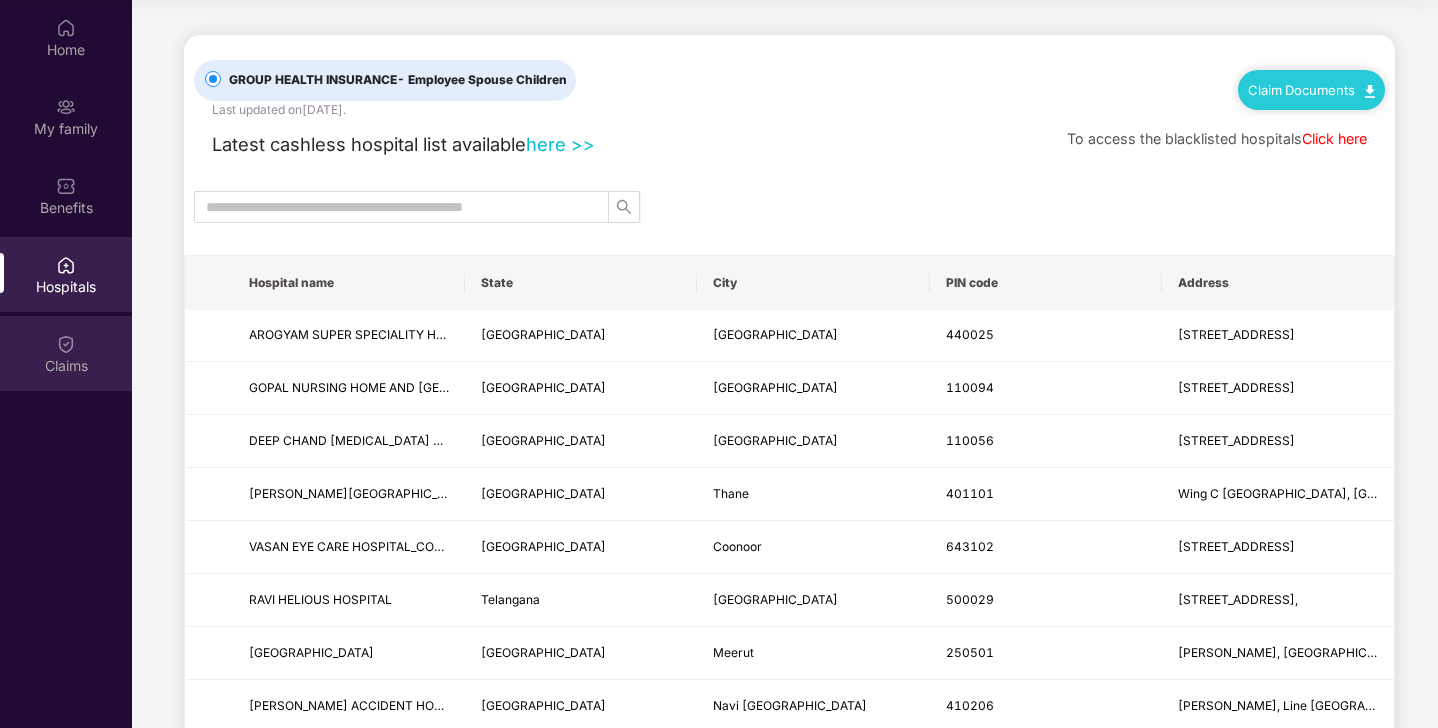 click on "Claims" at bounding box center [66, 366] 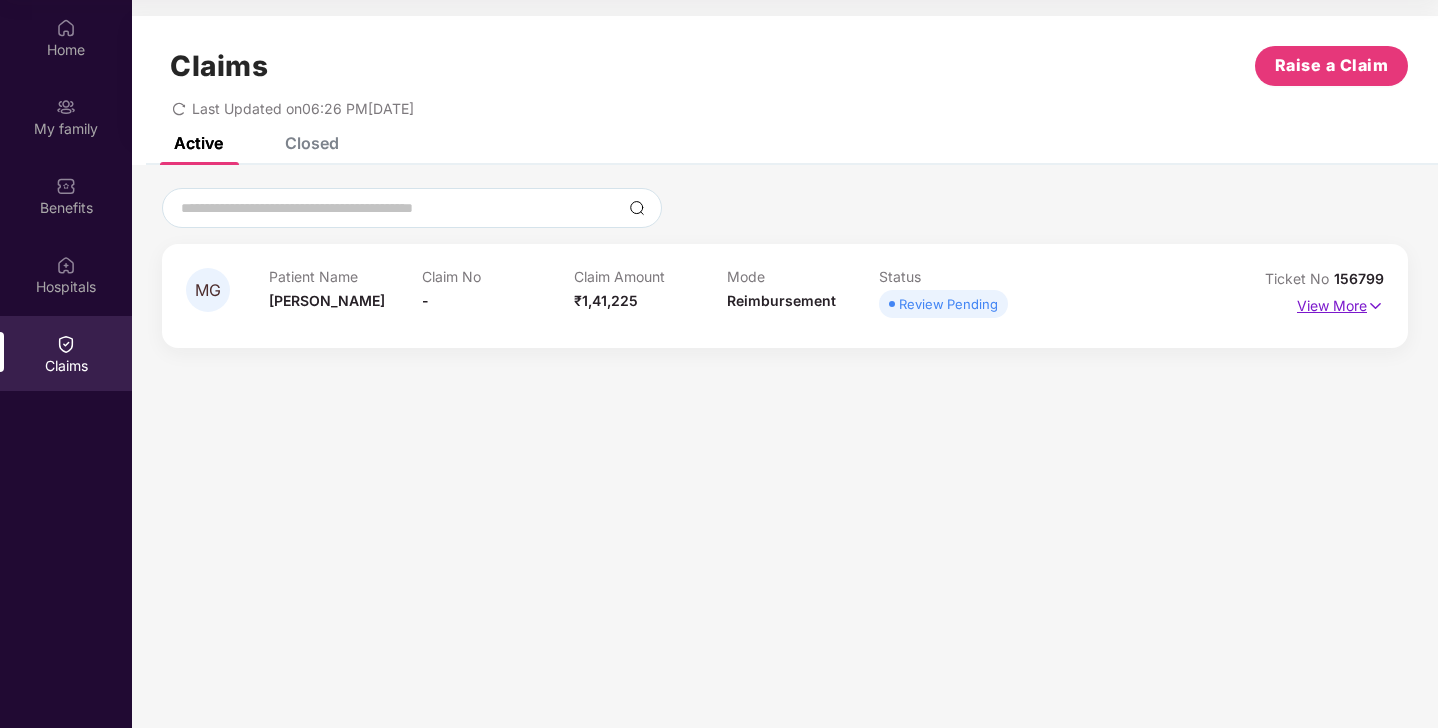 click on "View More" at bounding box center [1340, 303] 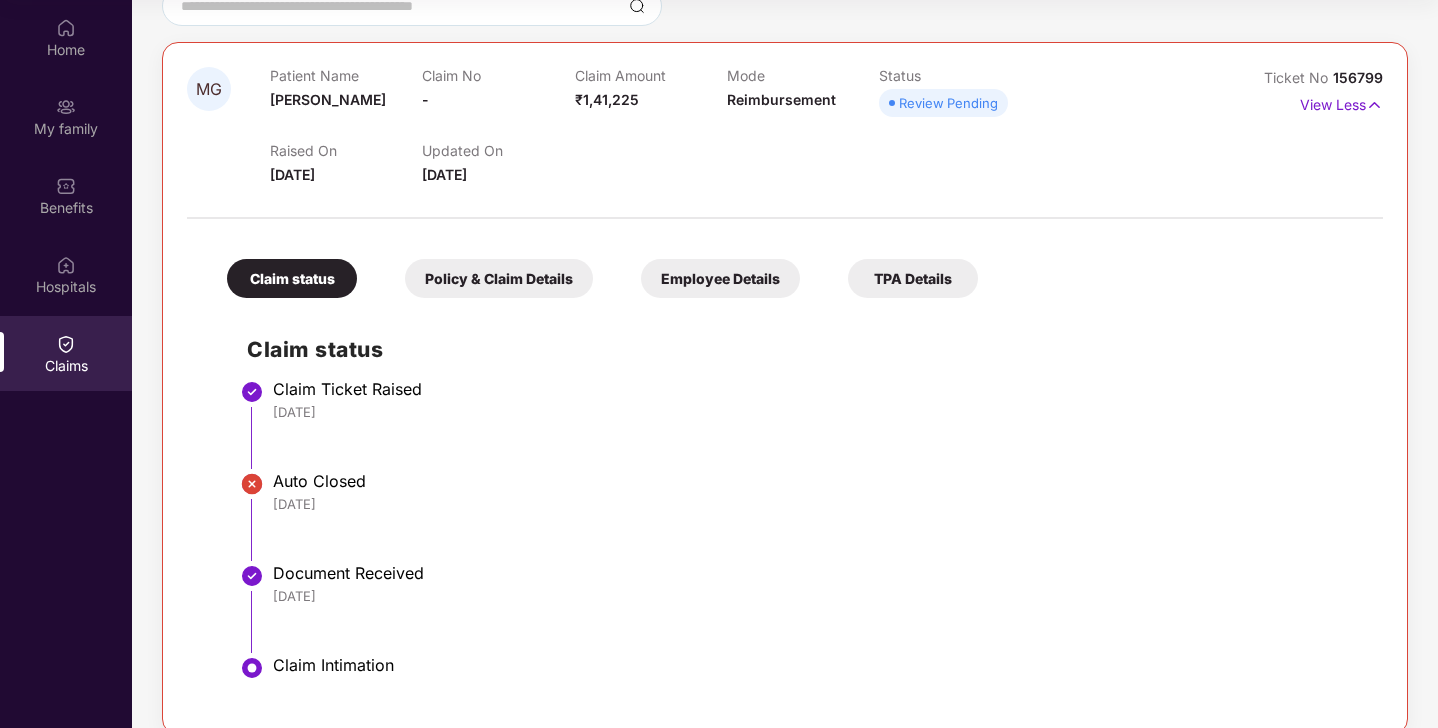 scroll, scrollTop: 229, scrollLeft: 0, axis: vertical 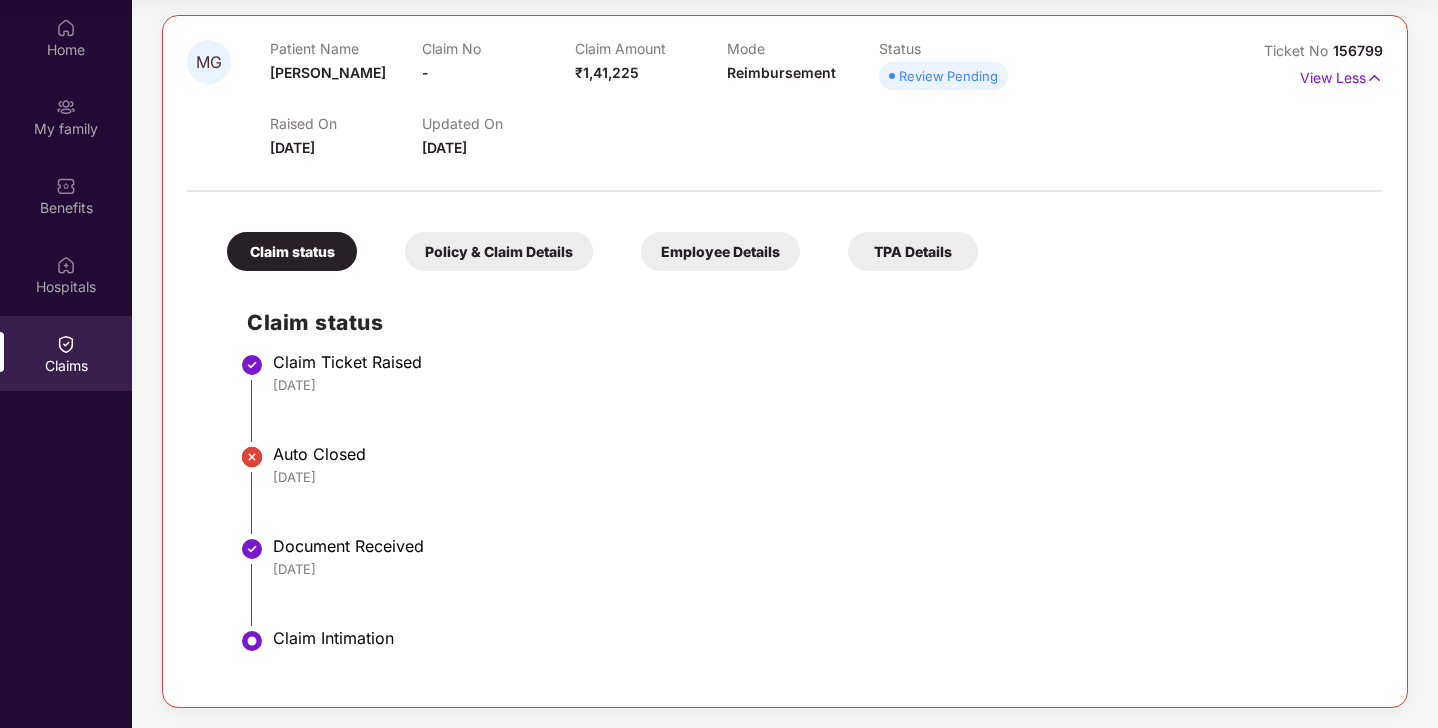 click on "Policy & Claim Details" at bounding box center (499, 251) 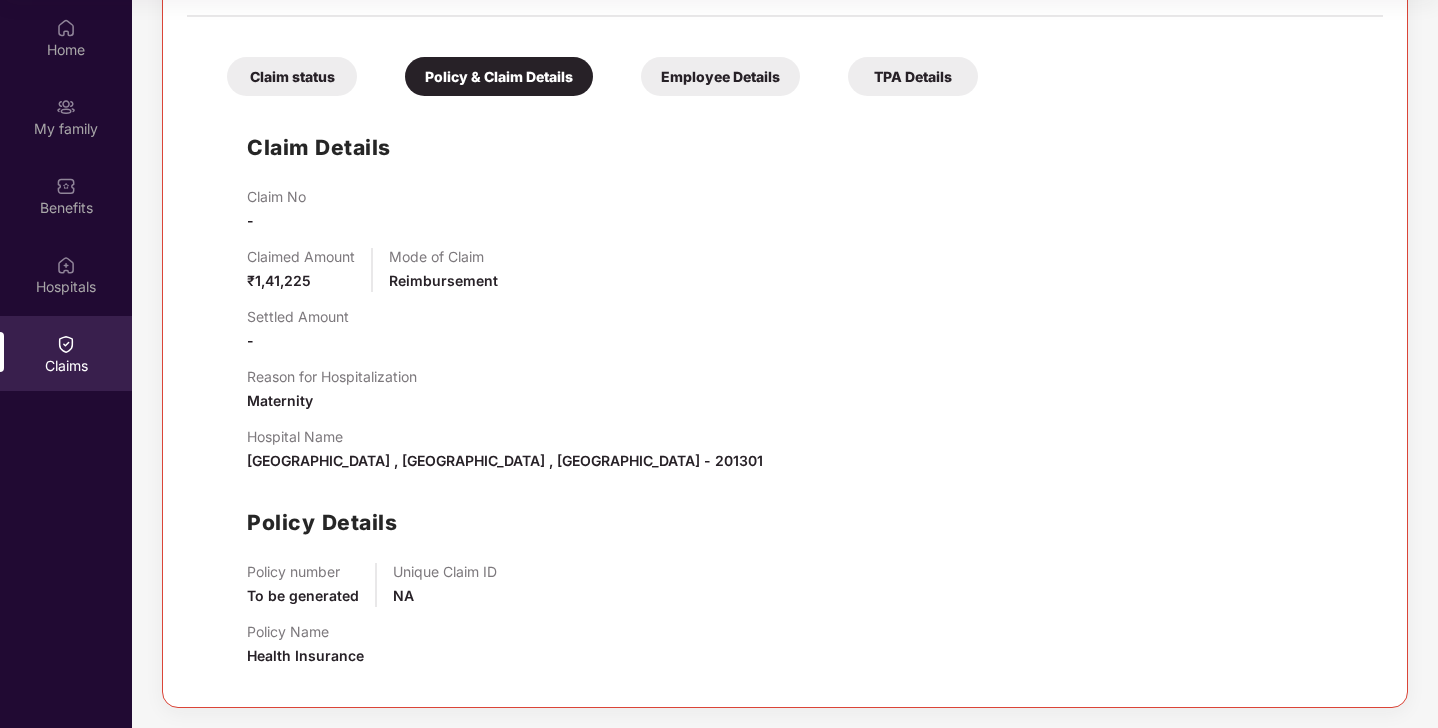 scroll, scrollTop: 0, scrollLeft: 0, axis: both 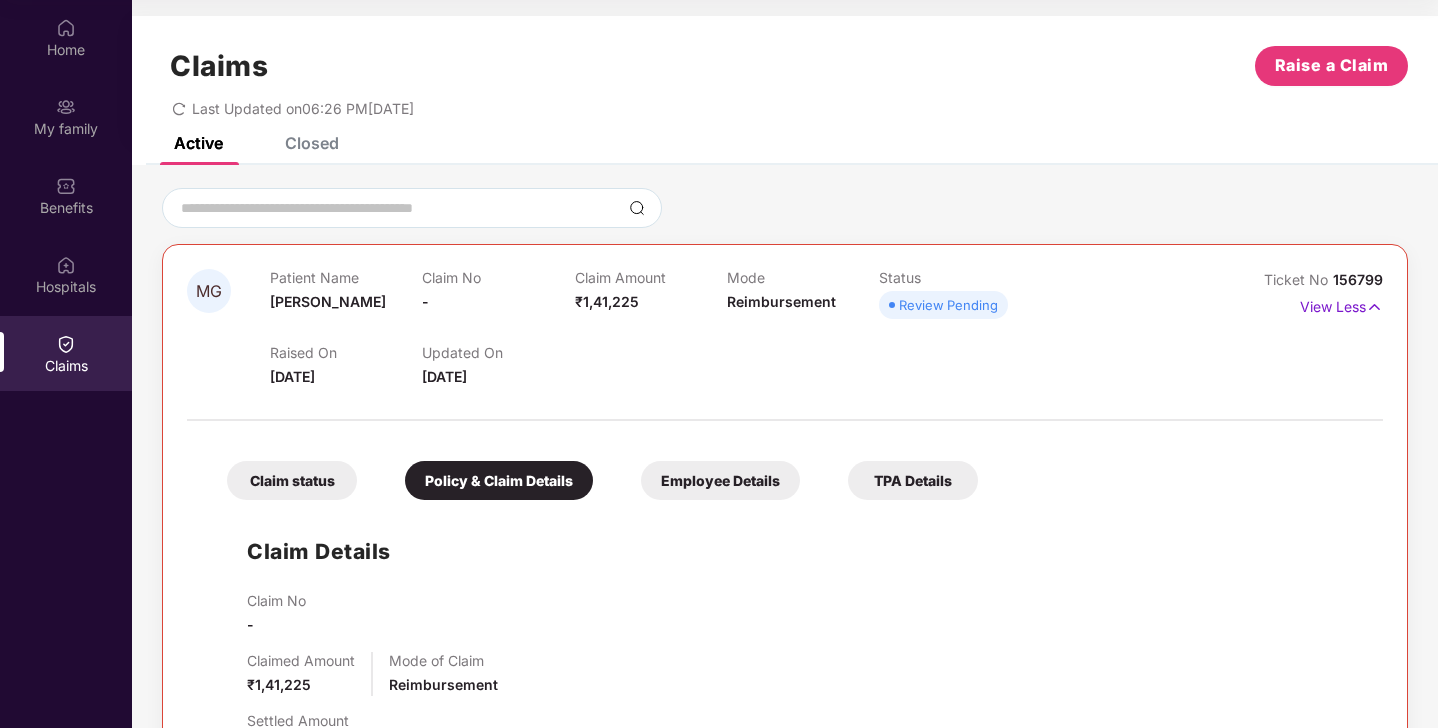 click on "Employee Details" at bounding box center [720, 480] 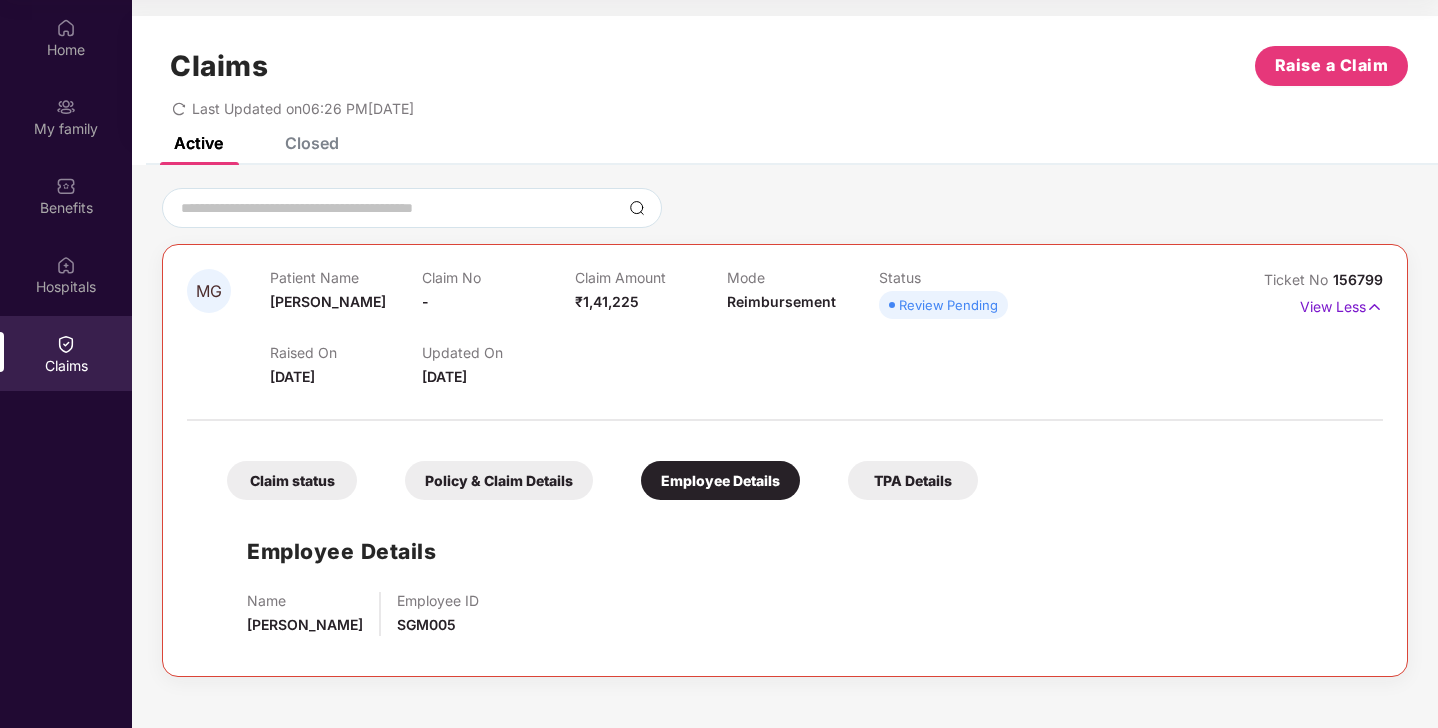 click on "TPA Details" at bounding box center [913, 480] 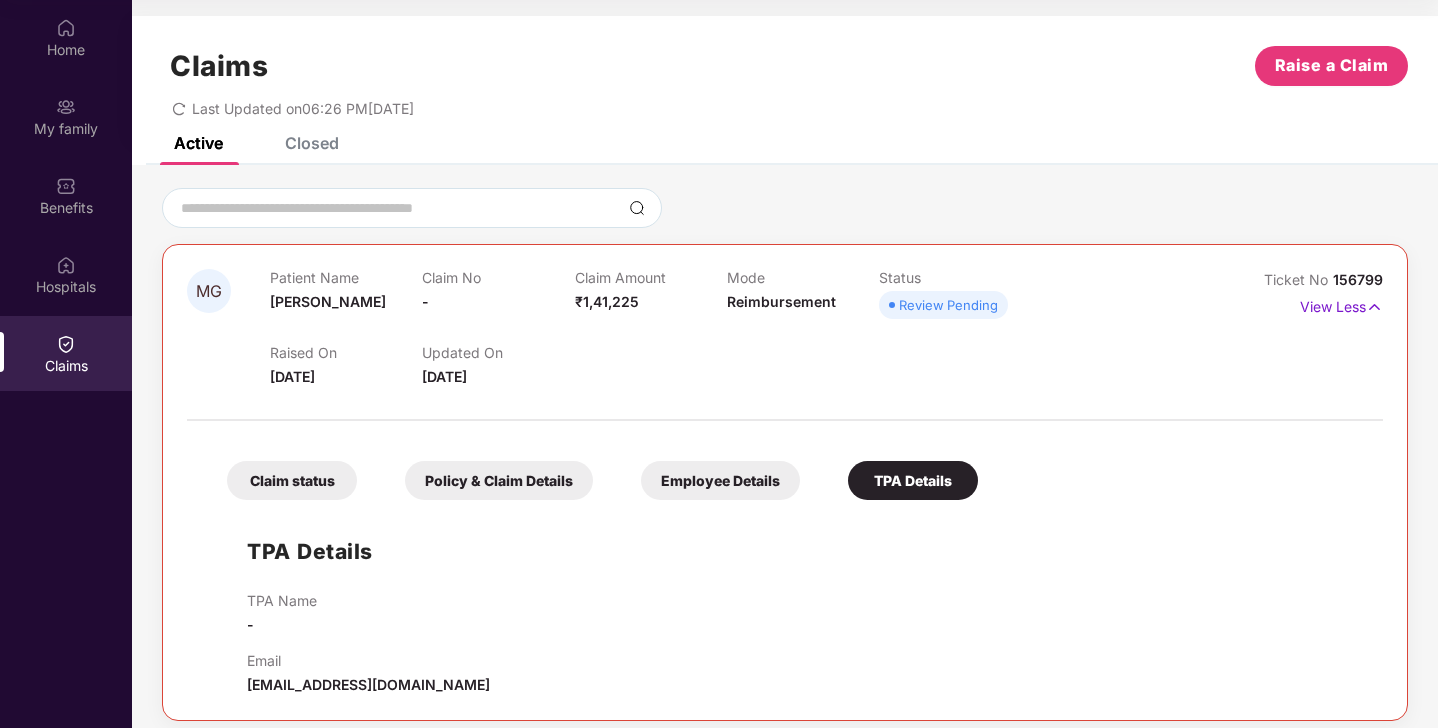 click on "Claim status" at bounding box center [292, 480] 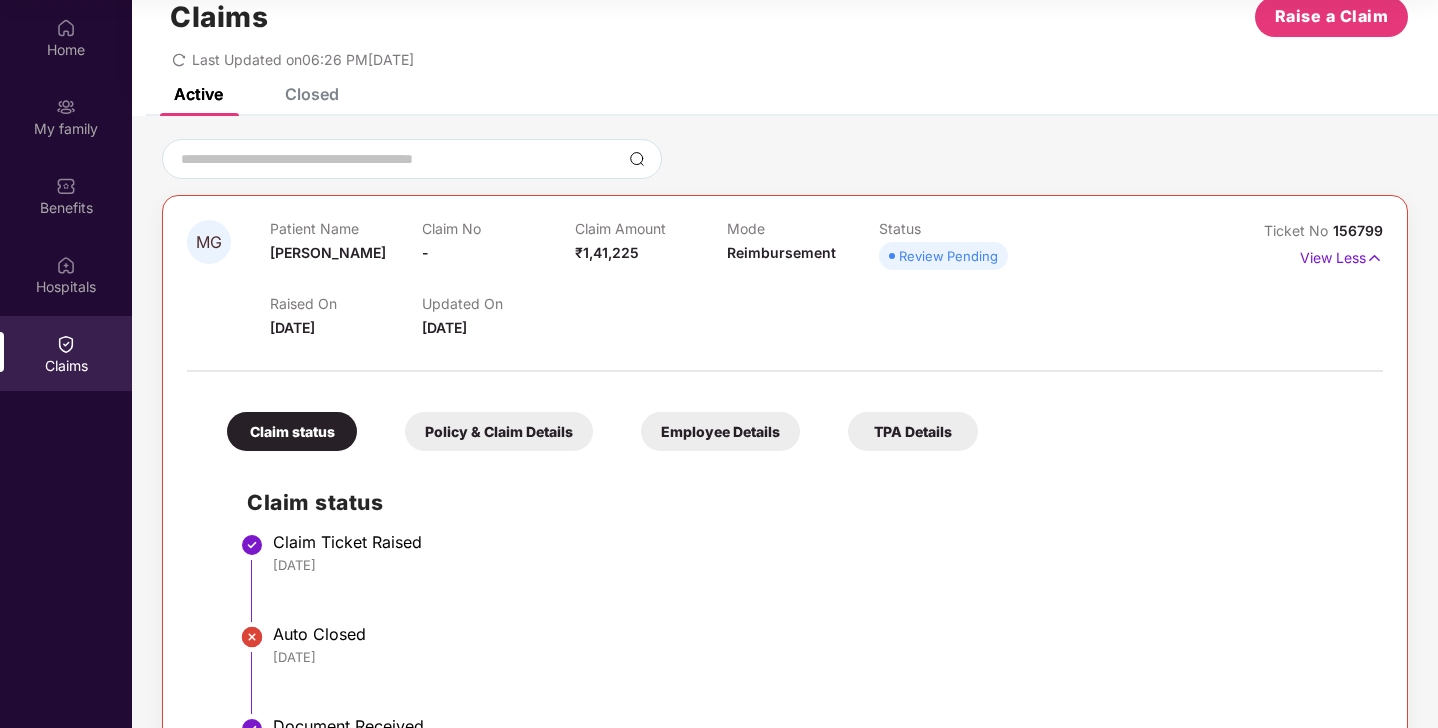 scroll, scrollTop: 0, scrollLeft: 0, axis: both 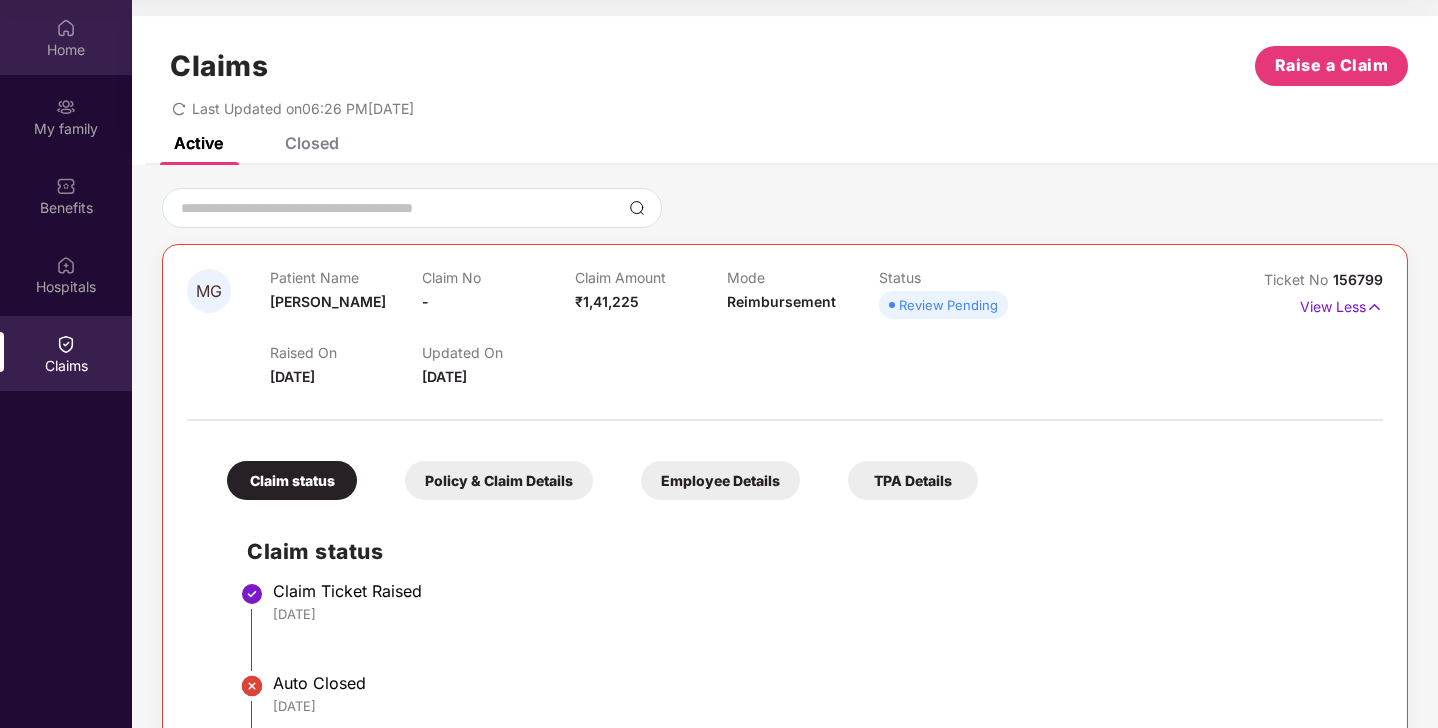 click on "Home" at bounding box center [66, 50] 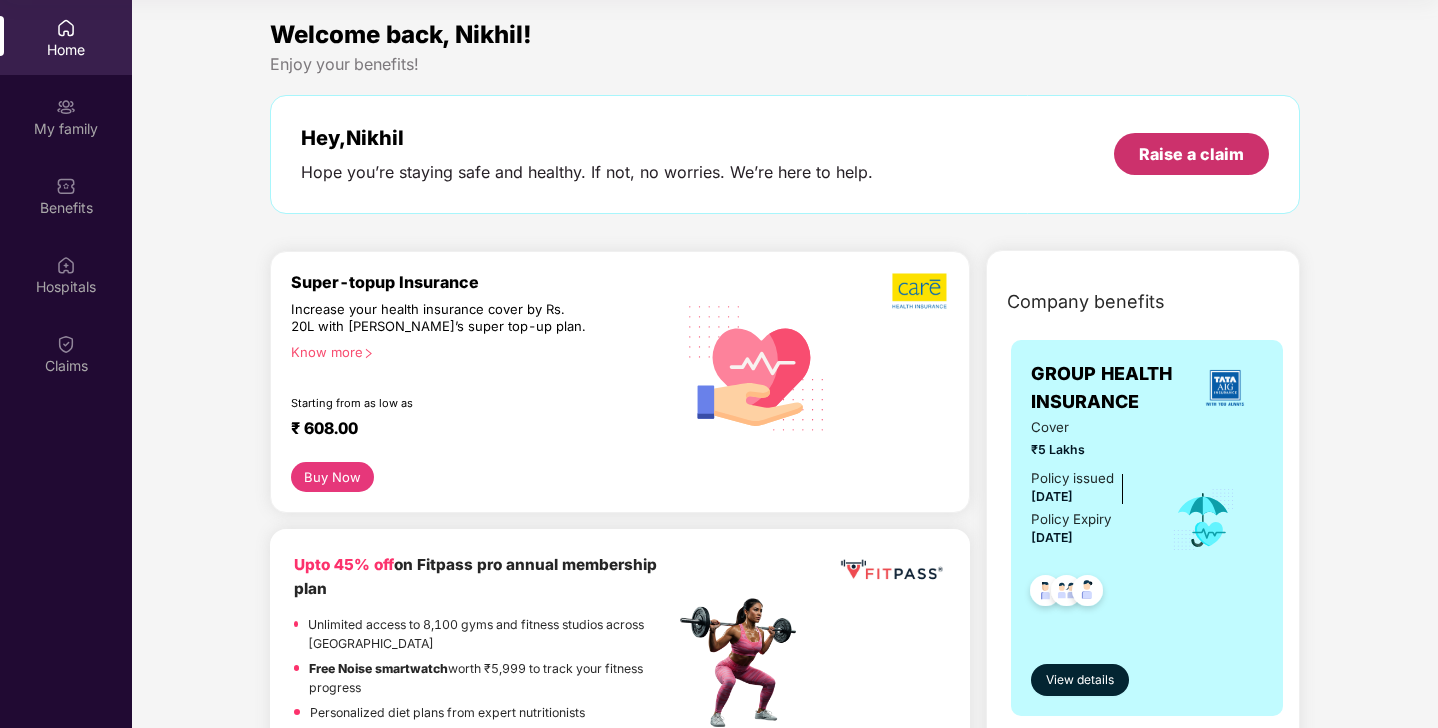 click on "Raise a claim" at bounding box center [1191, 154] 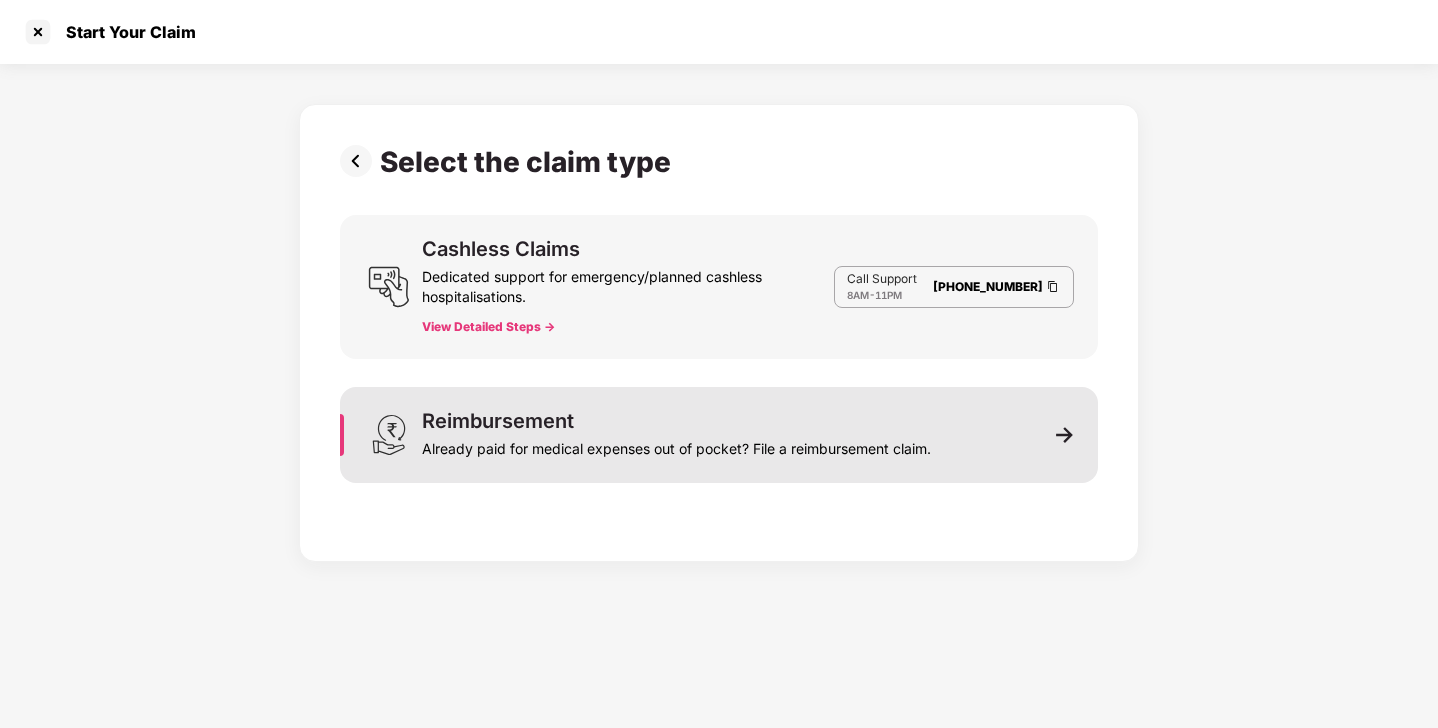click on "Reimbursement Already paid for medical expenses out of pocket? File a reimbursement claim." at bounding box center (676, 435) 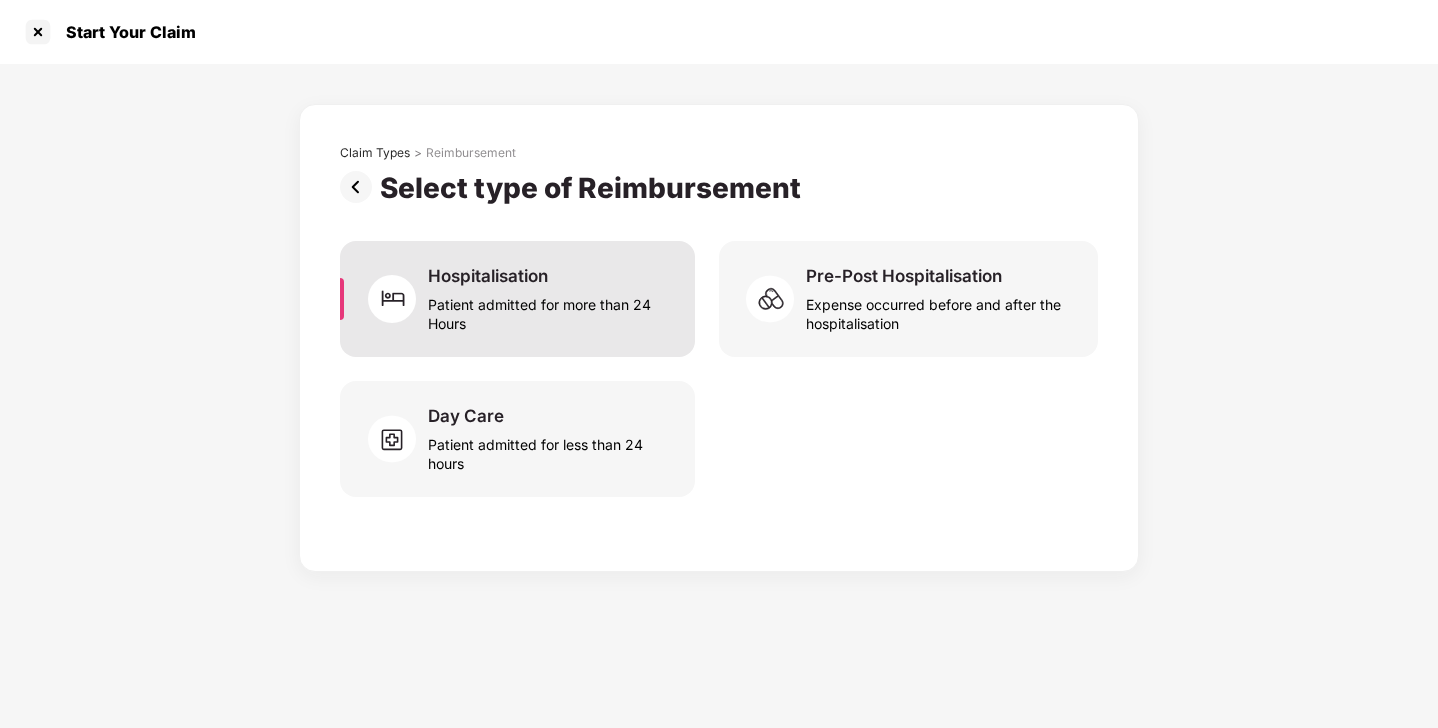click on "Patient admitted for more than 24 Hours" at bounding box center [549, 310] 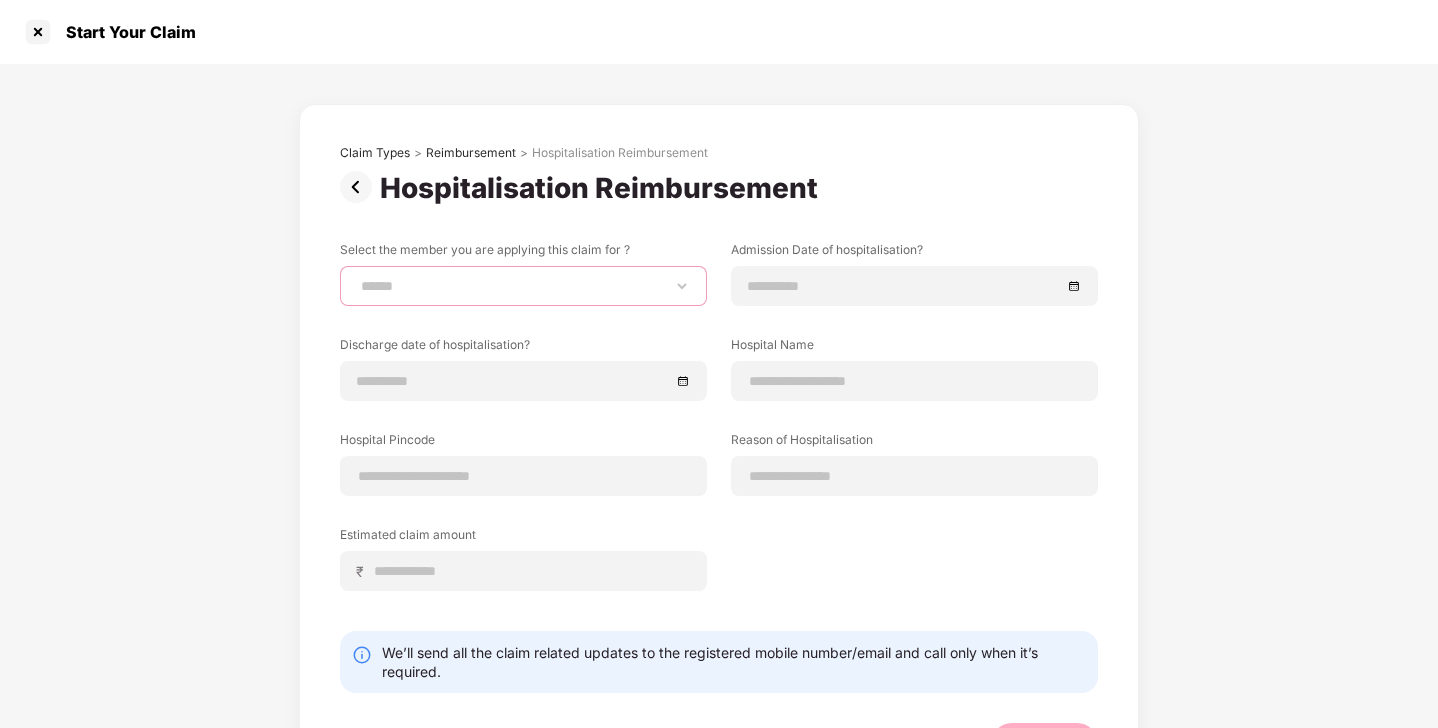 click on "**********" at bounding box center [523, 286] 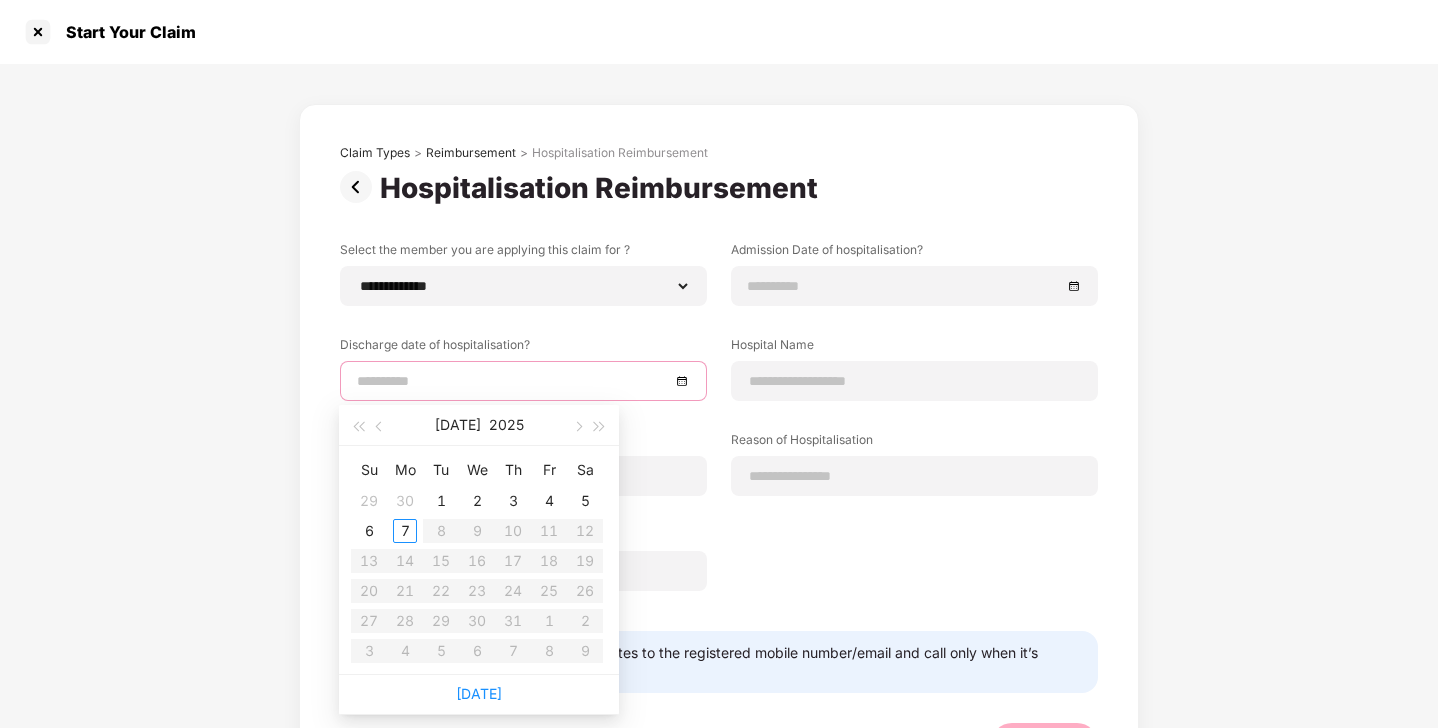 click at bounding box center (513, 381) 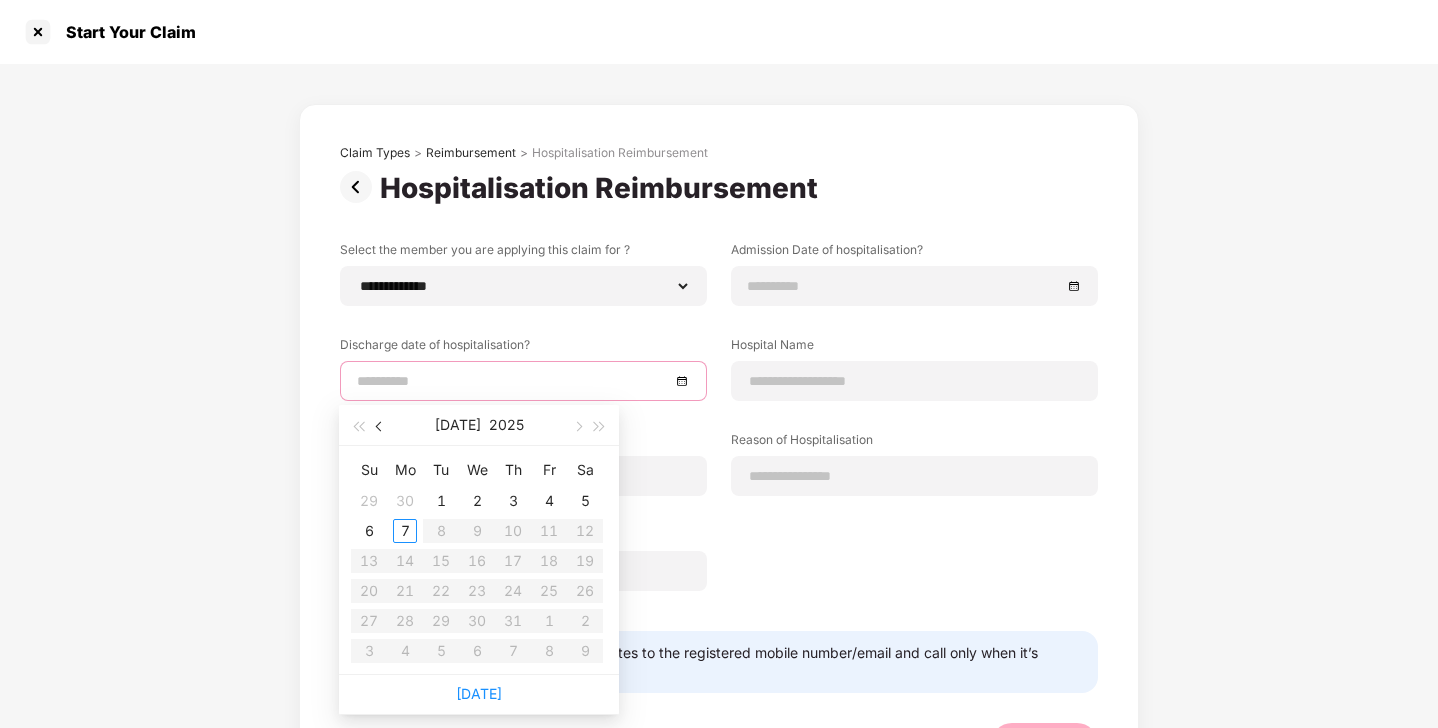 click at bounding box center (380, 425) 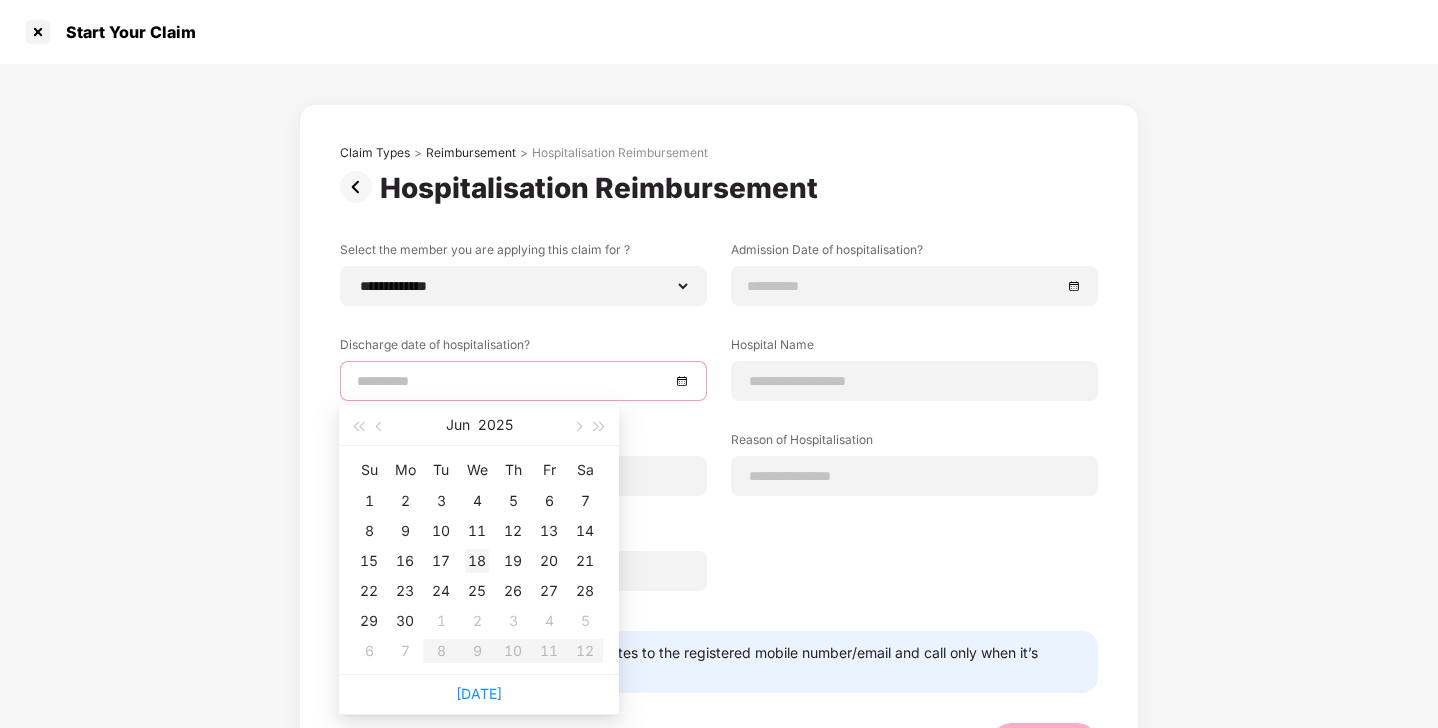 click on "18" at bounding box center [477, 561] 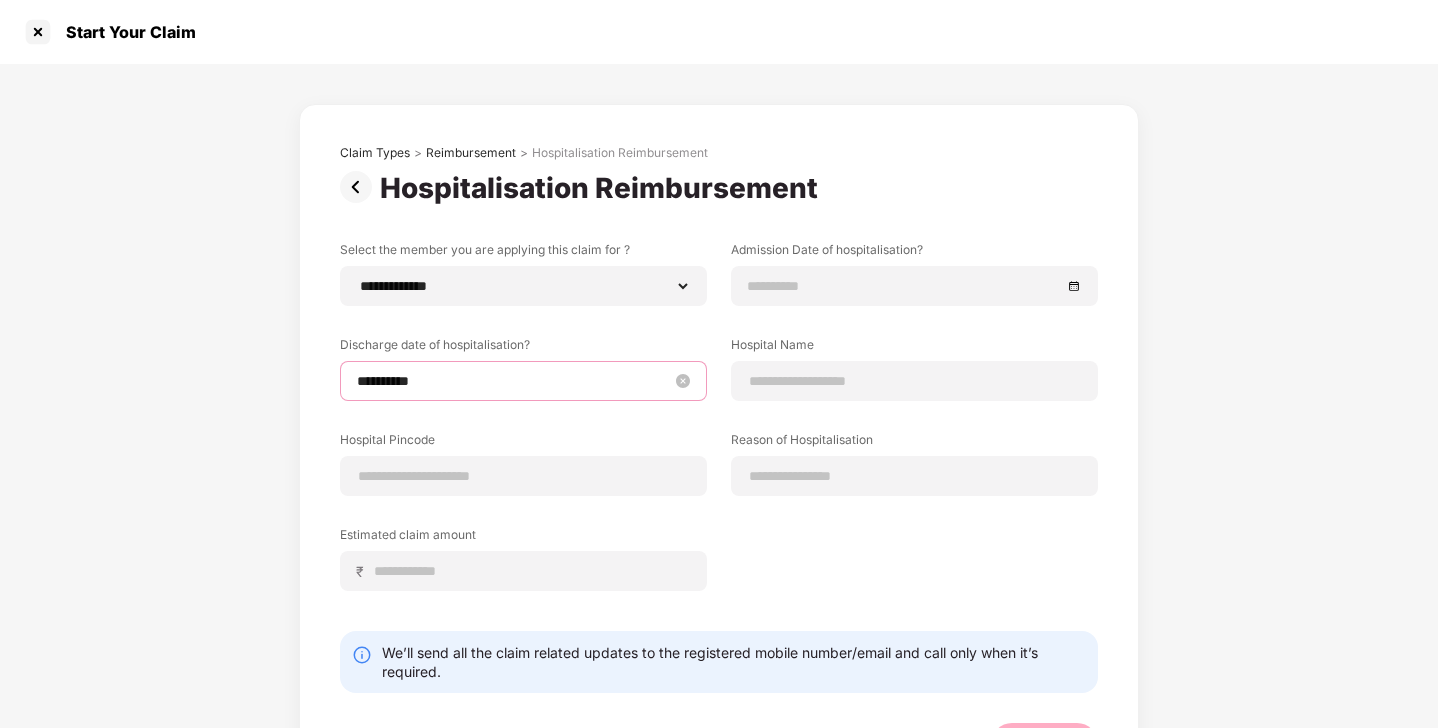 click on "**********" at bounding box center (513, 381) 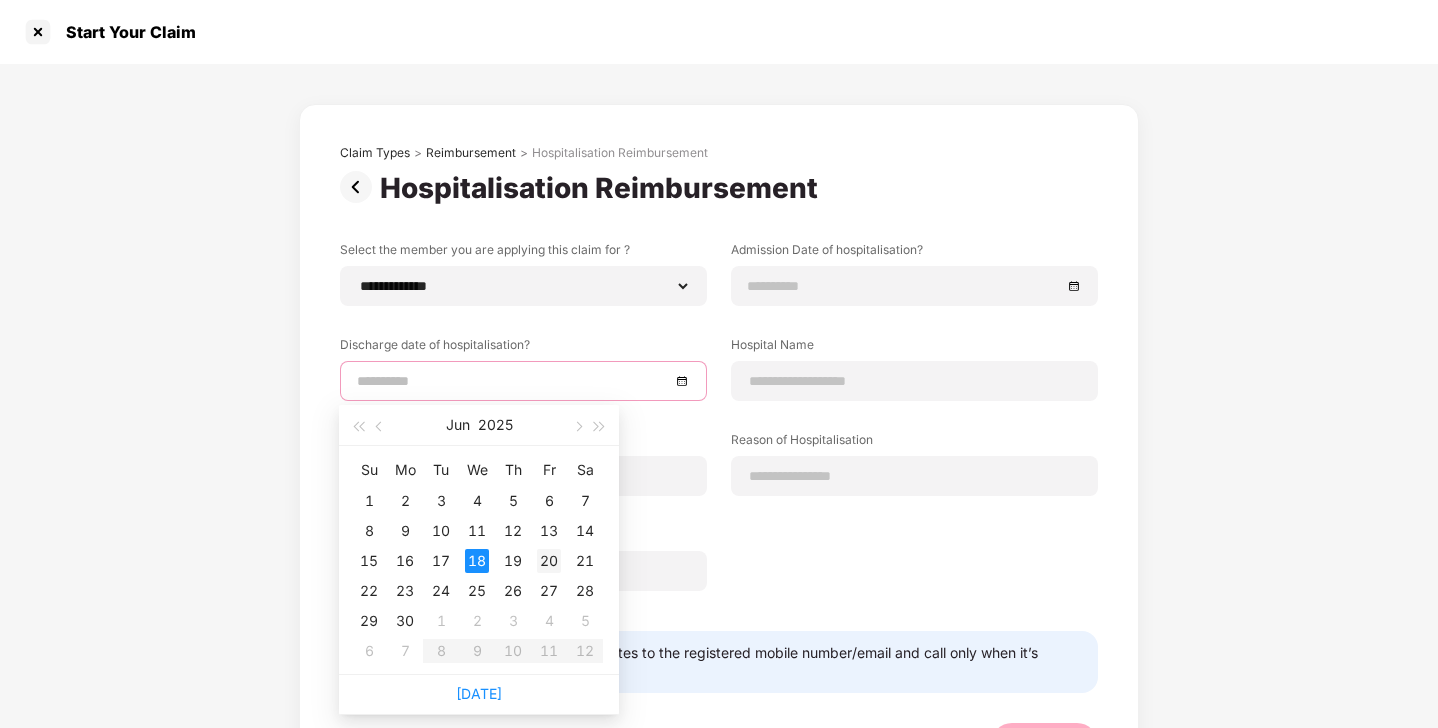 type on "**********" 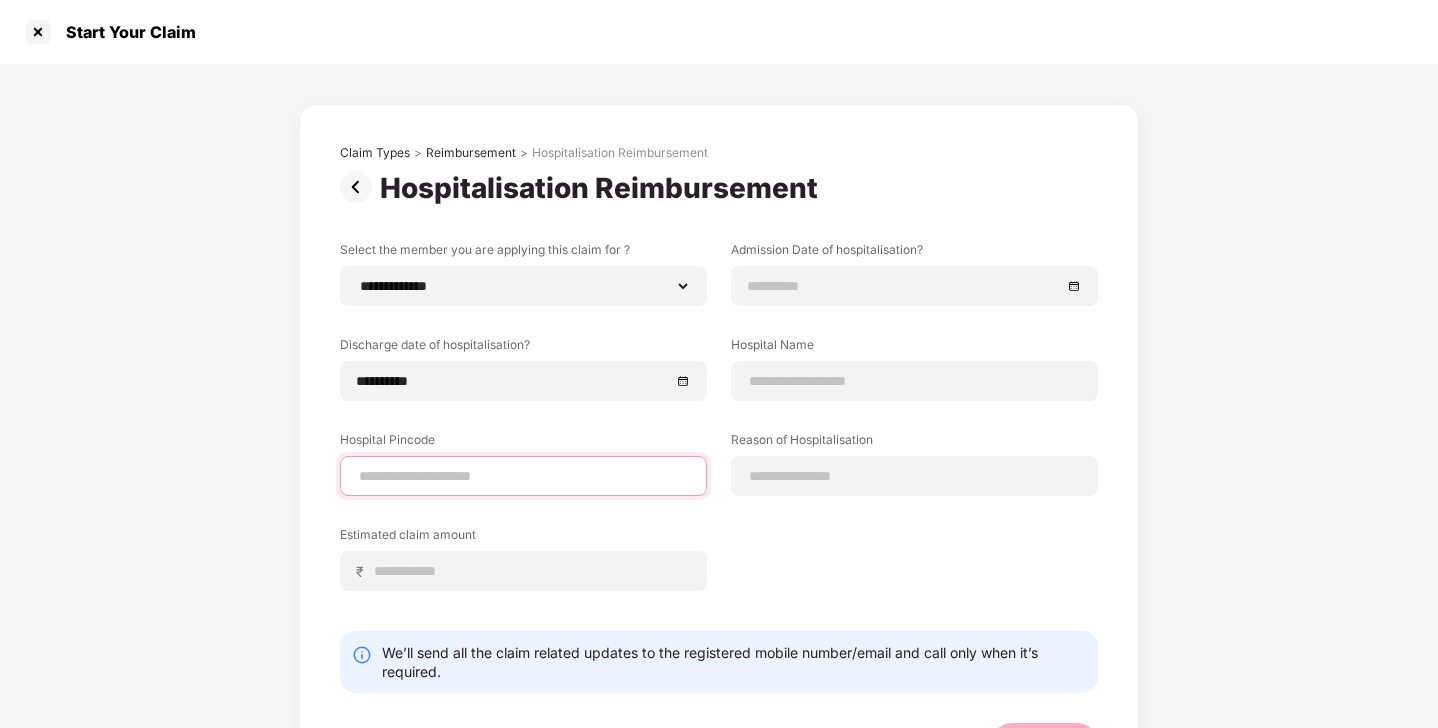 click at bounding box center (523, 476) 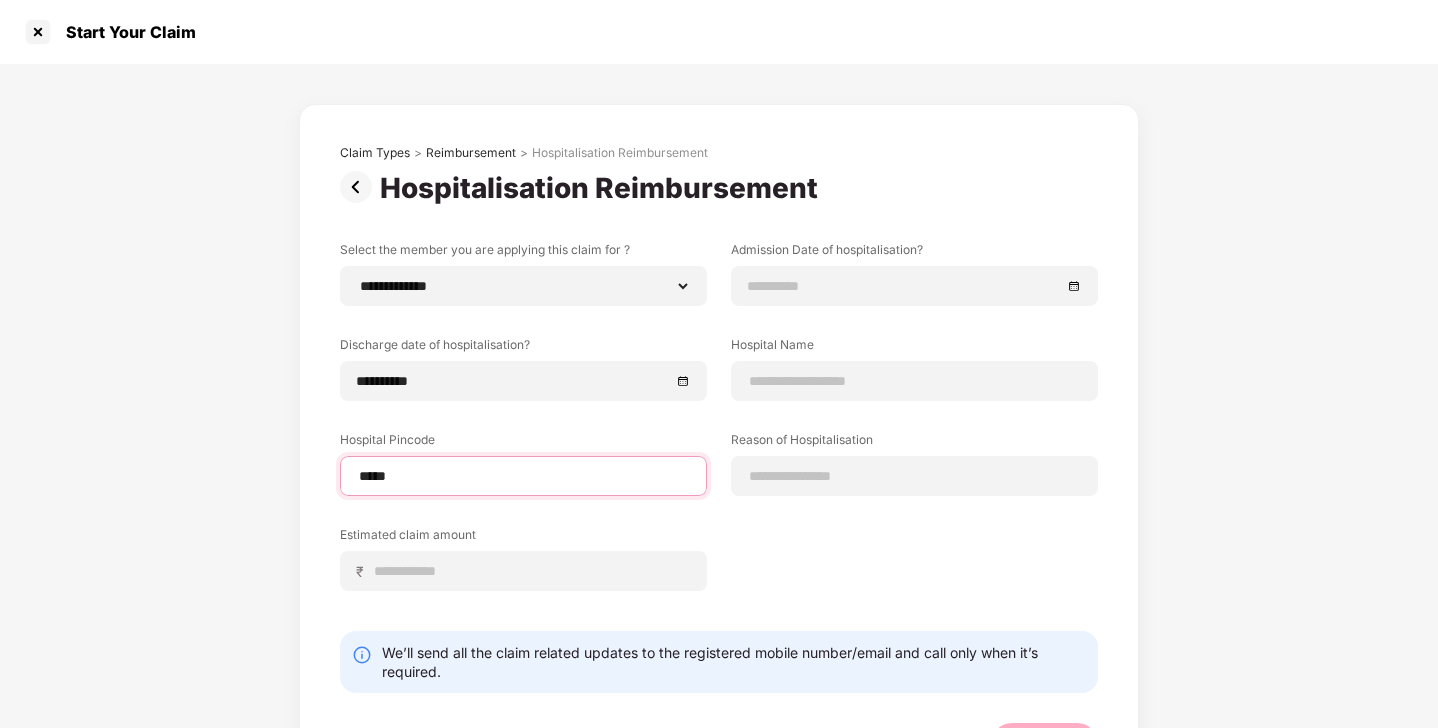type on "******" 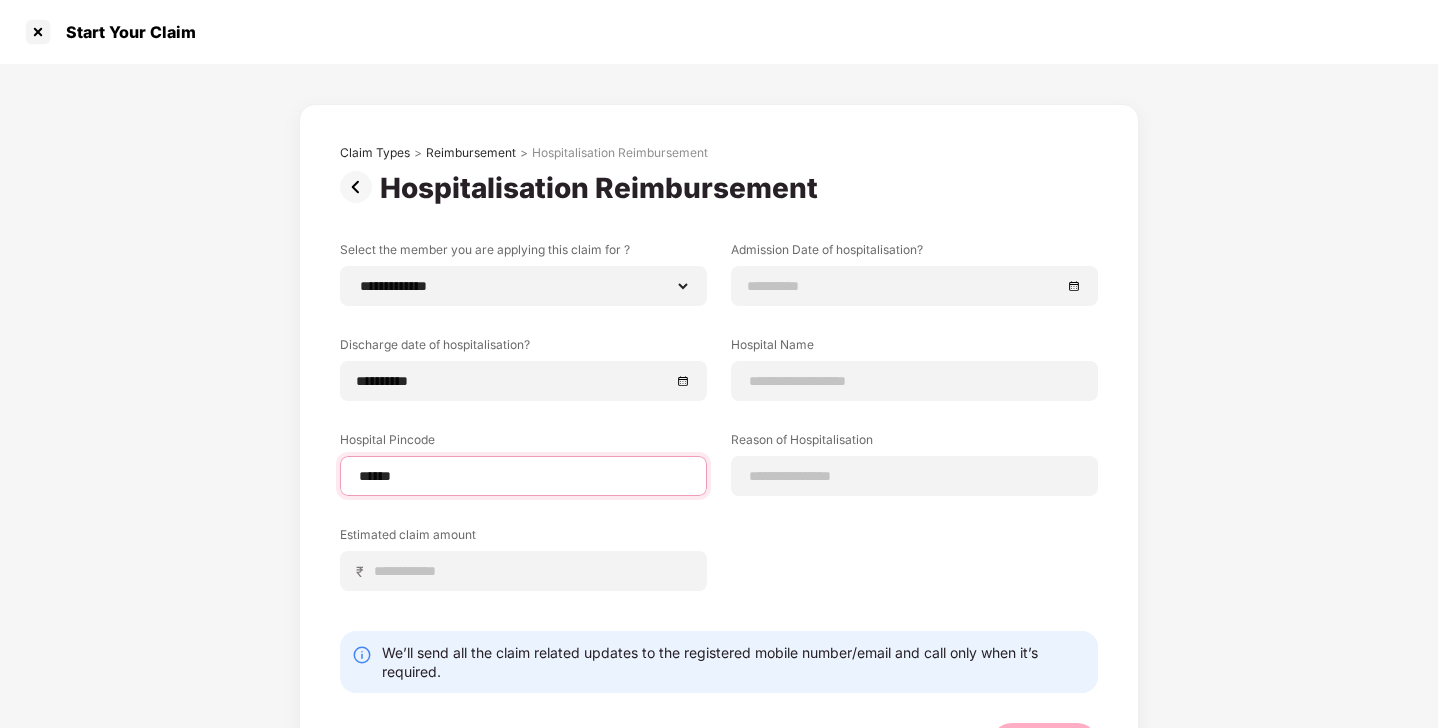 select on "**********" 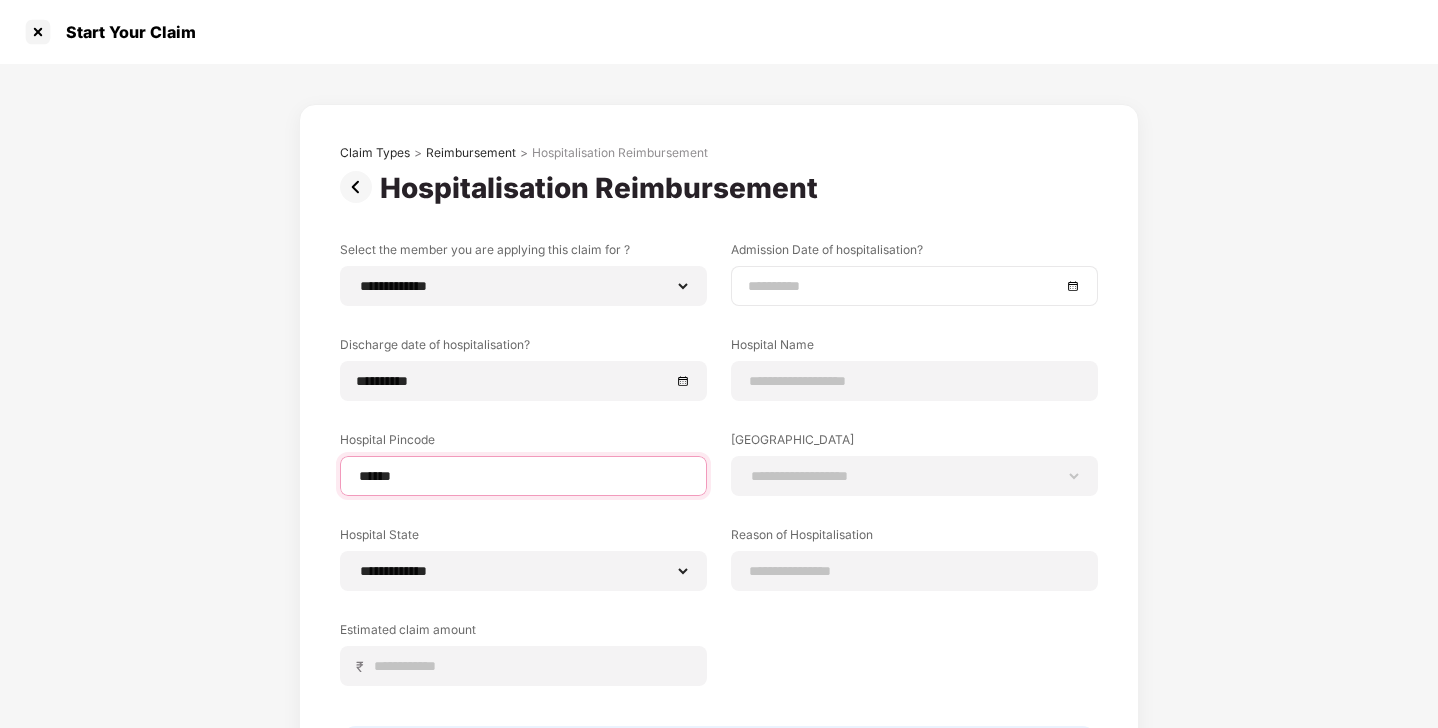 type on "******" 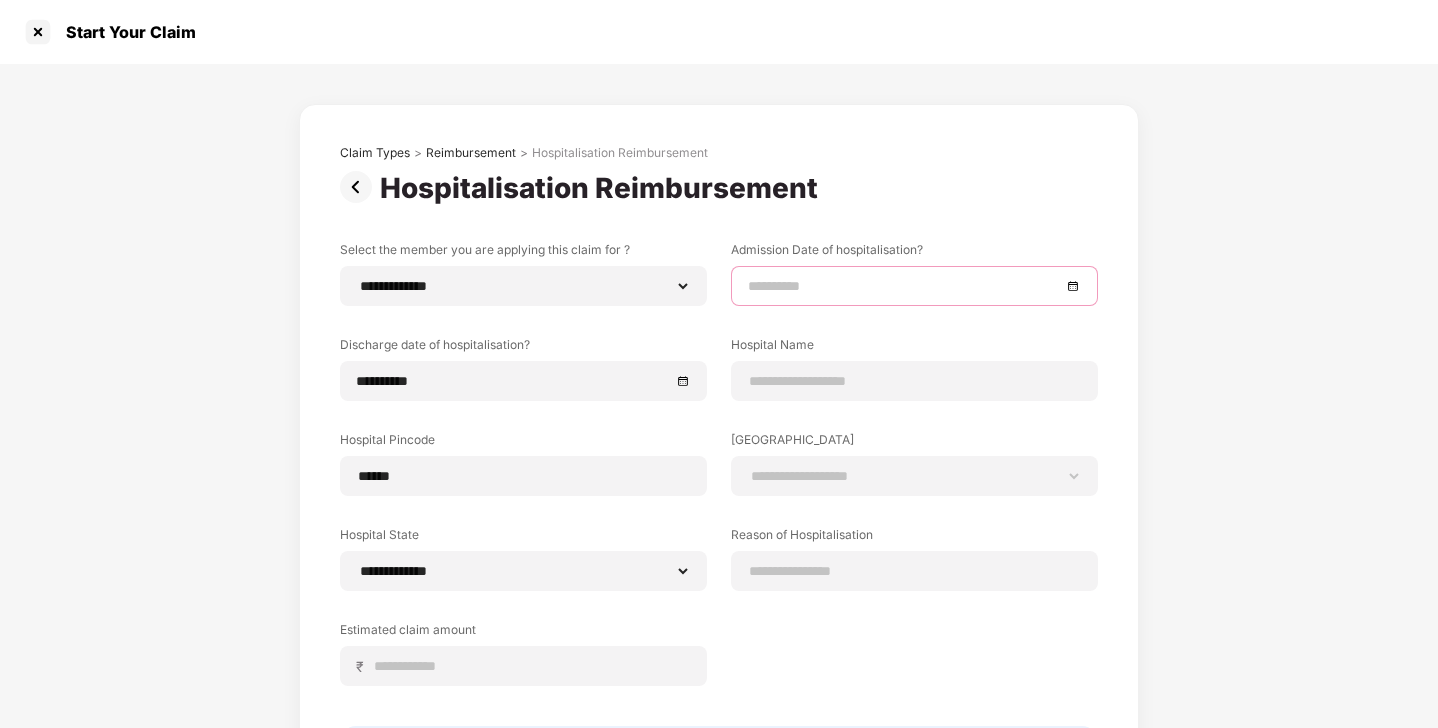 click at bounding box center [904, 286] 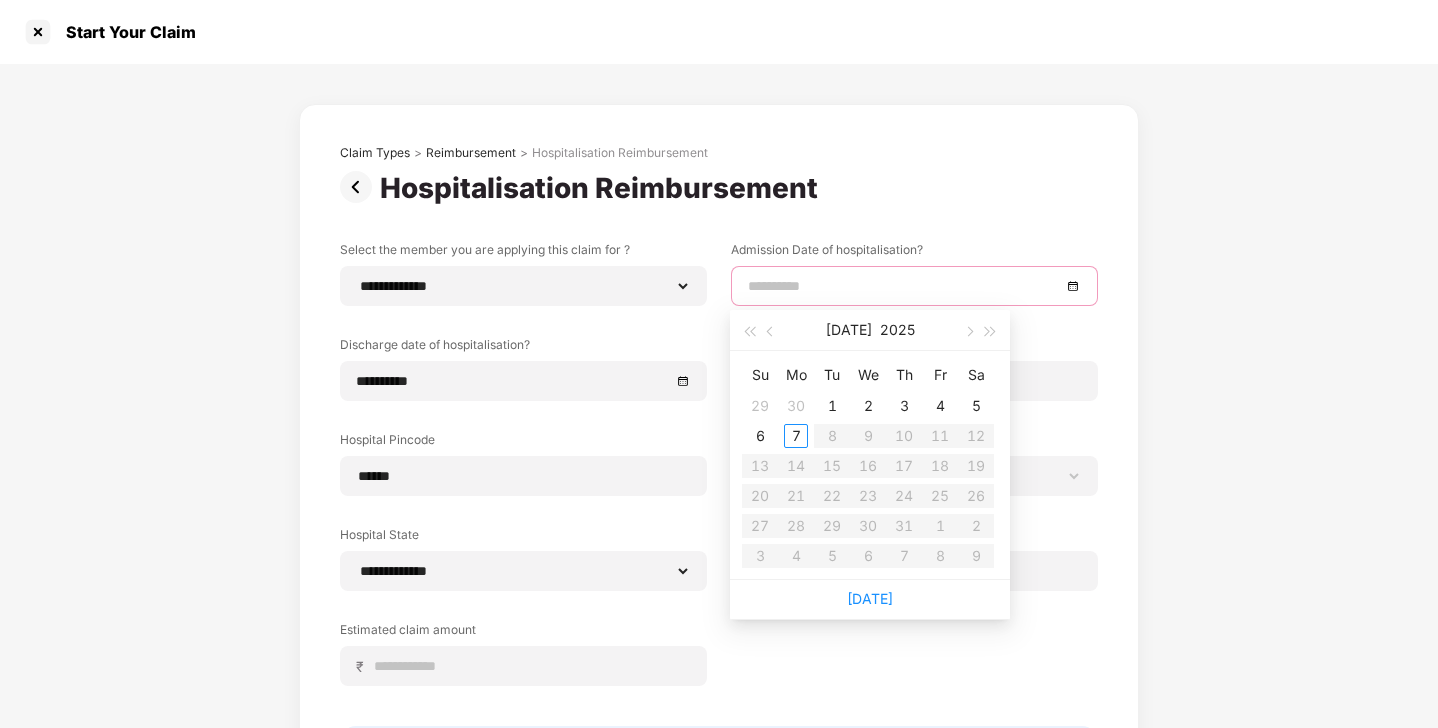 type on "**********" 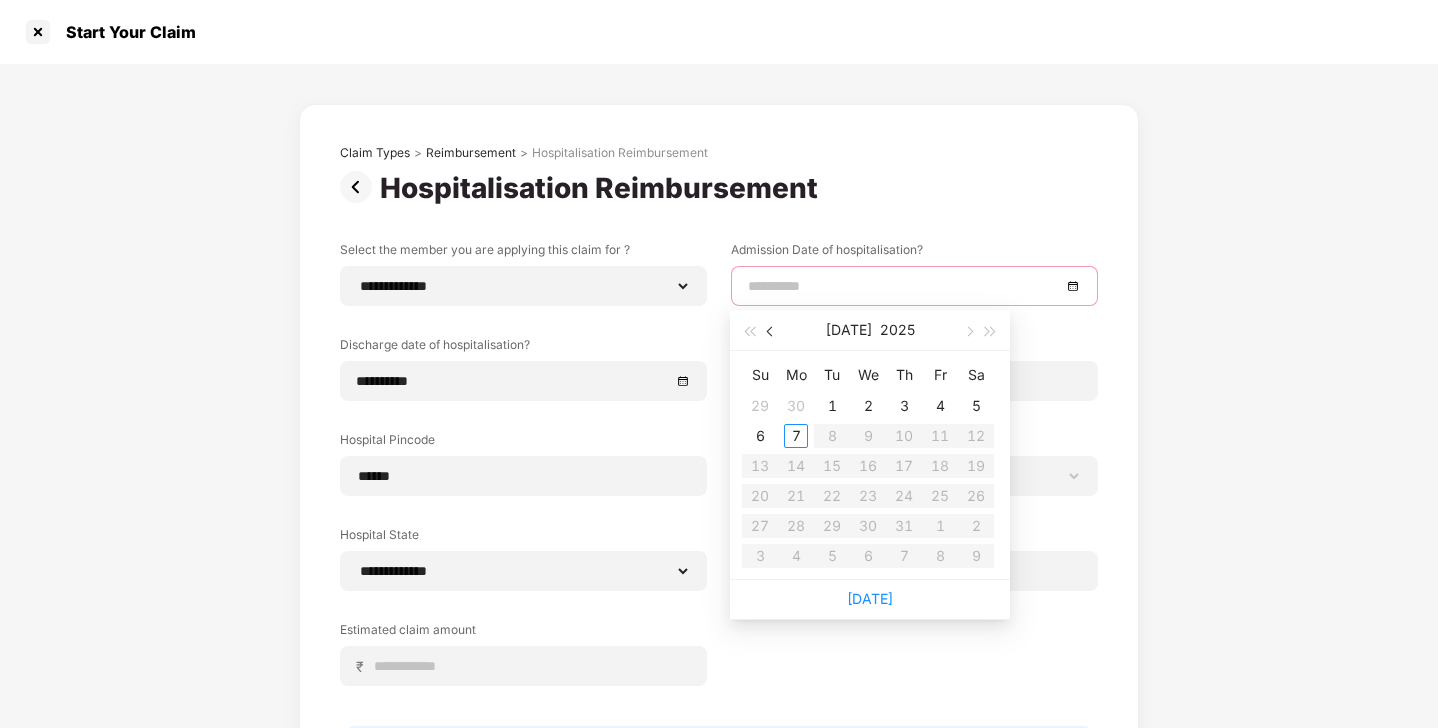 click at bounding box center (771, 330) 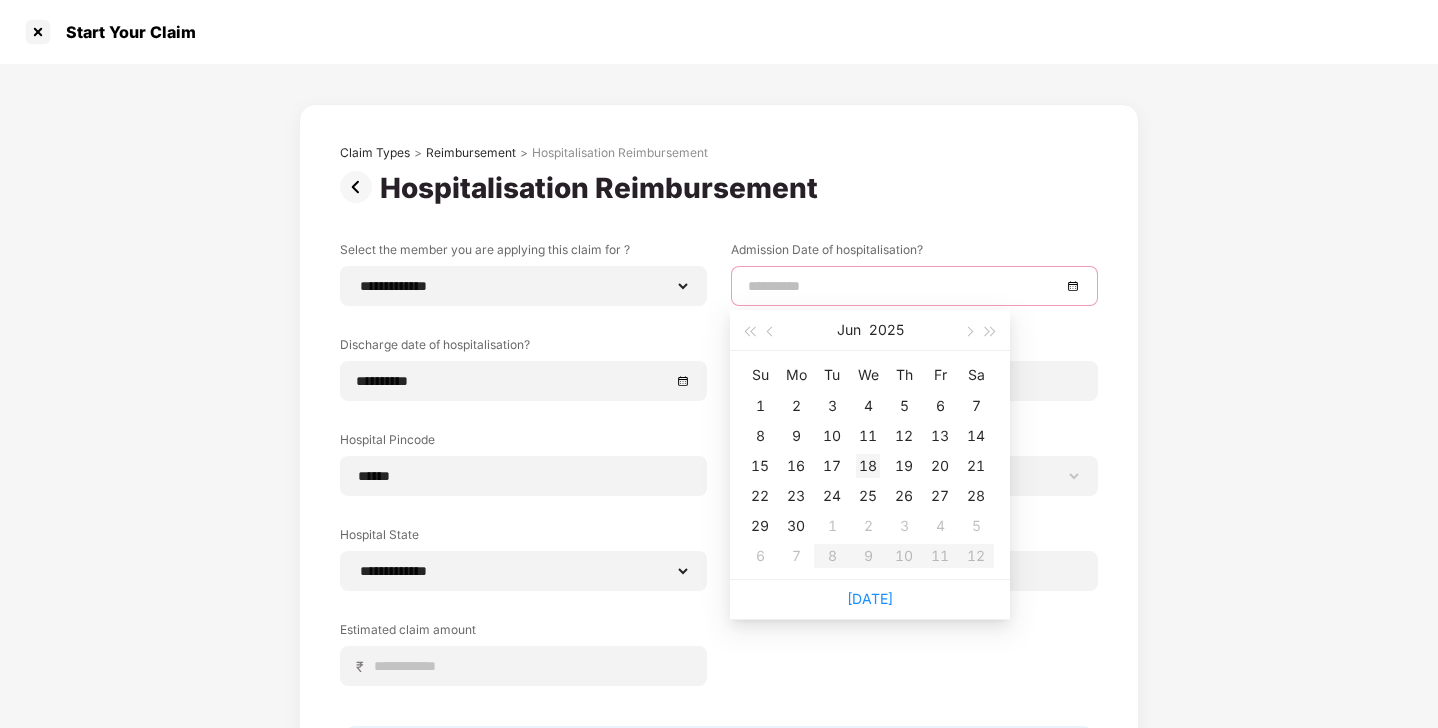 type on "**********" 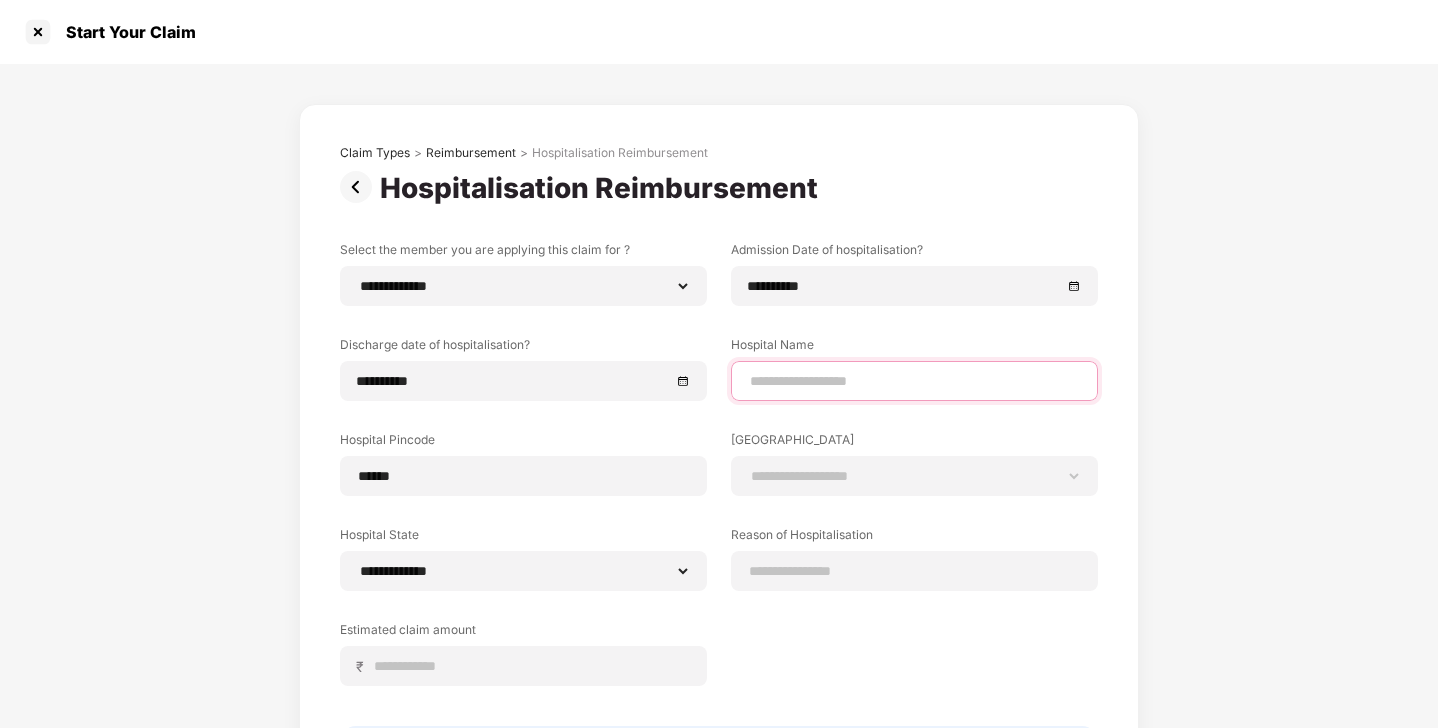 click at bounding box center [914, 381] 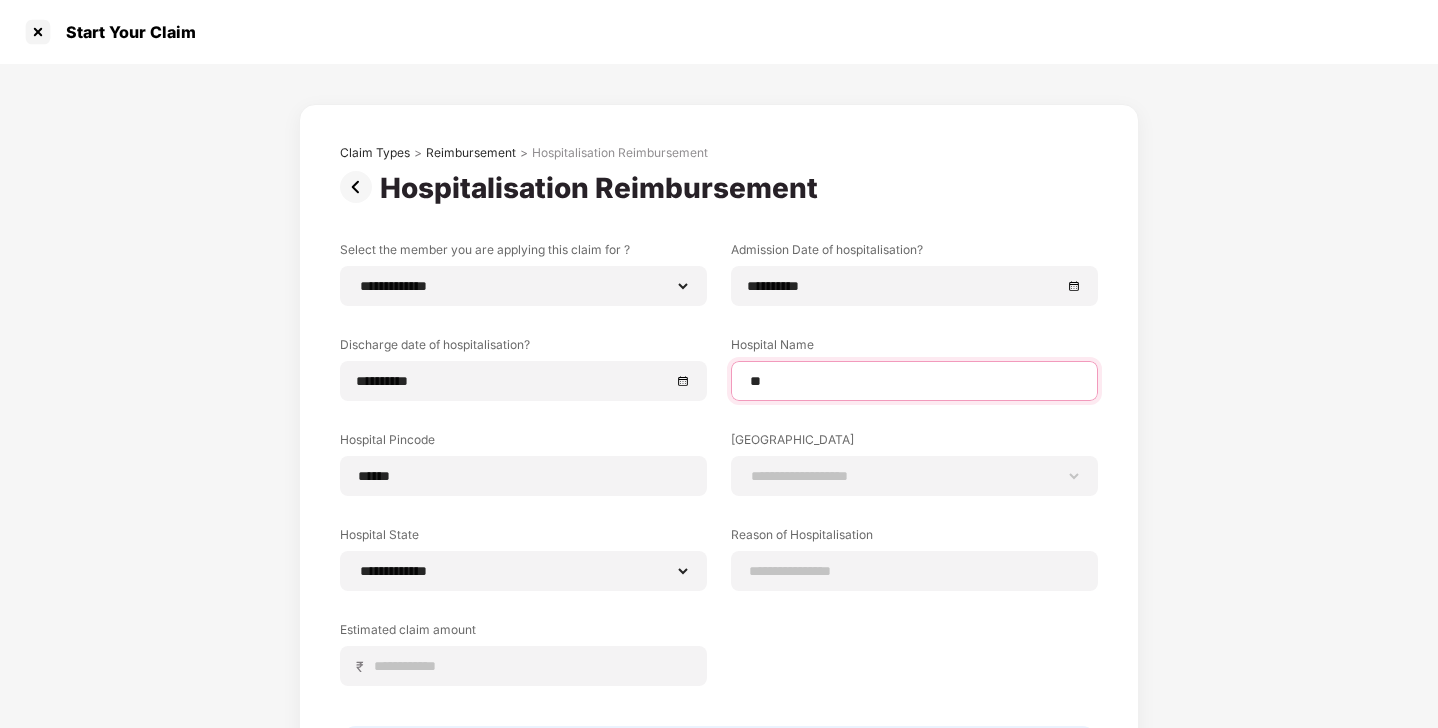 type on "*" 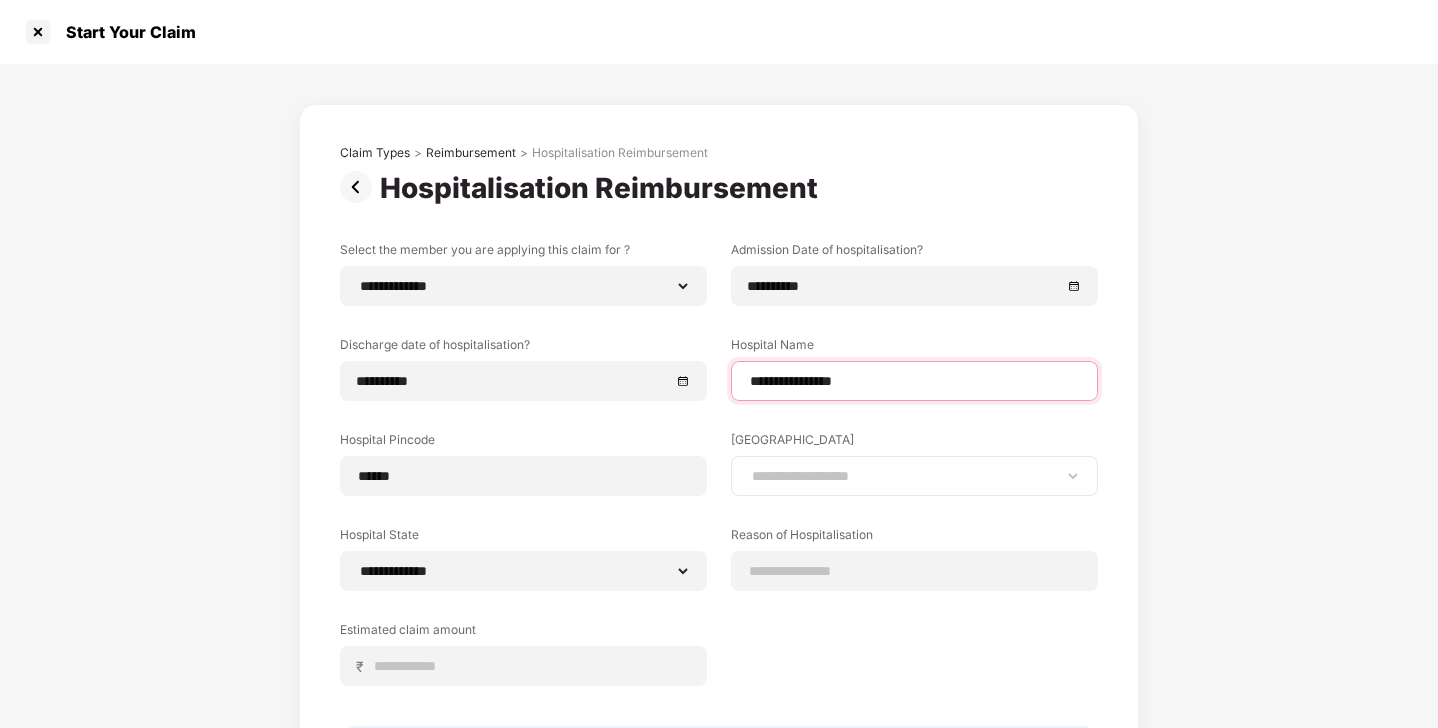 type on "**********" 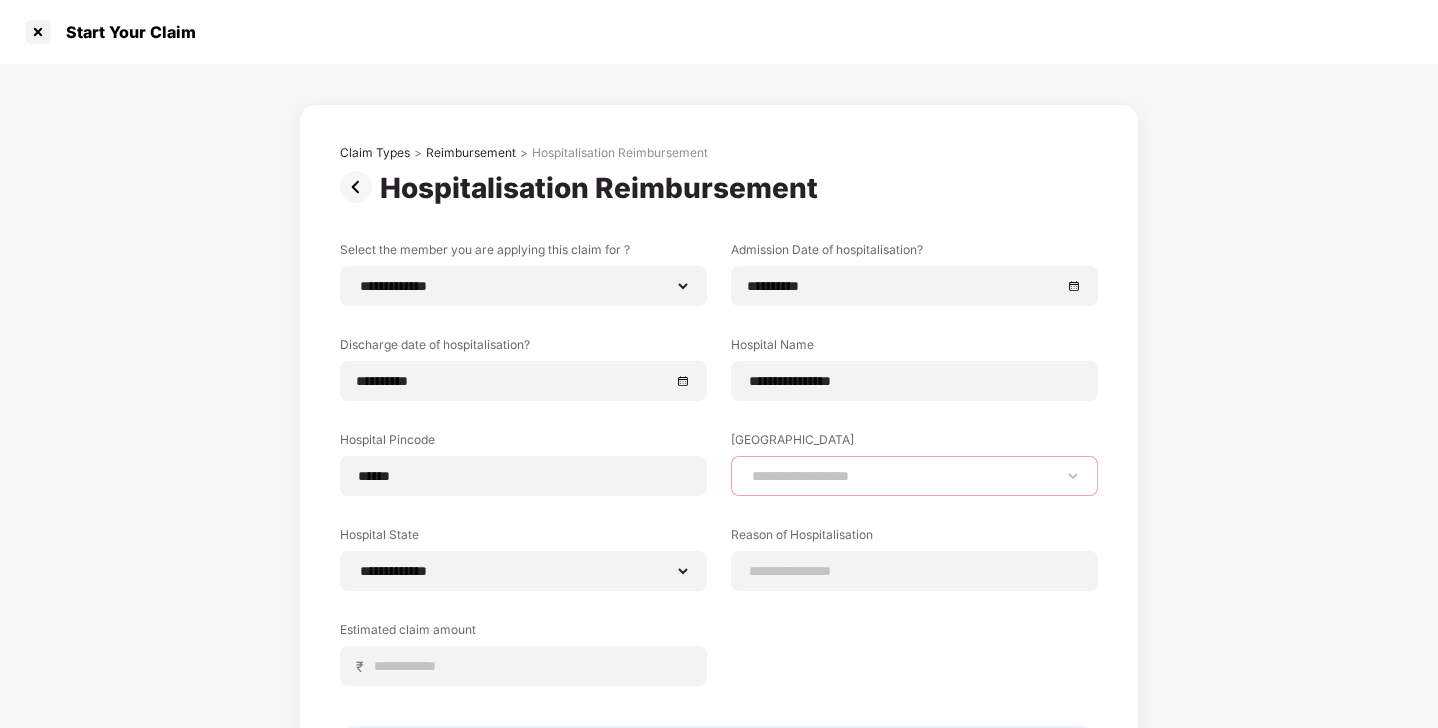 click on "**********" at bounding box center [914, 476] 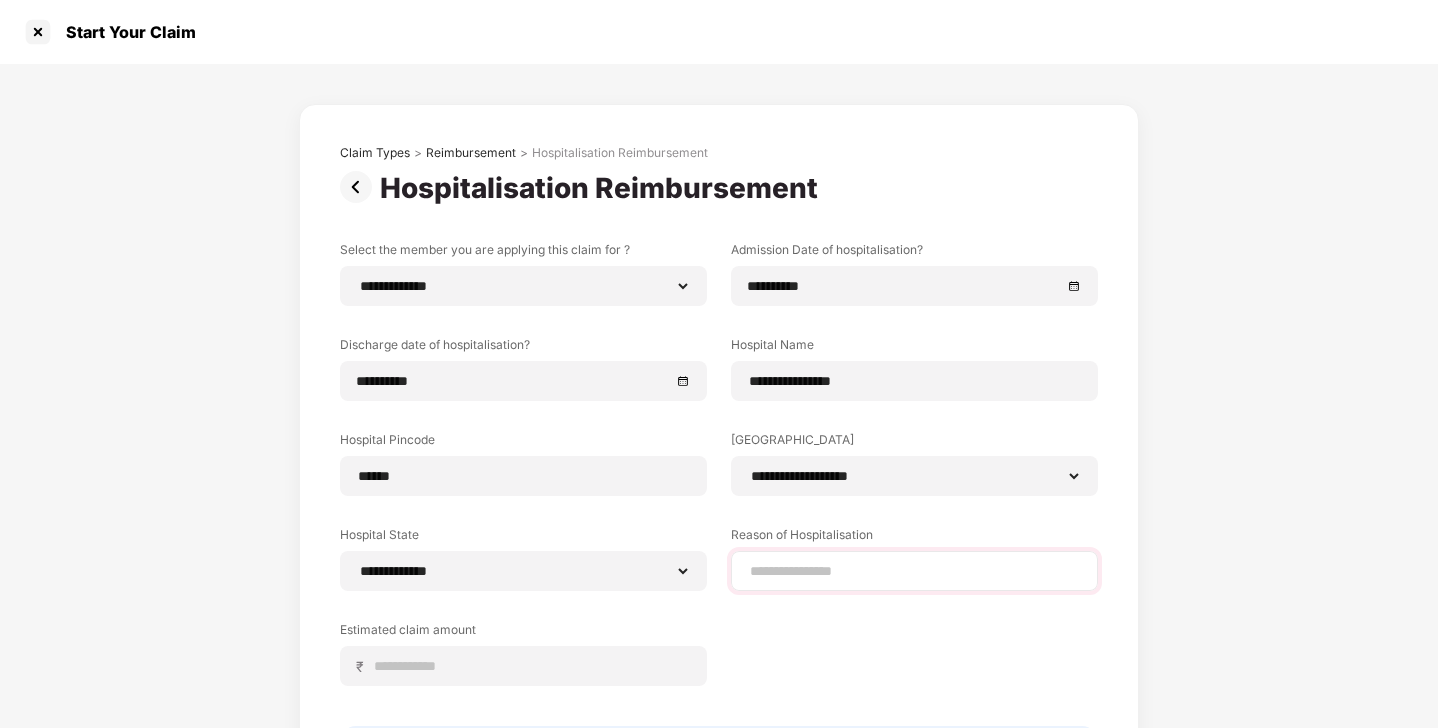 click at bounding box center [914, 571] 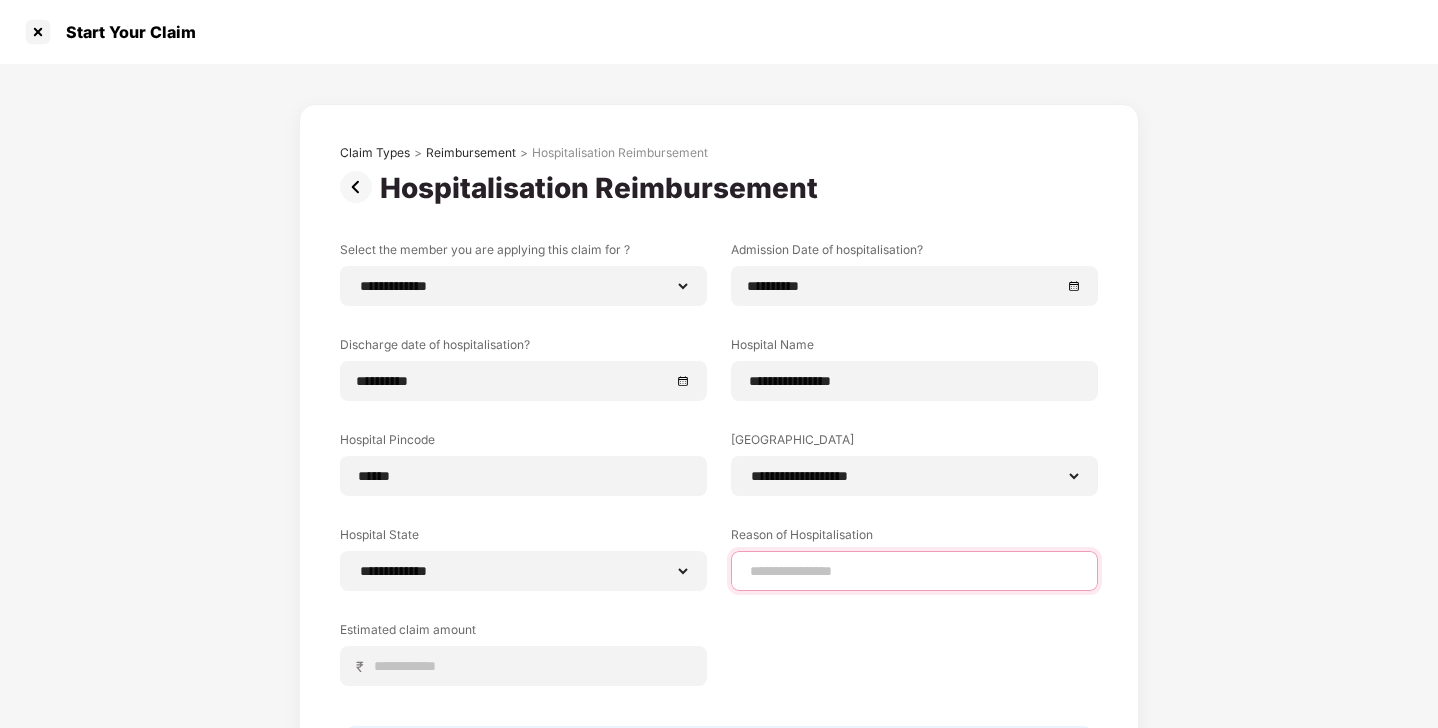 click at bounding box center [914, 571] 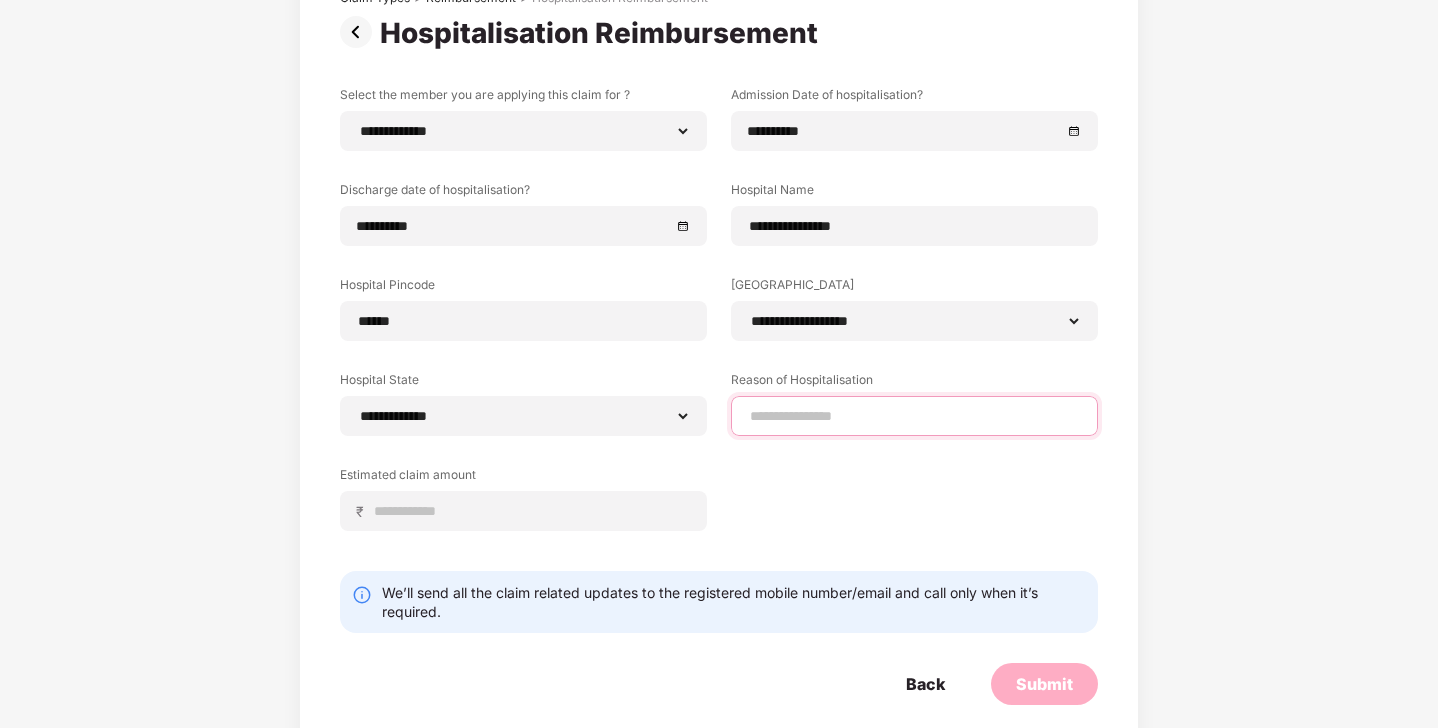 scroll, scrollTop: 157, scrollLeft: 0, axis: vertical 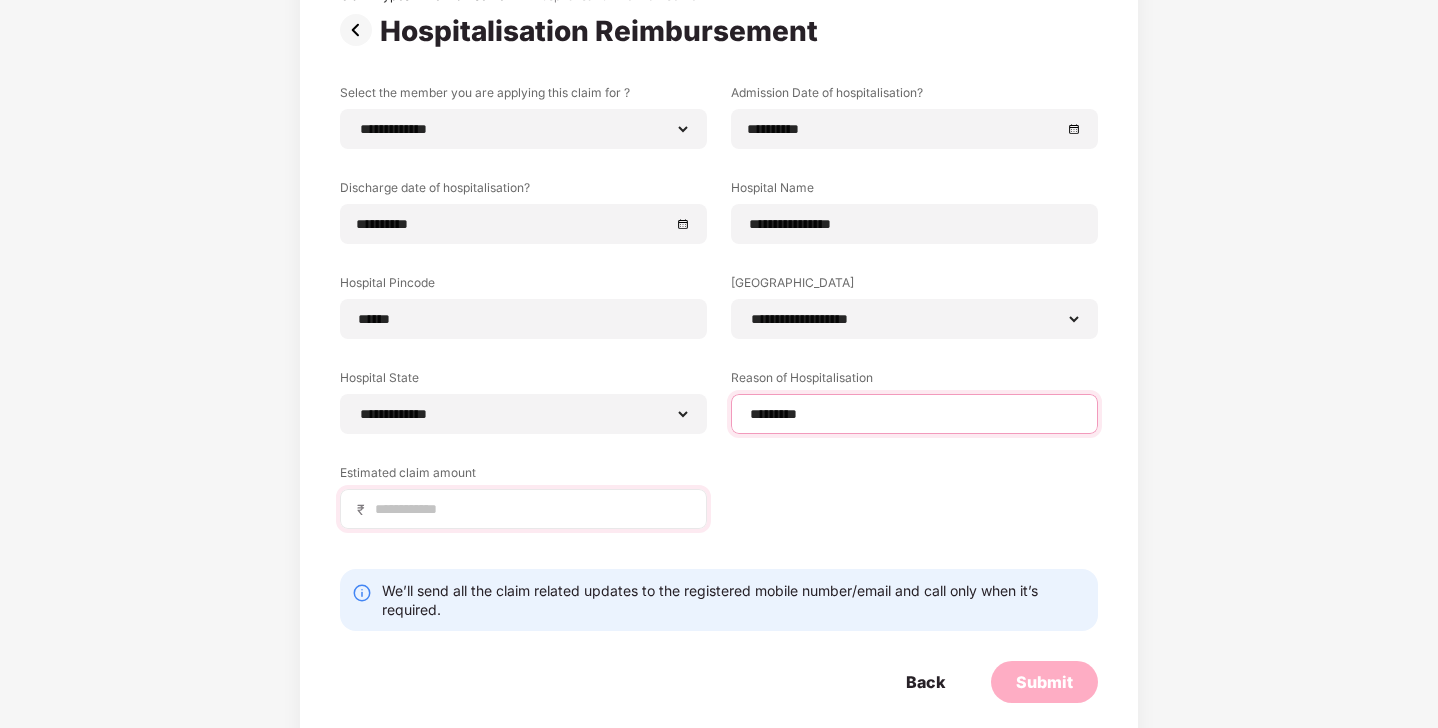 type on "*********" 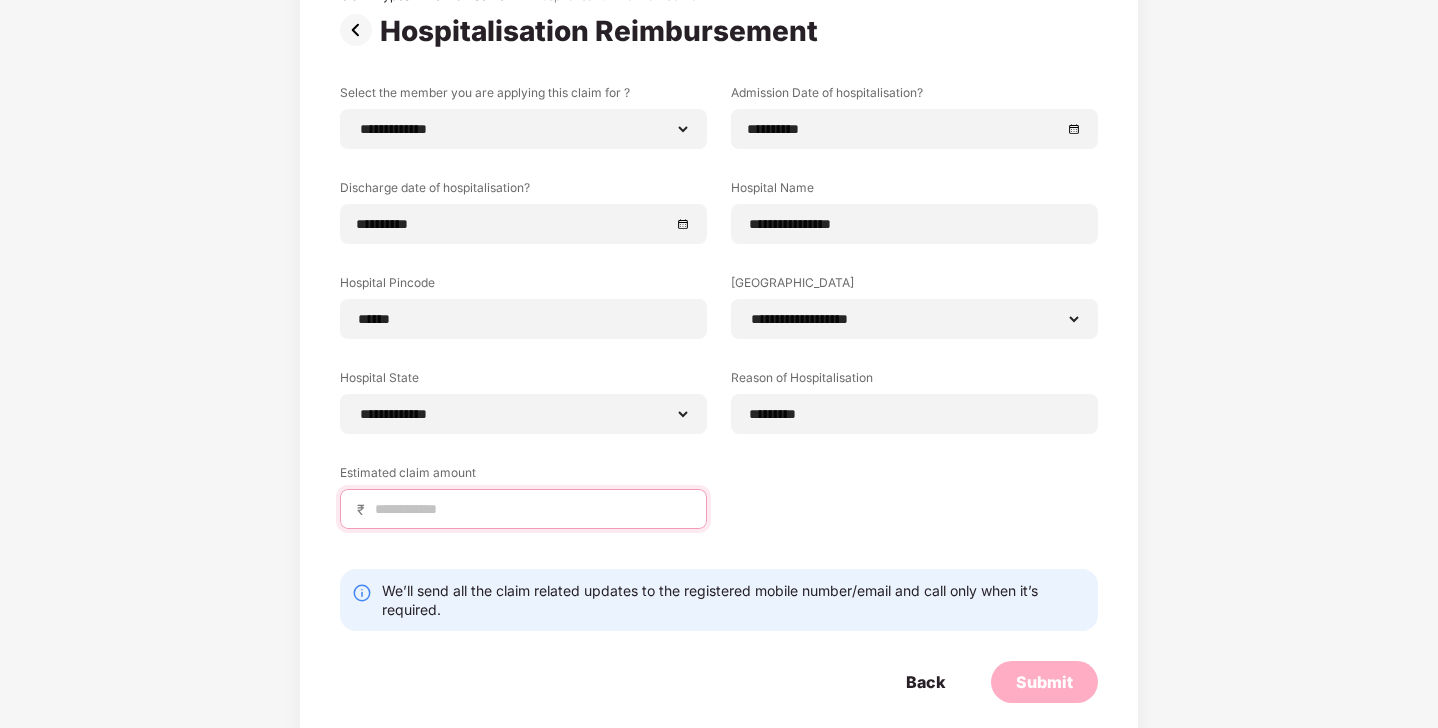 click at bounding box center (531, 509) 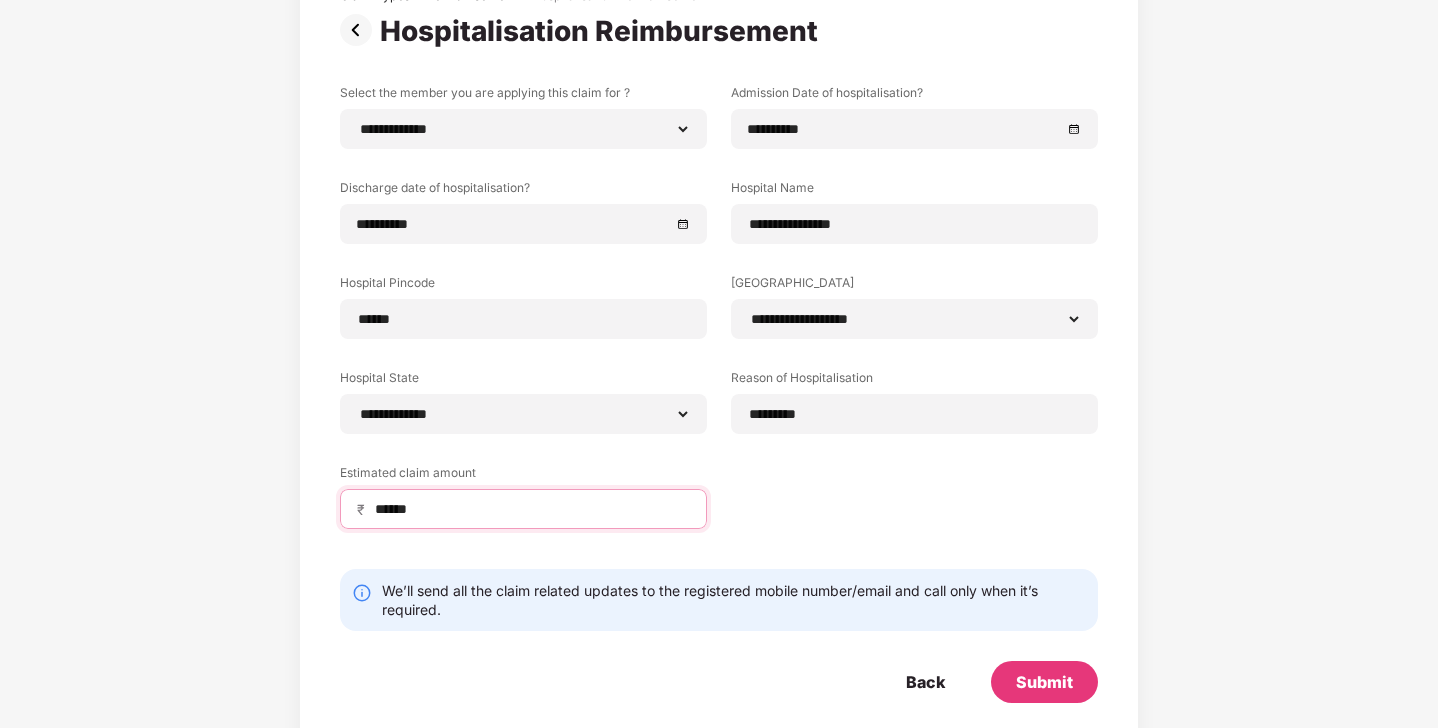 type on "******" 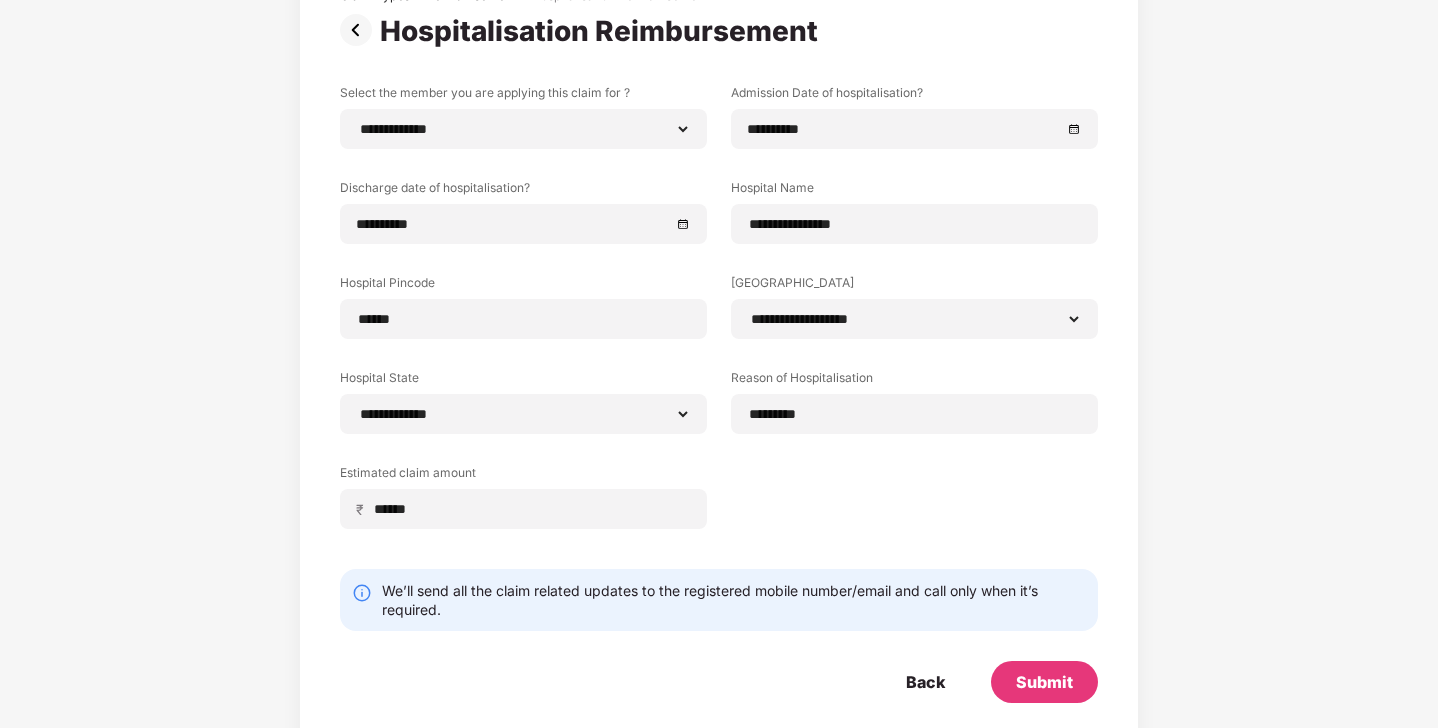 click on "**********" at bounding box center (719, 350) 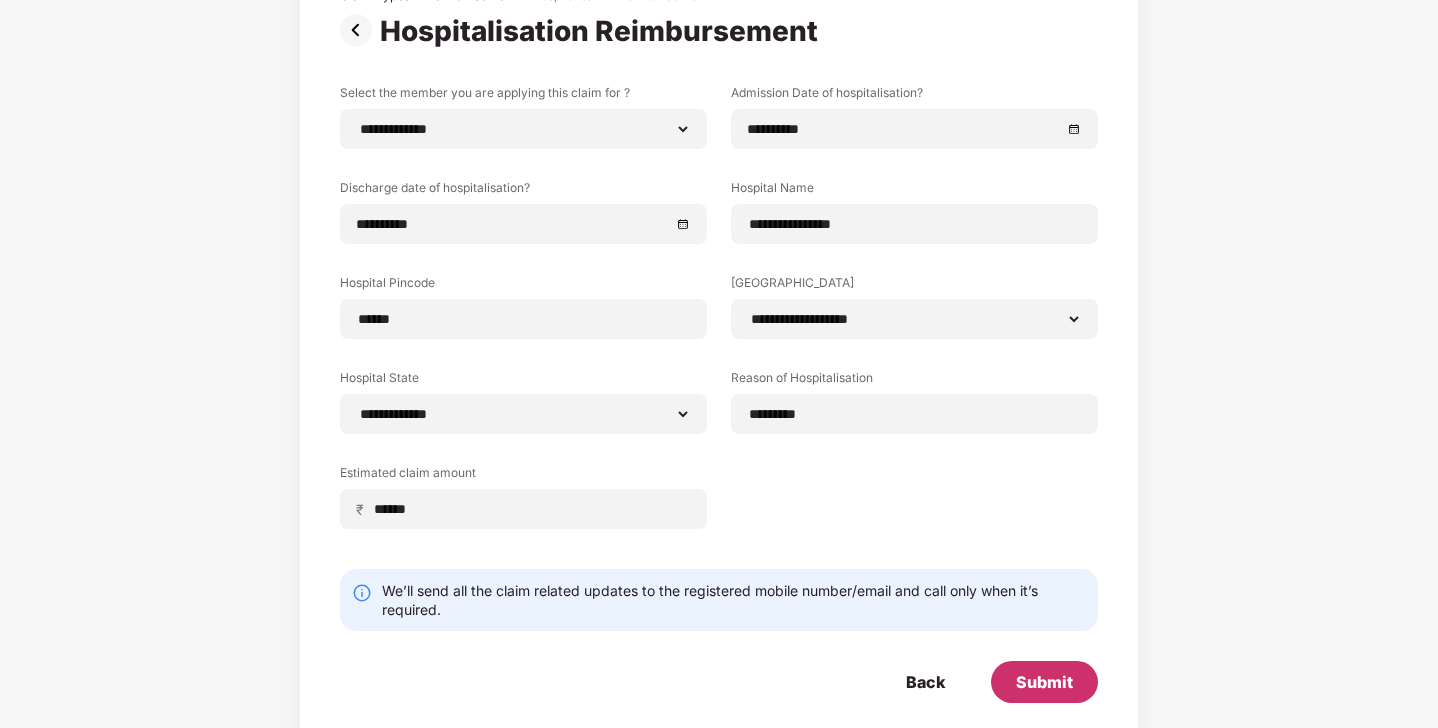 click on "Submit" at bounding box center (1044, 682) 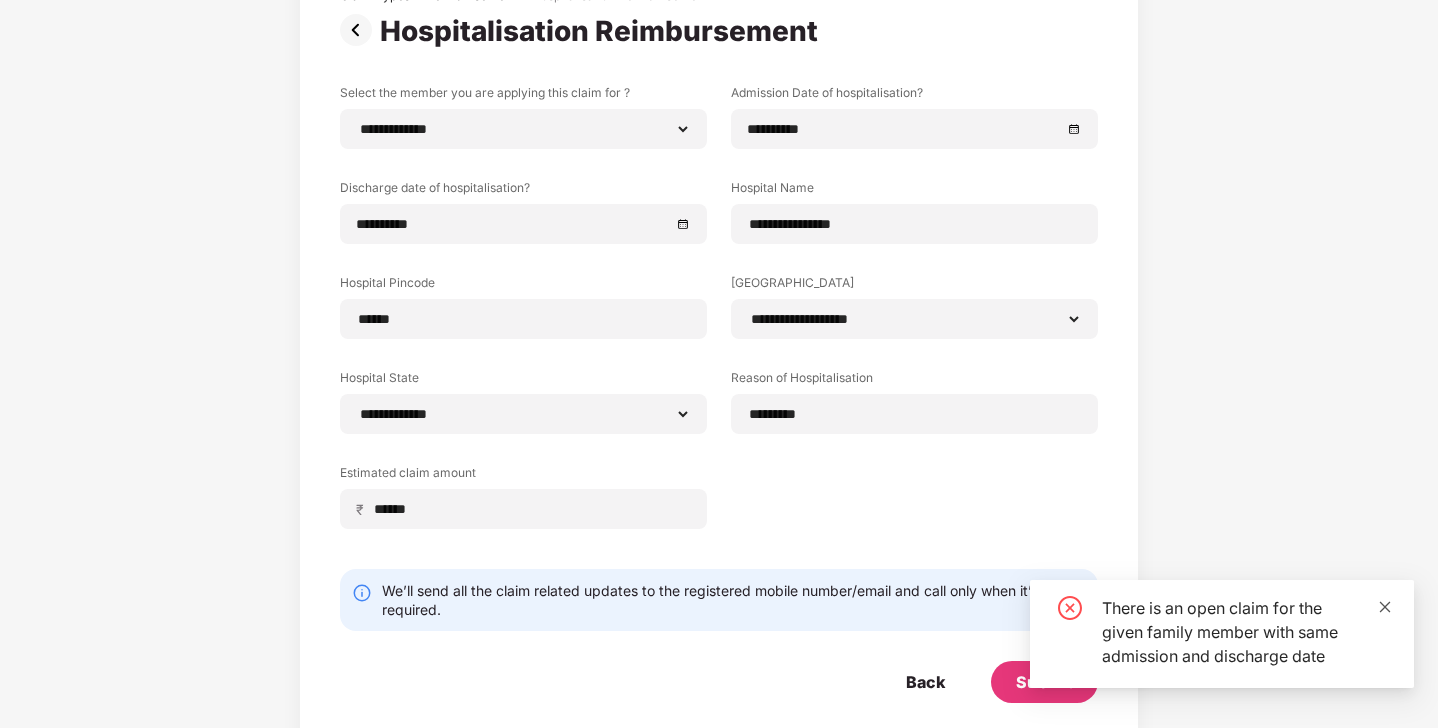 click 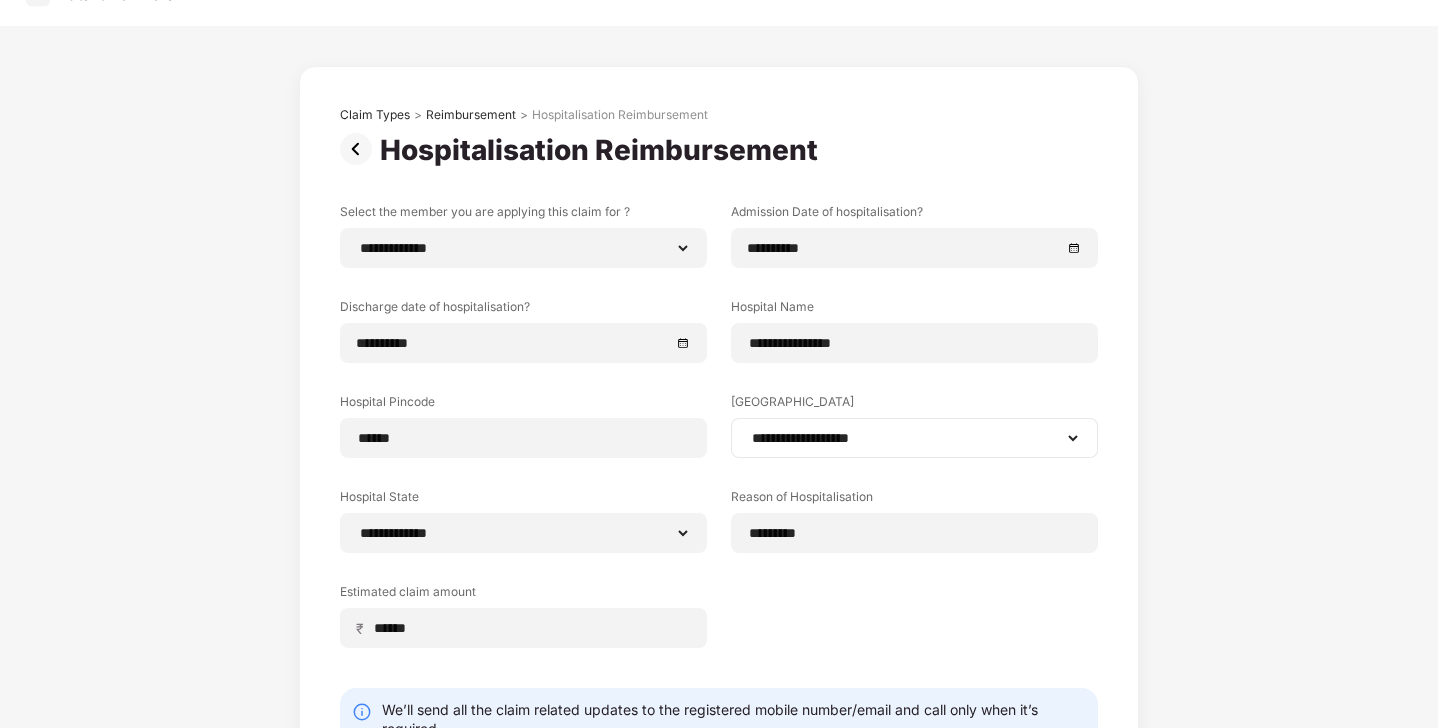 scroll, scrollTop: 183, scrollLeft: 0, axis: vertical 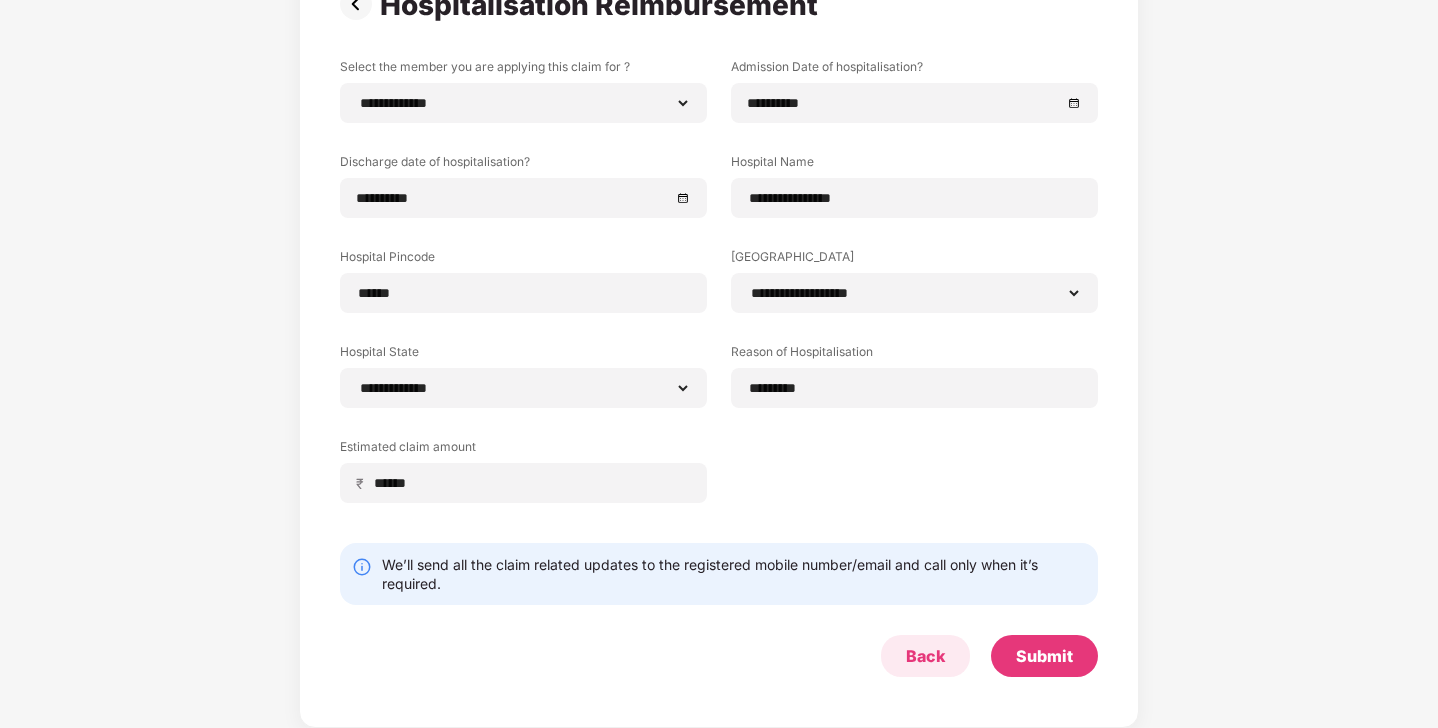 click on "Back" at bounding box center (925, 656) 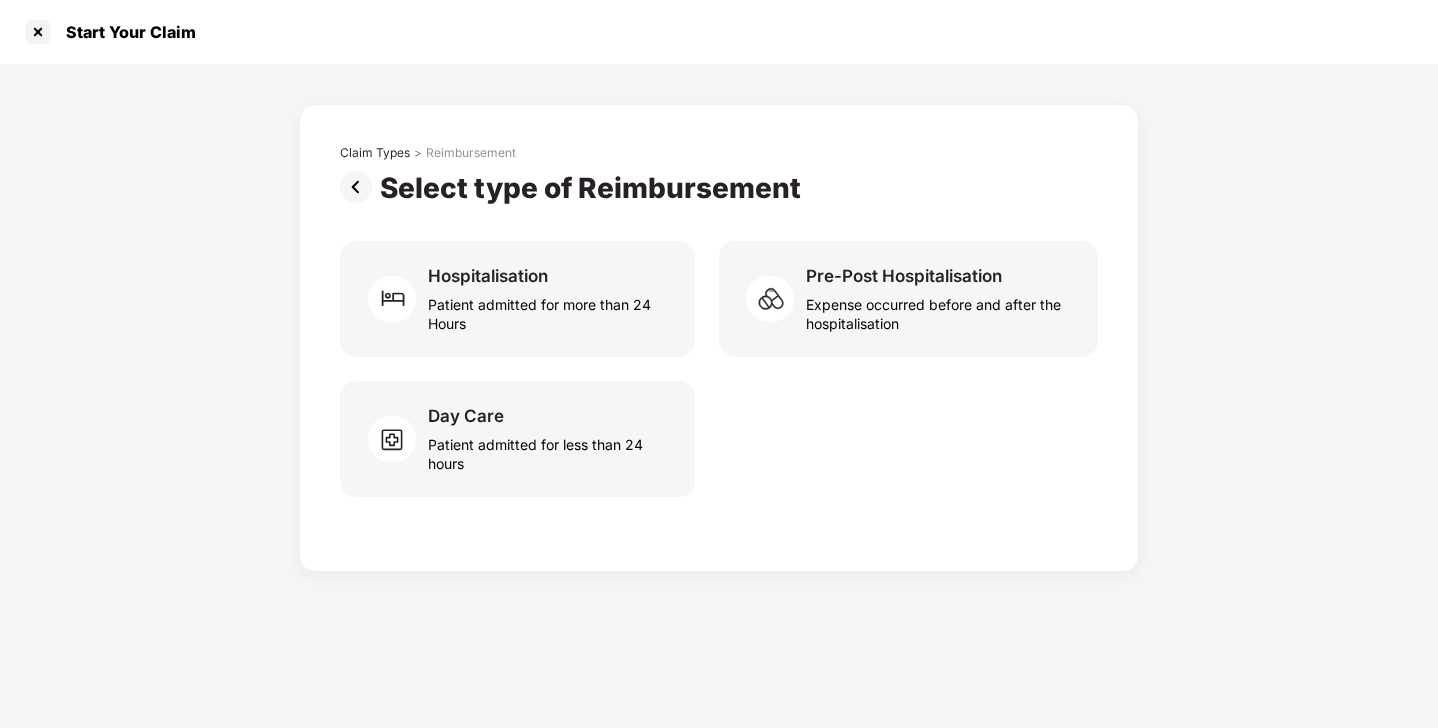 click at bounding box center [360, 187] 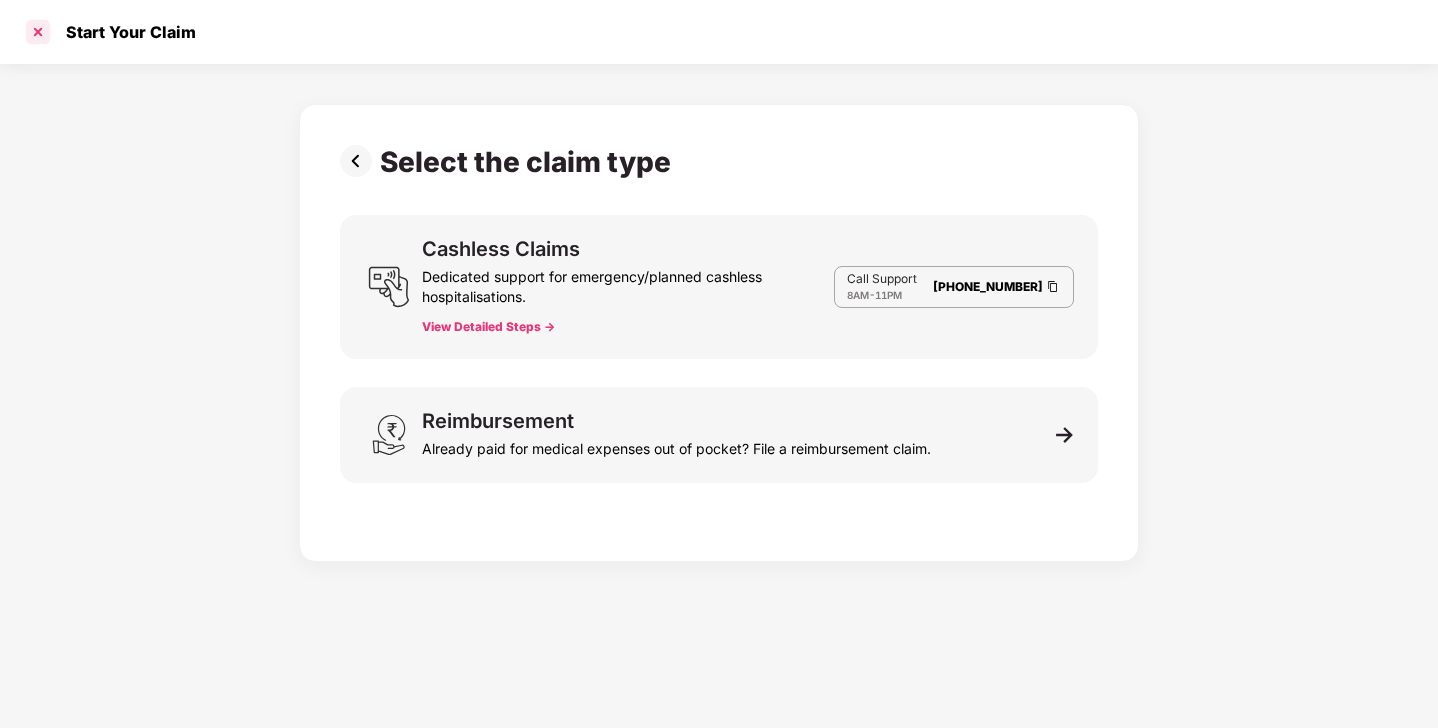 click at bounding box center (38, 32) 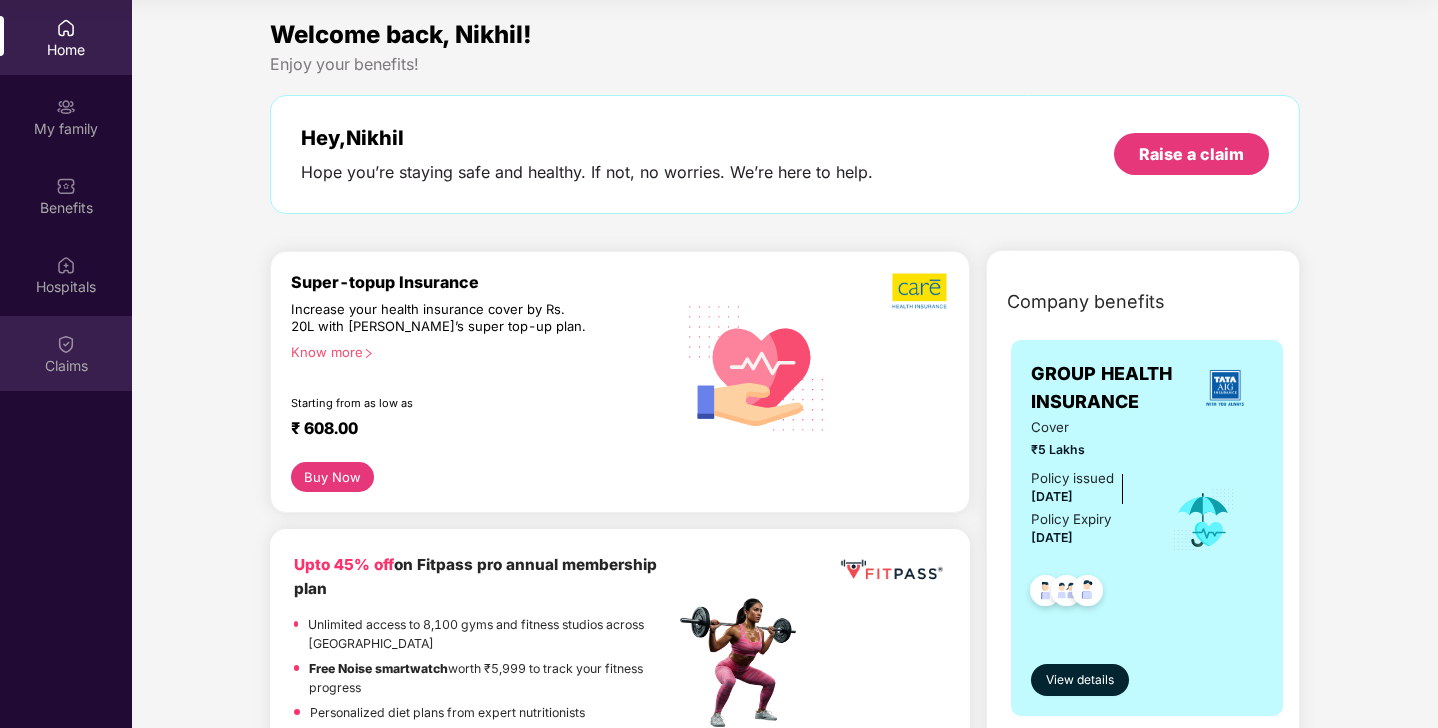 click on "Claims" at bounding box center (66, 366) 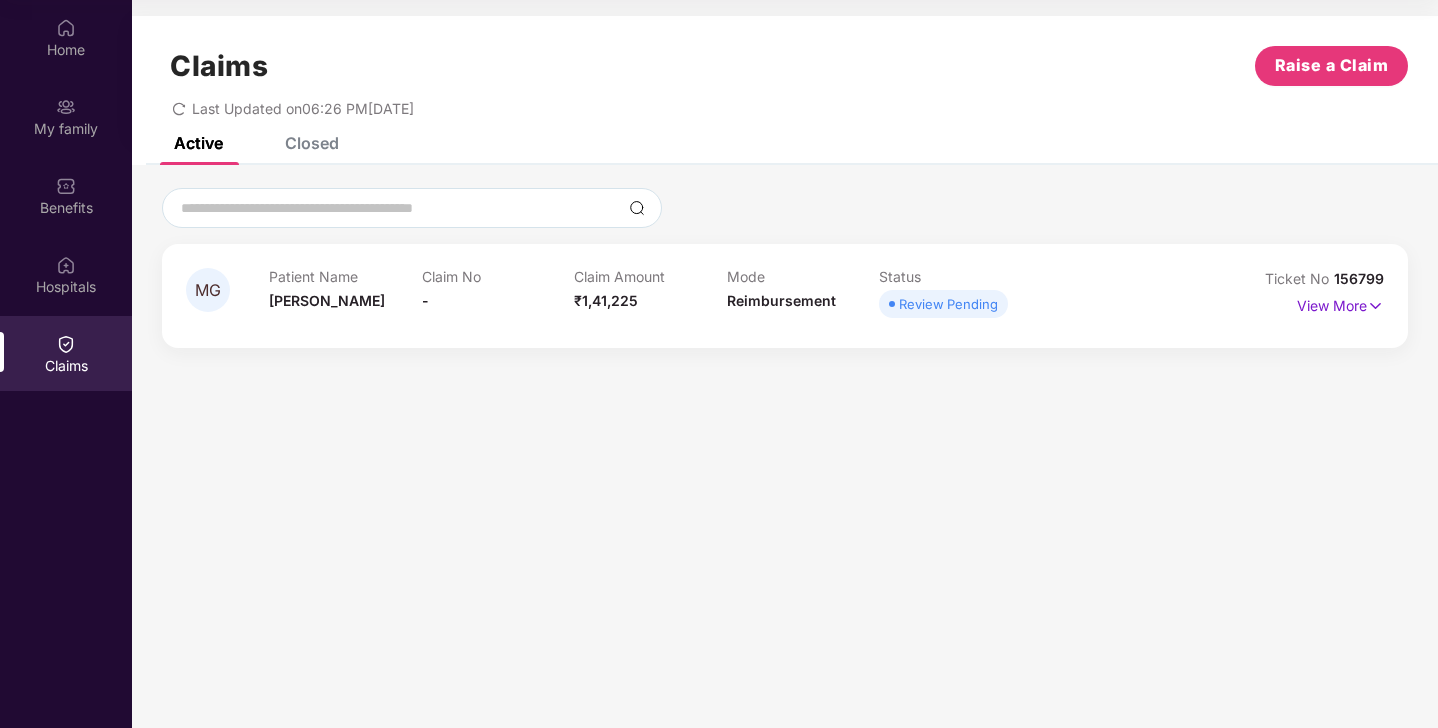 click on "Closed" at bounding box center [297, 143] 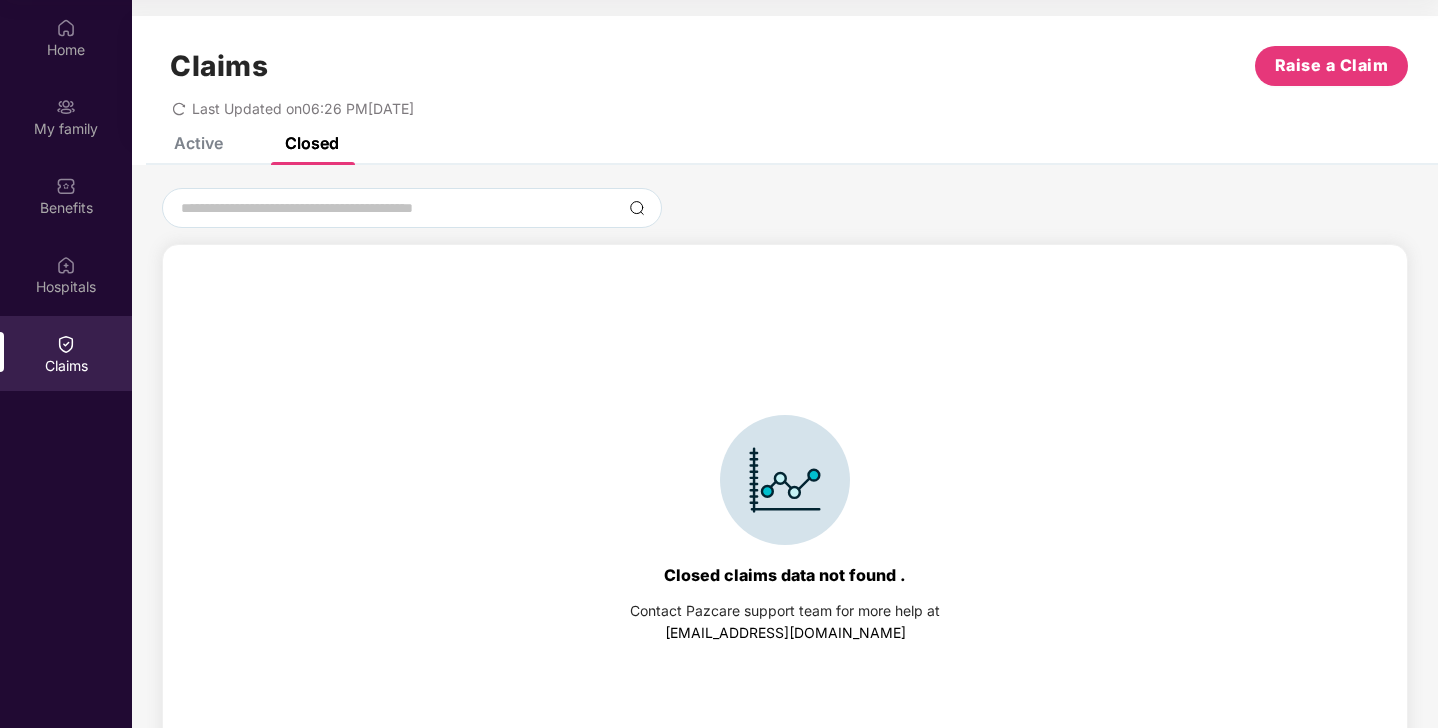click on "Active" at bounding box center [198, 143] 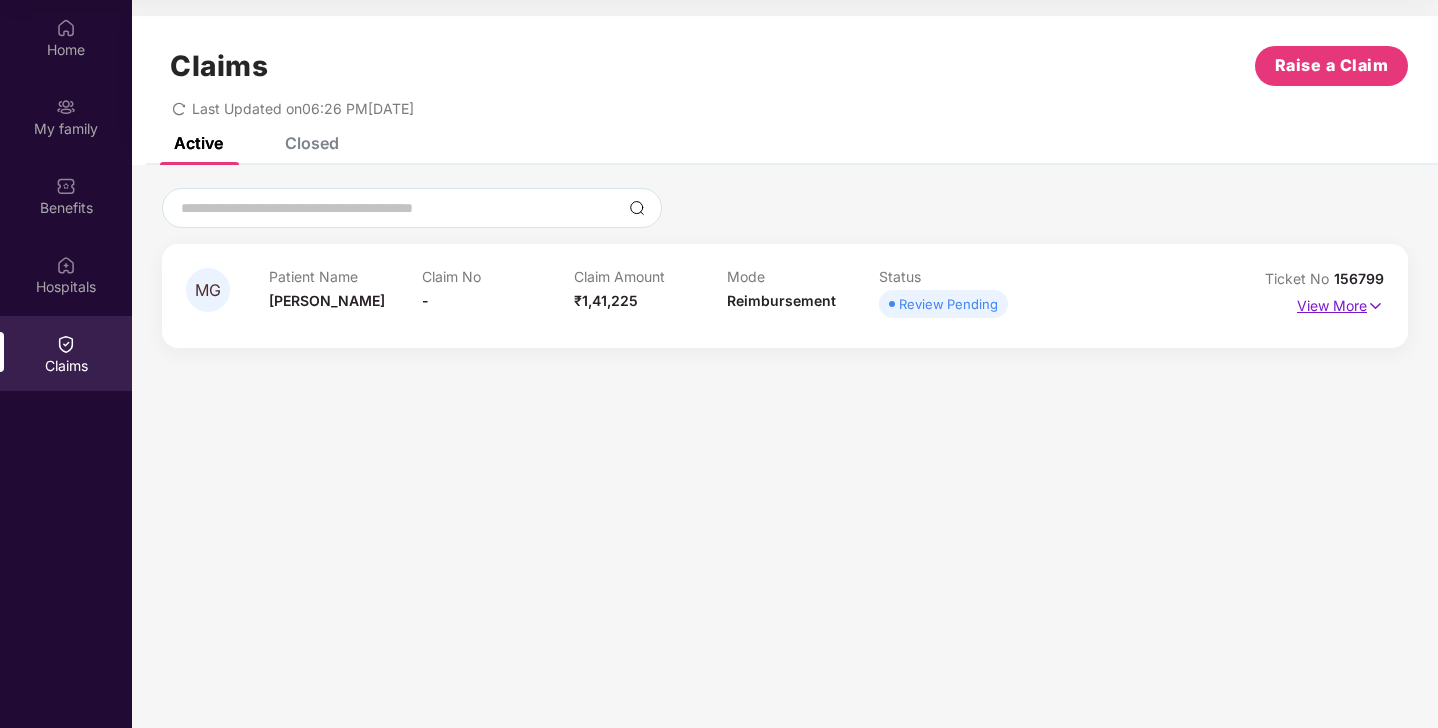 click on "View More" at bounding box center (1340, 303) 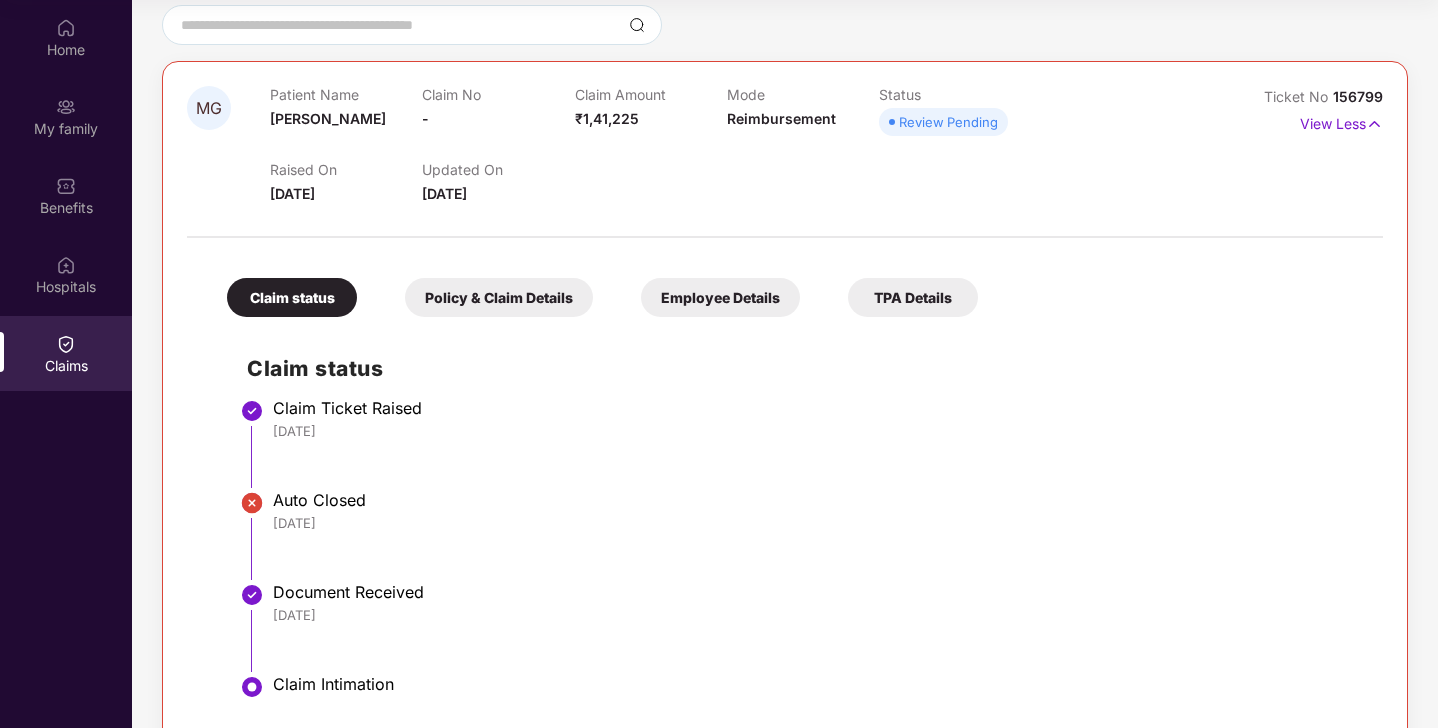 scroll, scrollTop: 229, scrollLeft: 0, axis: vertical 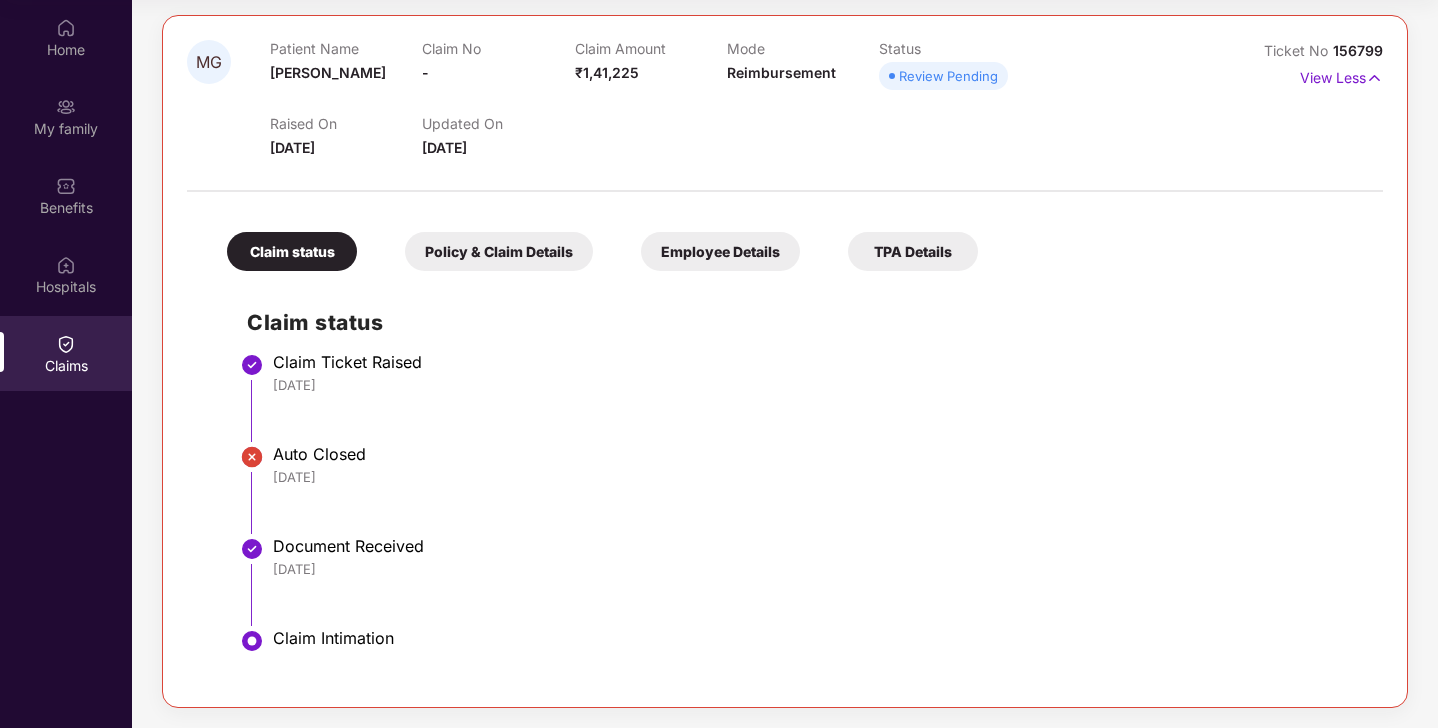 click on "Employee Details" at bounding box center (720, 251) 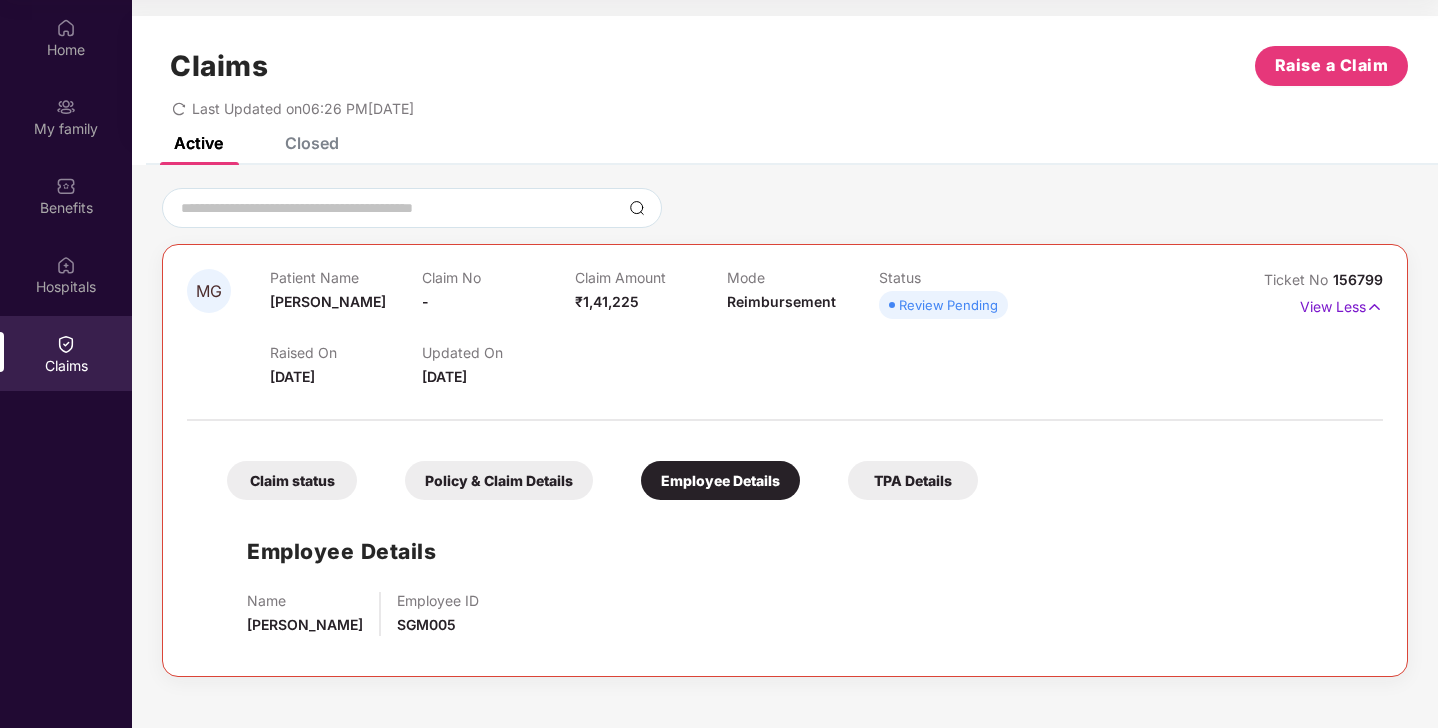 scroll, scrollTop: 0, scrollLeft: 0, axis: both 